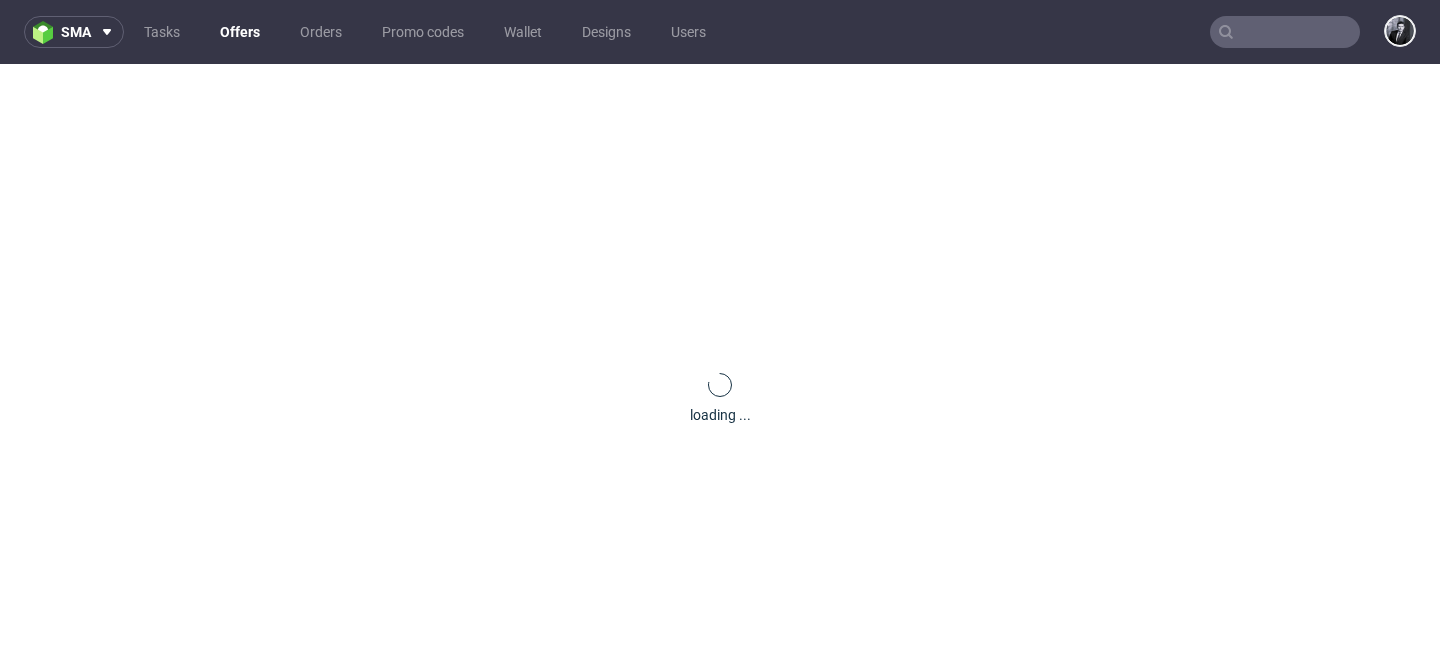 scroll, scrollTop: 0, scrollLeft: 0, axis: both 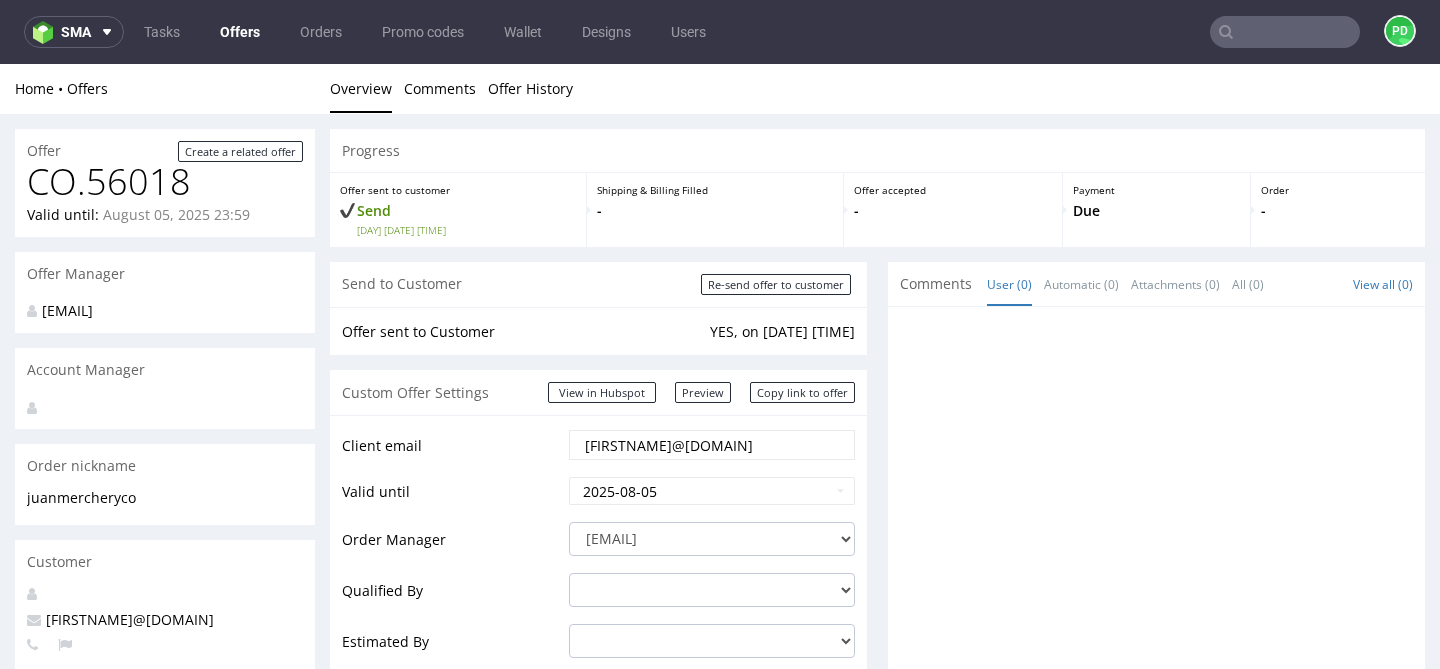 click on "Offers" at bounding box center [240, 32] 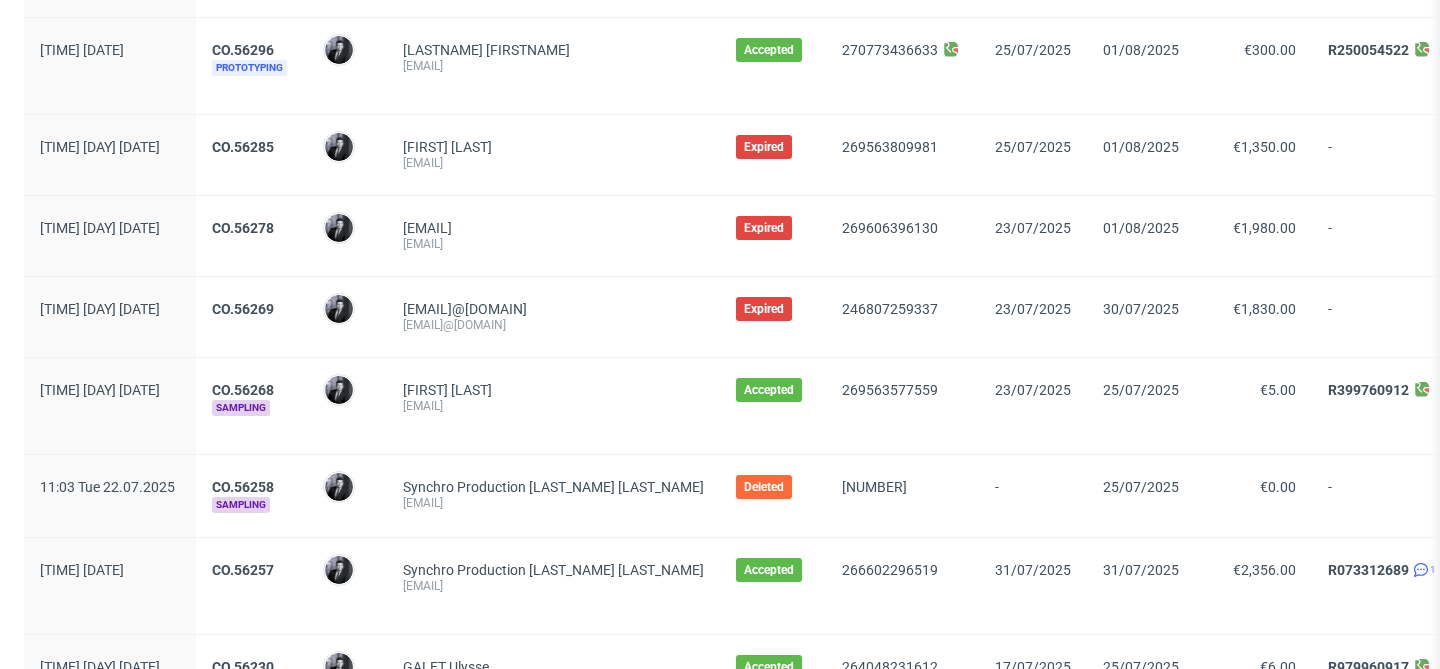 scroll, scrollTop: 628, scrollLeft: 0, axis: vertical 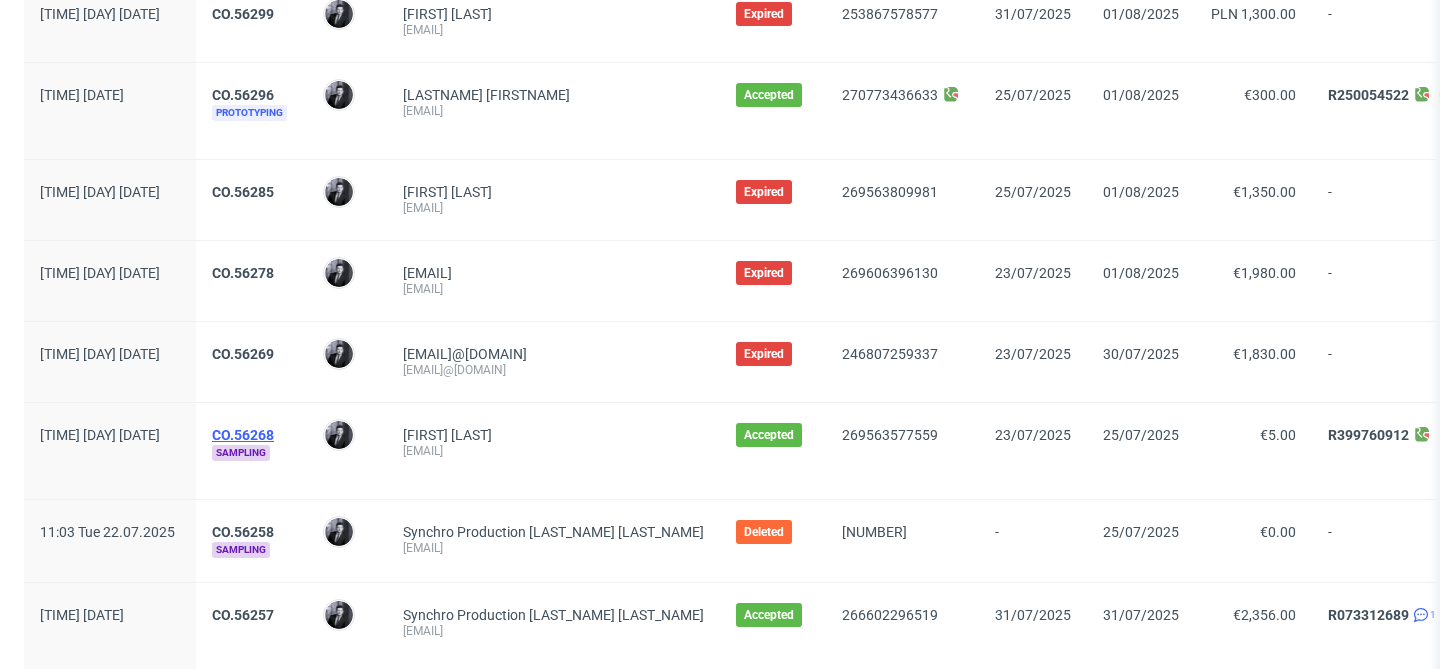 click on "CO.56268" at bounding box center (243, 435) 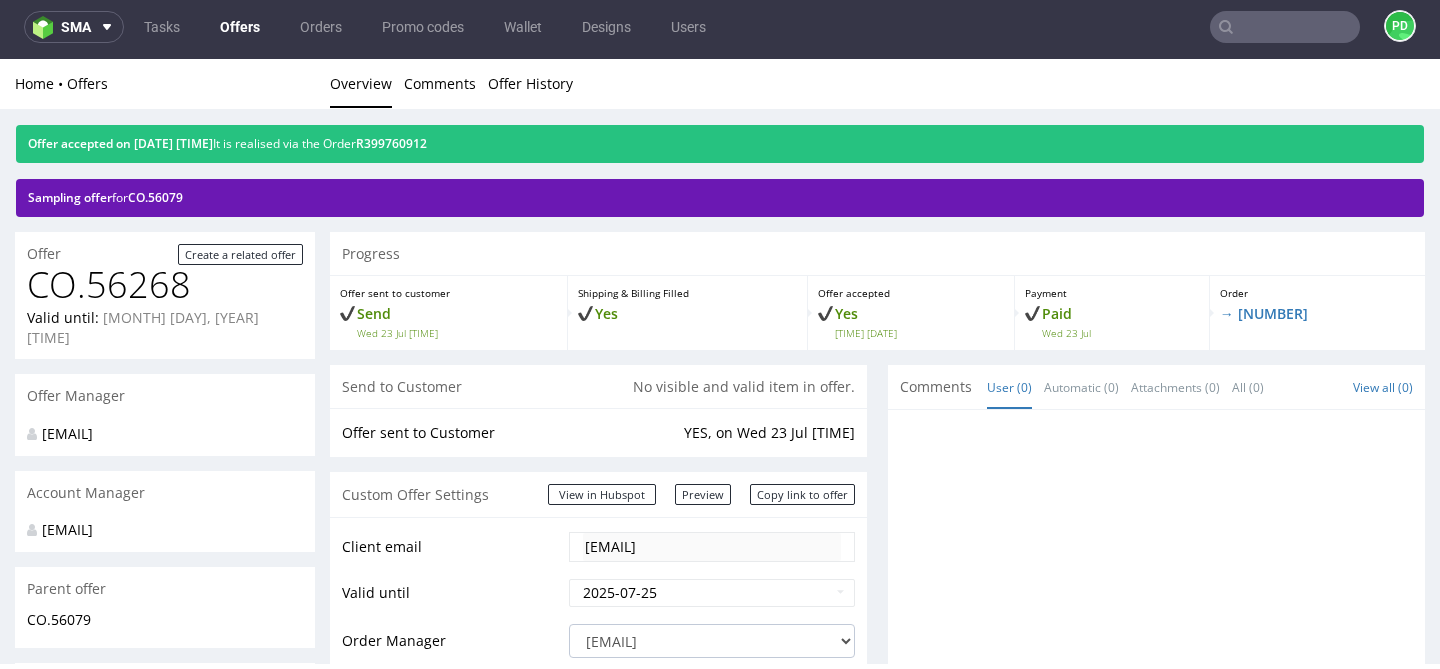 scroll, scrollTop: 5, scrollLeft: 0, axis: vertical 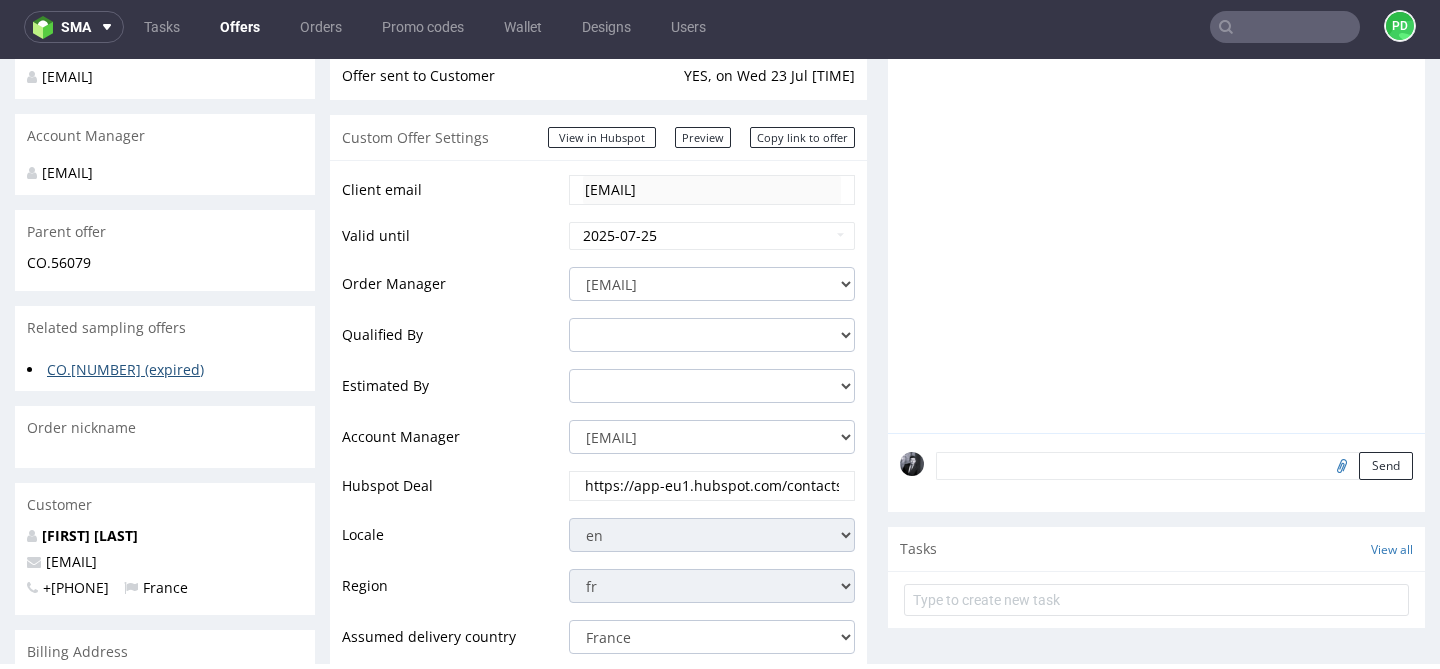 click on "CO.56211 (expired)" at bounding box center (125, 369) 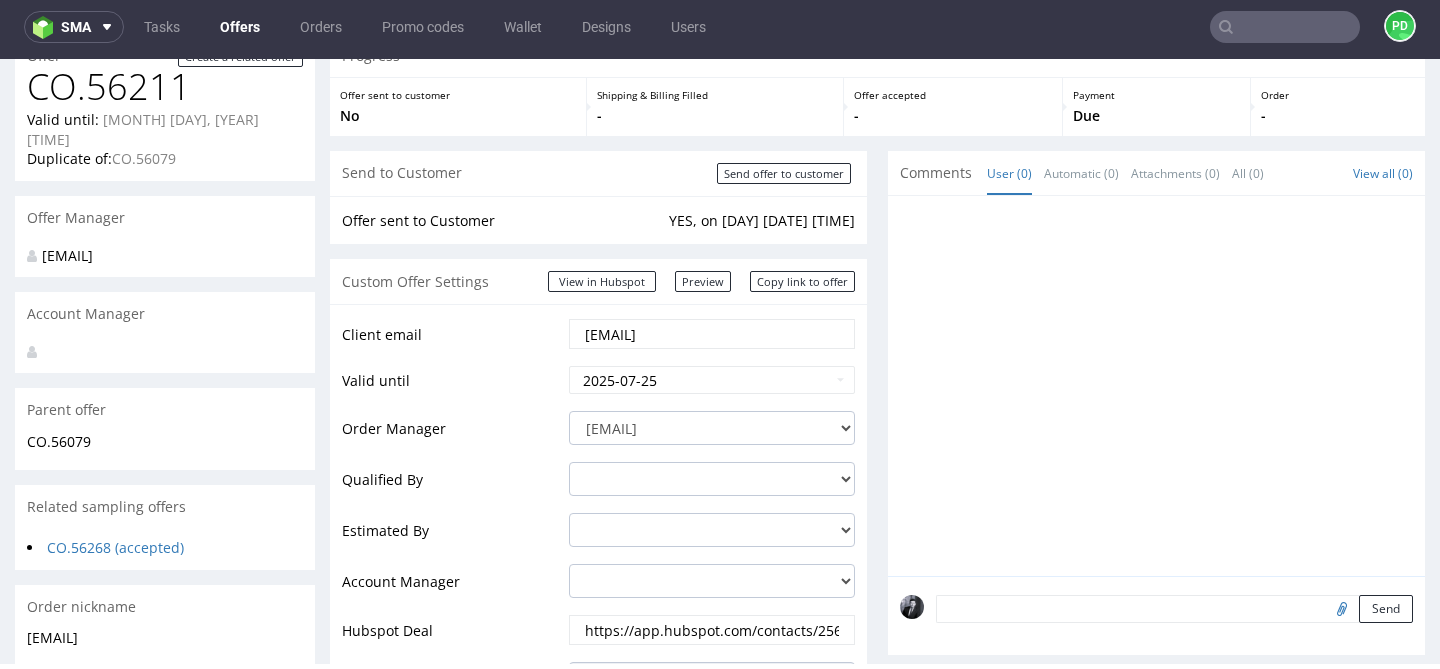 scroll, scrollTop: 186, scrollLeft: 0, axis: vertical 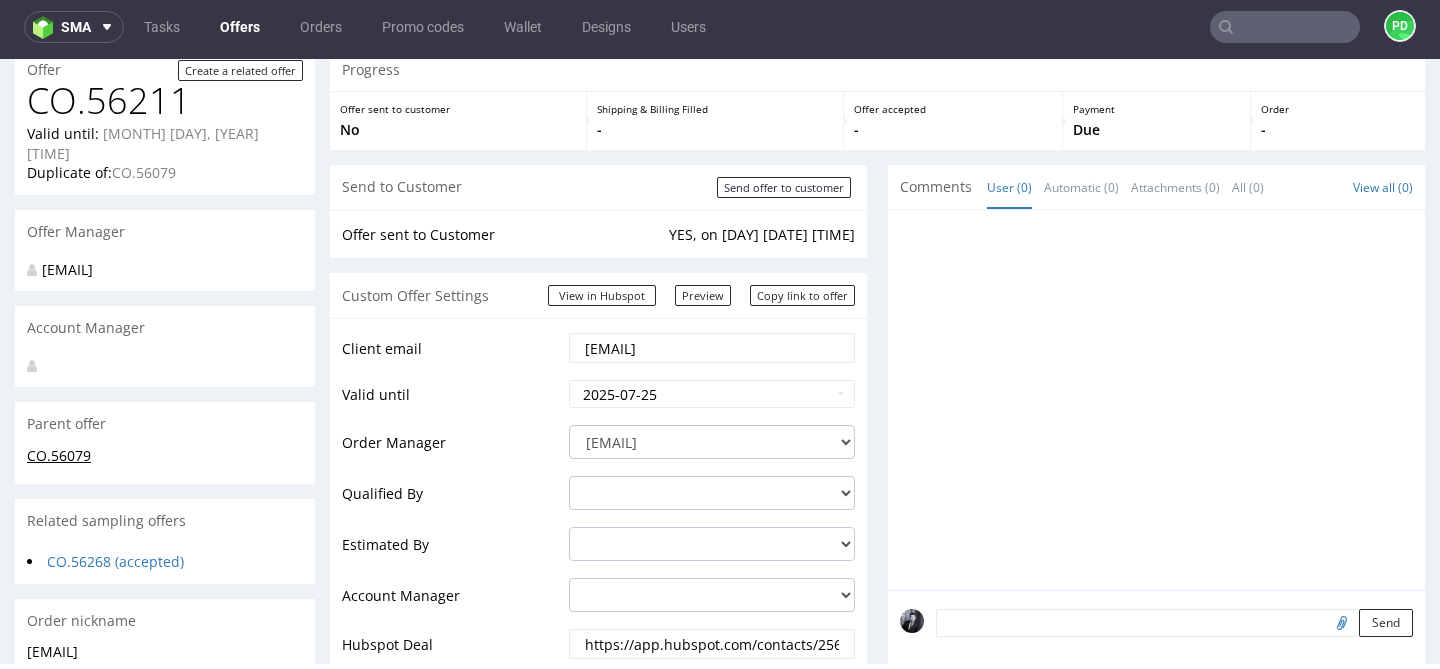 click on "CO.56079" at bounding box center [59, 455] 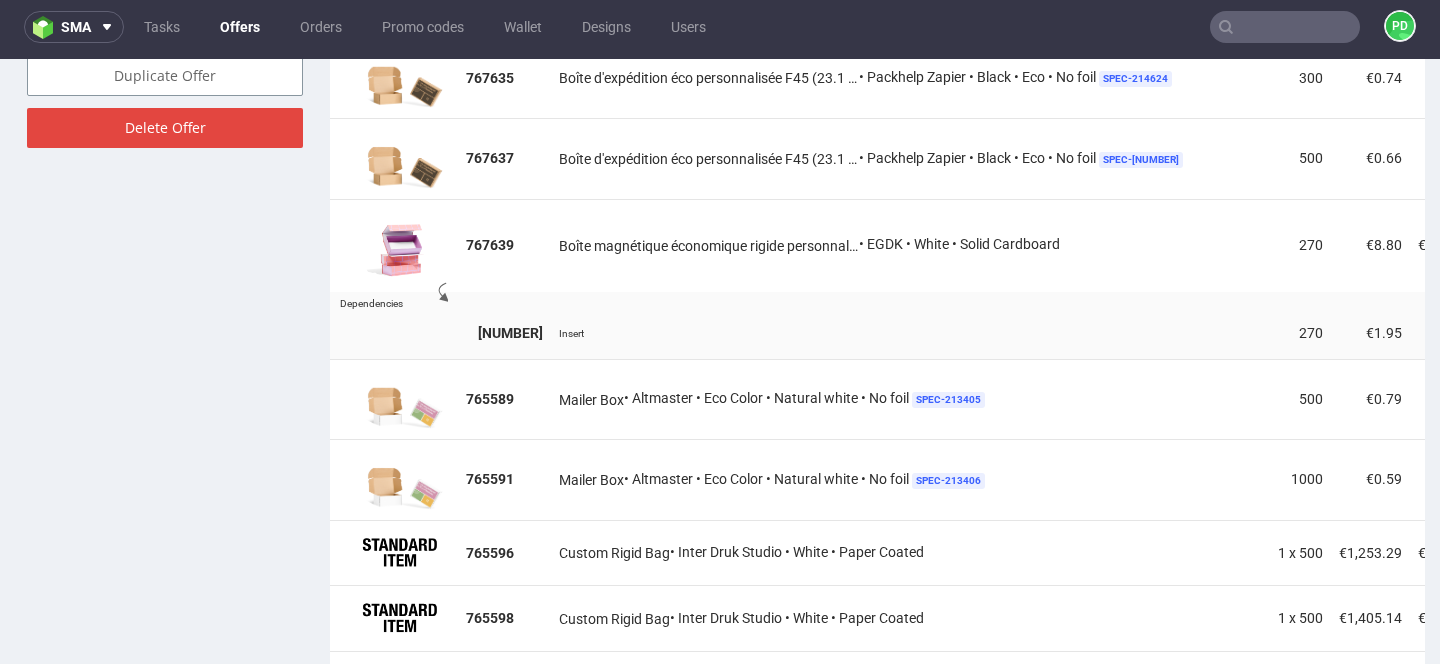 scroll, scrollTop: 1418, scrollLeft: 0, axis: vertical 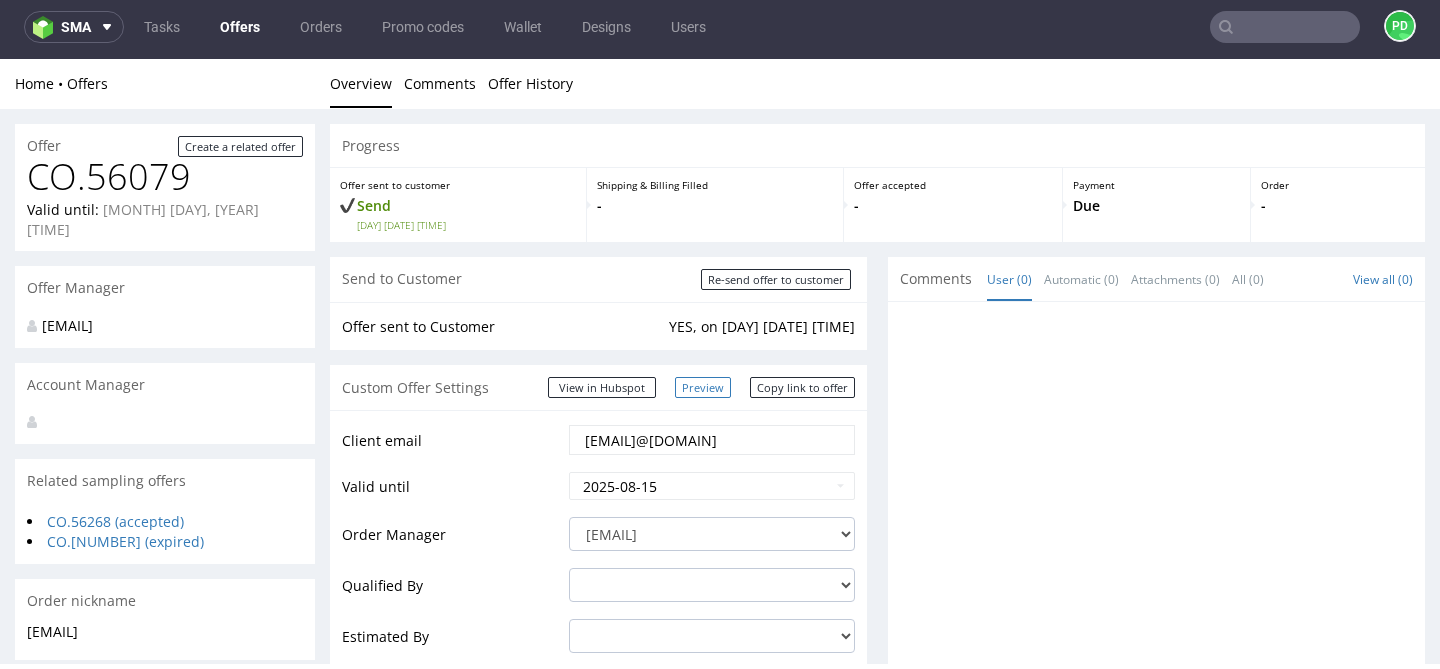 click on "Preview" at bounding box center (703, 387) 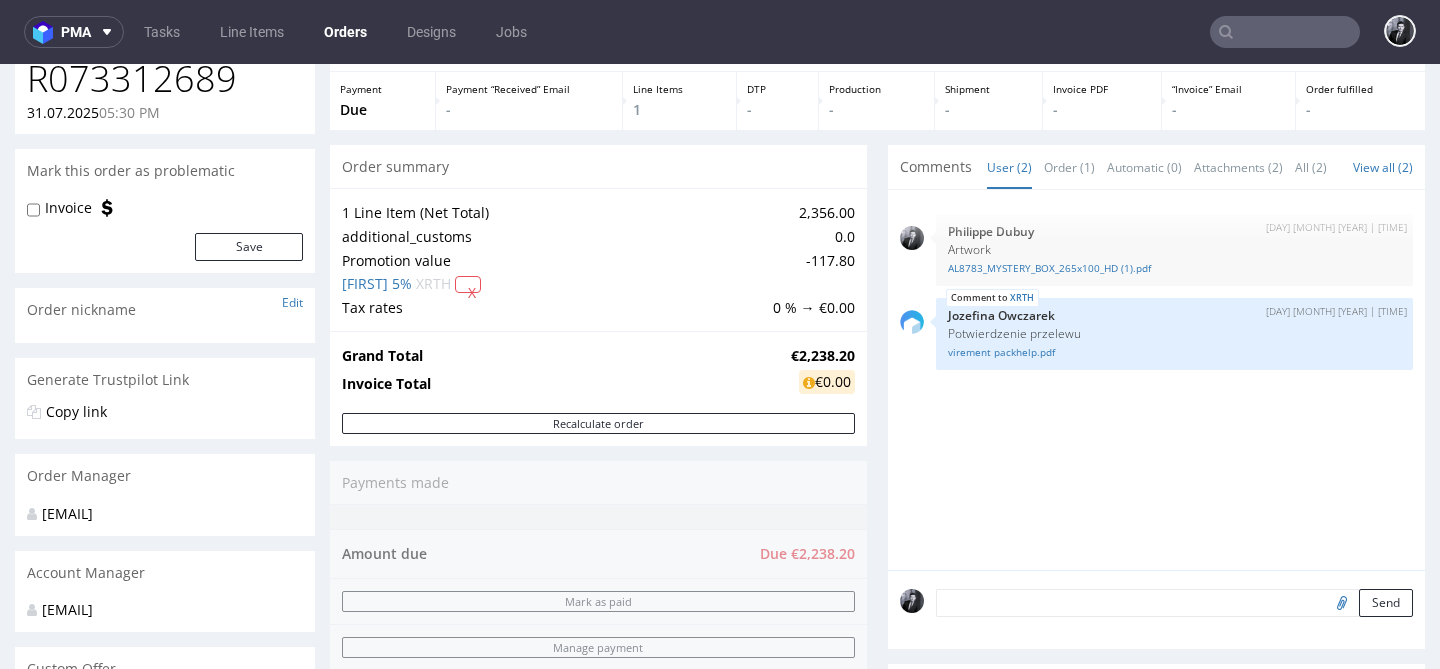 scroll, scrollTop: 104, scrollLeft: 0, axis: vertical 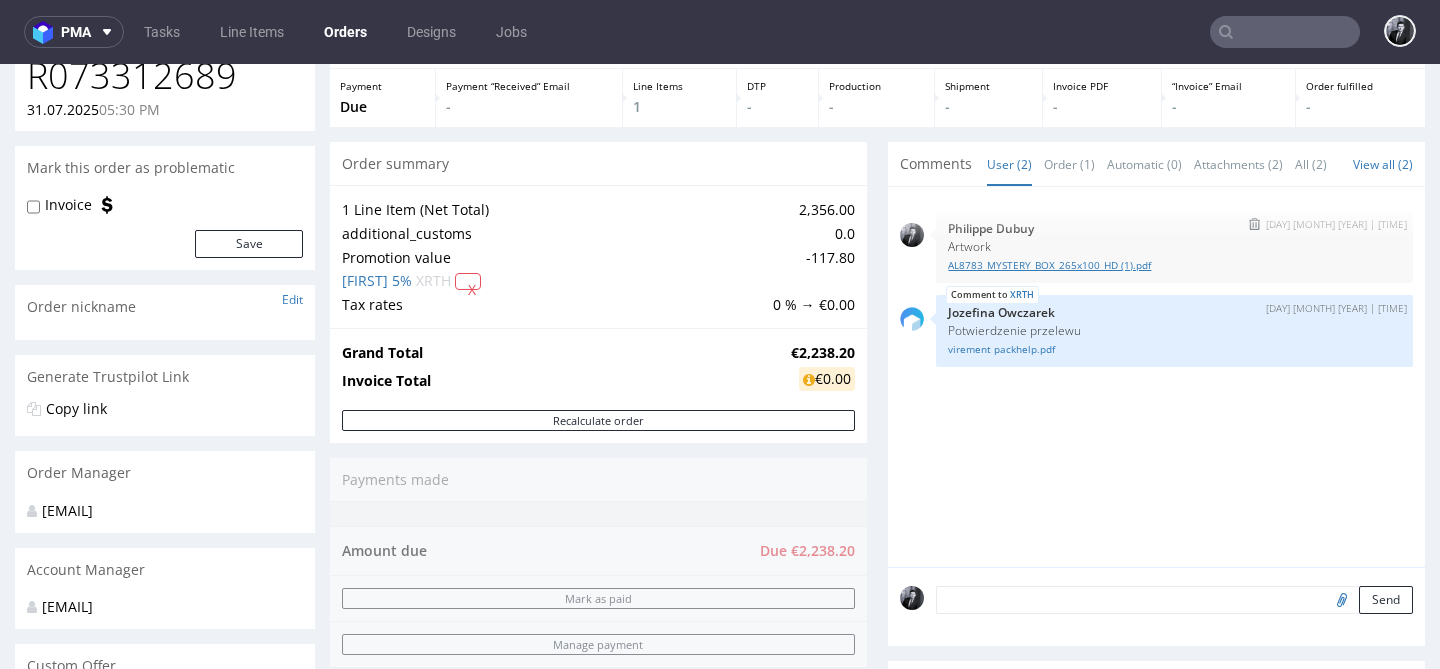 click on "AL8783_MYSTERY_BOX_265x100_HD (1).pdf" at bounding box center (1174, 265) 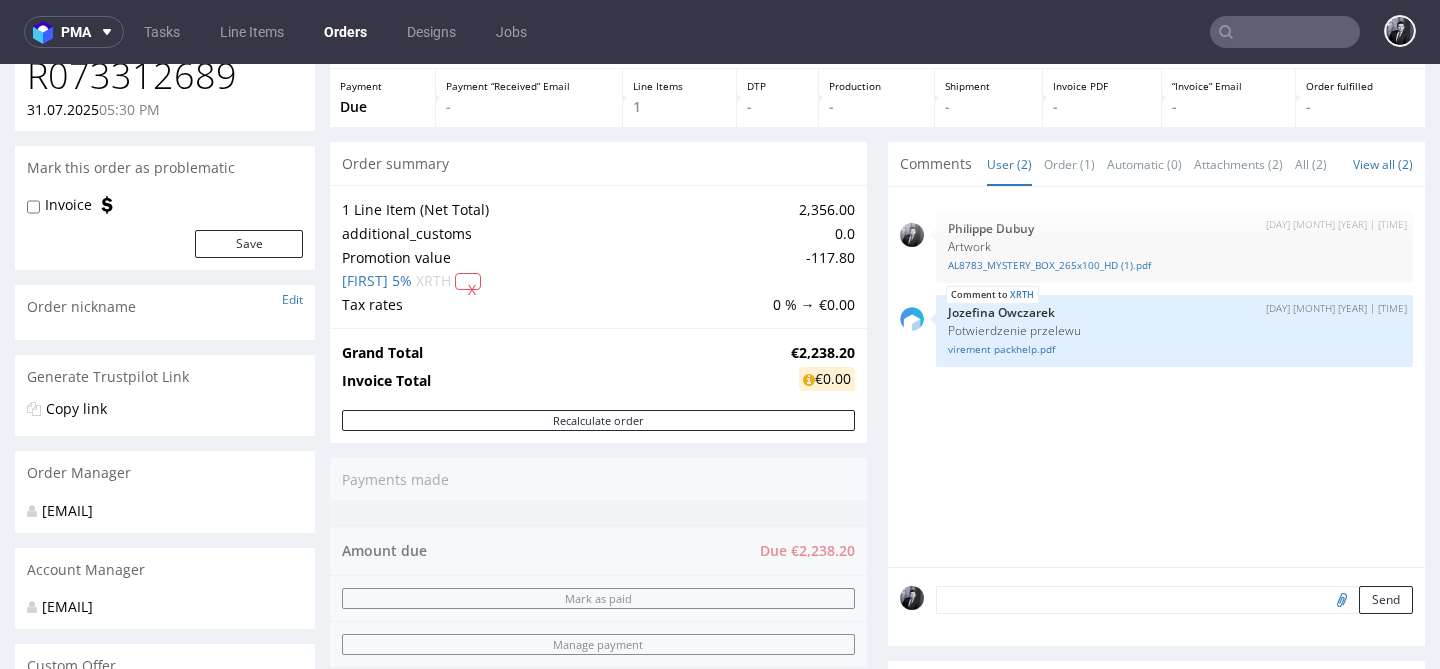 click on "Progress Payment Due Payment “Received” Email - Line Items 1 DTP - Production - Shipment - Invoice PDF - “Invoice” Email - Order fulfilled - Order summary 1 Line Item (Net Total) 2,356.00 additional_customs 0.0 Promotion value -117.80 [FIRST] 5%   XRTH   X Tax rates 0 % → €0.00 Grand Total €2,238.20 Invoice Total  €0.00 Recalculate order Payments made Amount due Due €2,238.20 Mark as paid Manage payment Proforma Proforma PROF 16469/2025 Update Proforma Comments User (2) Order (1) Automatic (0) Attachments (2) All (2) View all (2) [DAY] [MONTH] [YEAR] | [TIME] [FIRST] [LAST] Artwork AL8783_MYSTERY_BOX_265x100_HD (1).pdf   XRTH [DAY] [MONTH] [YEAR] | [TIME] [FIRST] [LAST] Potwierdzenie przelewu virement packhelp.pdf [DAY] [MONTH] [YEAR] | [TIME] [FIRST] [LAST] Artwork AL8783_MYSTERY_BOX_265x100_HD (1).pdf [DAY] [MONTH] [YEAR] | [TIME] [FIRST] [LAST] Artwork AL8783_MYSTERY_BOX_265x100_HD (1).pdf   XRTH [DAY] [MONTH] [YEAR] | [TIME] [FIRST] [LAST] Potwierdzenie przelewu virement packhelp.pdf [DAY] [MONTH] [YEAR] | [TIME] Artwork" at bounding box center [877, 567] 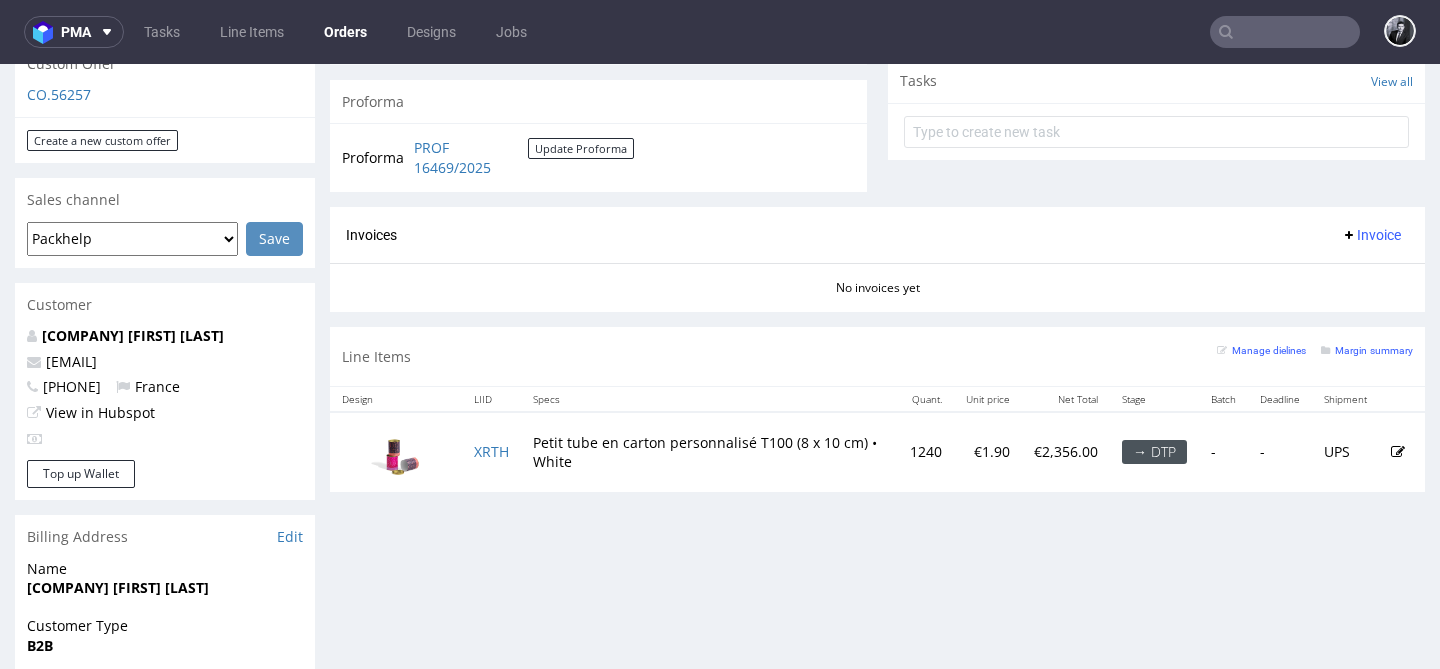 scroll, scrollTop: 704, scrollLeft: 0, axis: vertical 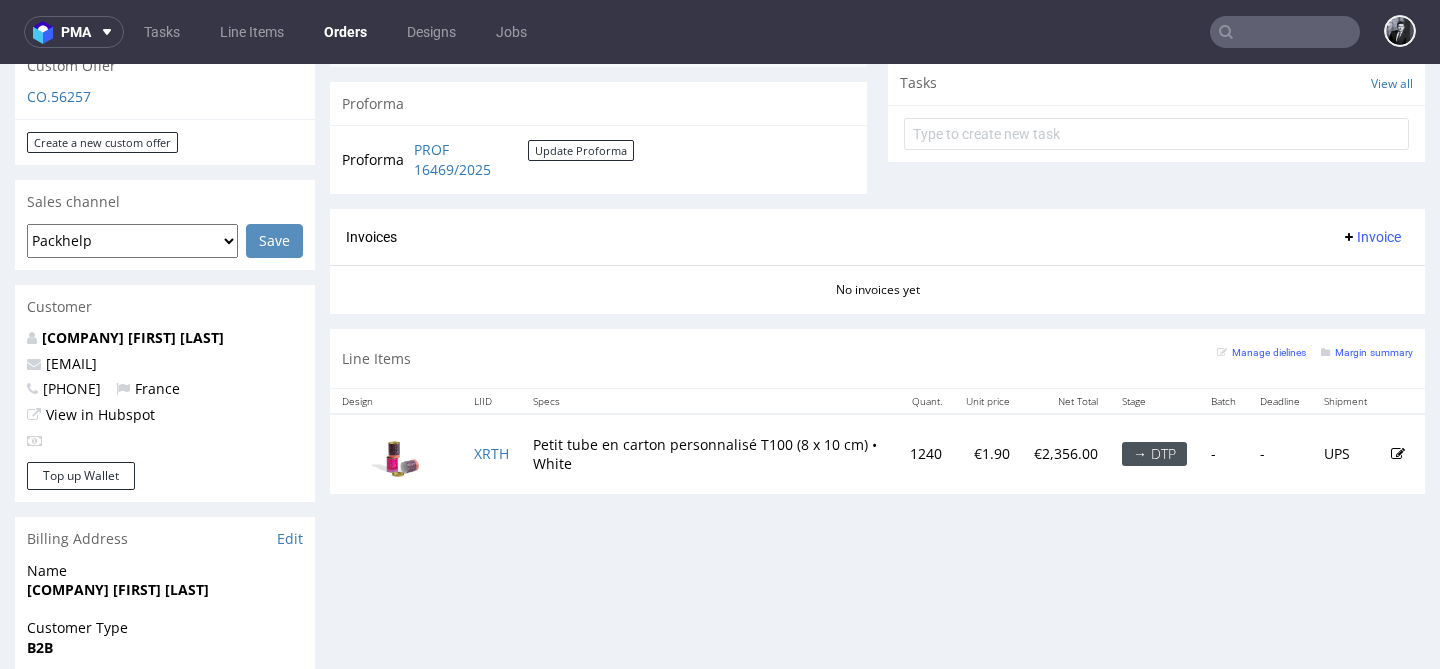 click on "Progress Payment Due Payment “Received” Email - Line Items 1 DTP - Production - Shipment - Invoice PDF - “Invoice” Email - Order fulfilled - Order summary 1 Line Item (Net Total) 2,356.00 additional_customs 0.0 Promotion value -117.80 [FIRST] 5%   XRTH   X Tax rates 0 % → €0.00 Grand Total €2,238.20 Invoice Total  €0.00 Recalculate order Payments made Amount due Due €2,238.20 Mark as paid Manage payment Proforma Proforma PROF 16469/2025 Update Proforma Comments User (2) Order (1) Automatic (0) Attachments (2) All (2) View all (2) [DAY] [MONTH] [YEAR] | [TIME] [FIRST] [LAST] Artwork AL8783_MYSTERY_BOX_265x100_HD (1).pdf   XRTH [DAY] [MONTH] [YEAR] | [TIME] [FIRST] [LAST] Potwierdzenie przelewu virement packhelp.pdf [DAY] [MONTH] [YEAR] | [TIME] [FIRST] [LAST] Artwork AL8783_MYSTERY_BOX_265x100_HD (1).pdf [DAY] [MONTH] [YEAR] | [TIME] [FIRST] [LAST] Artwork AL8783_MYSTERY_BOX_265x100_HD (1).pdf   XRTH [DAY] [MONTH] [YEAR] | [TIME] [FIRST] [LAST] Potwierdzenie przelewu virement packhelp.pdf [DAY] [MONTH] [YEAR] | [TIME] Artwork" at bounding box center [877, -33] 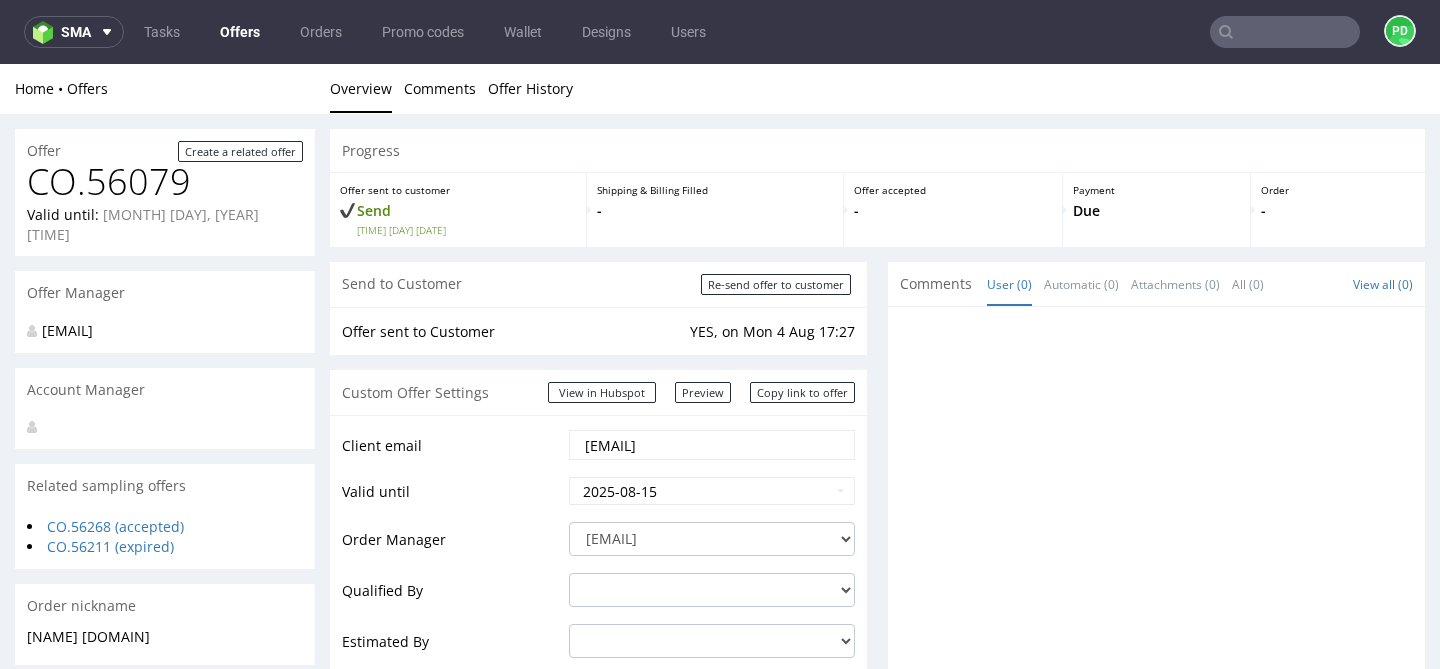 scroll, scrollTop: 0, scrollLeft: 0, axis: both 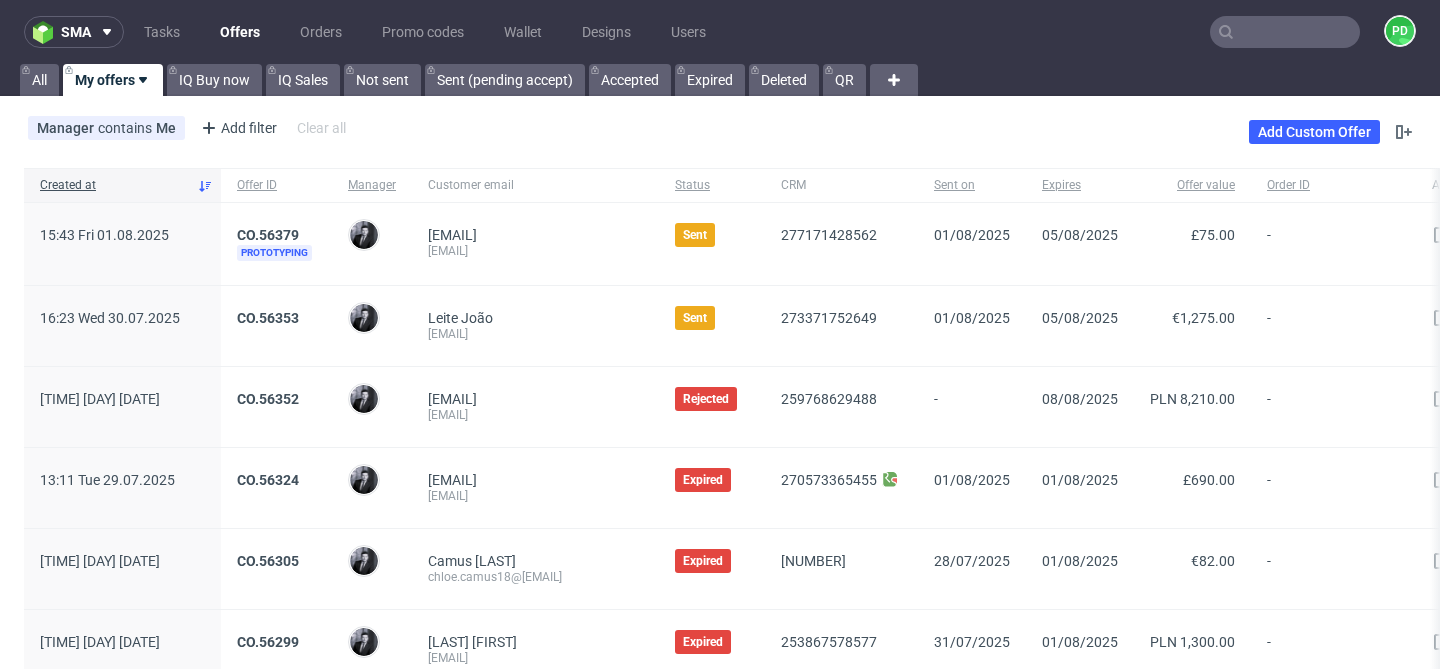 click at bounding box center (1285, 32) 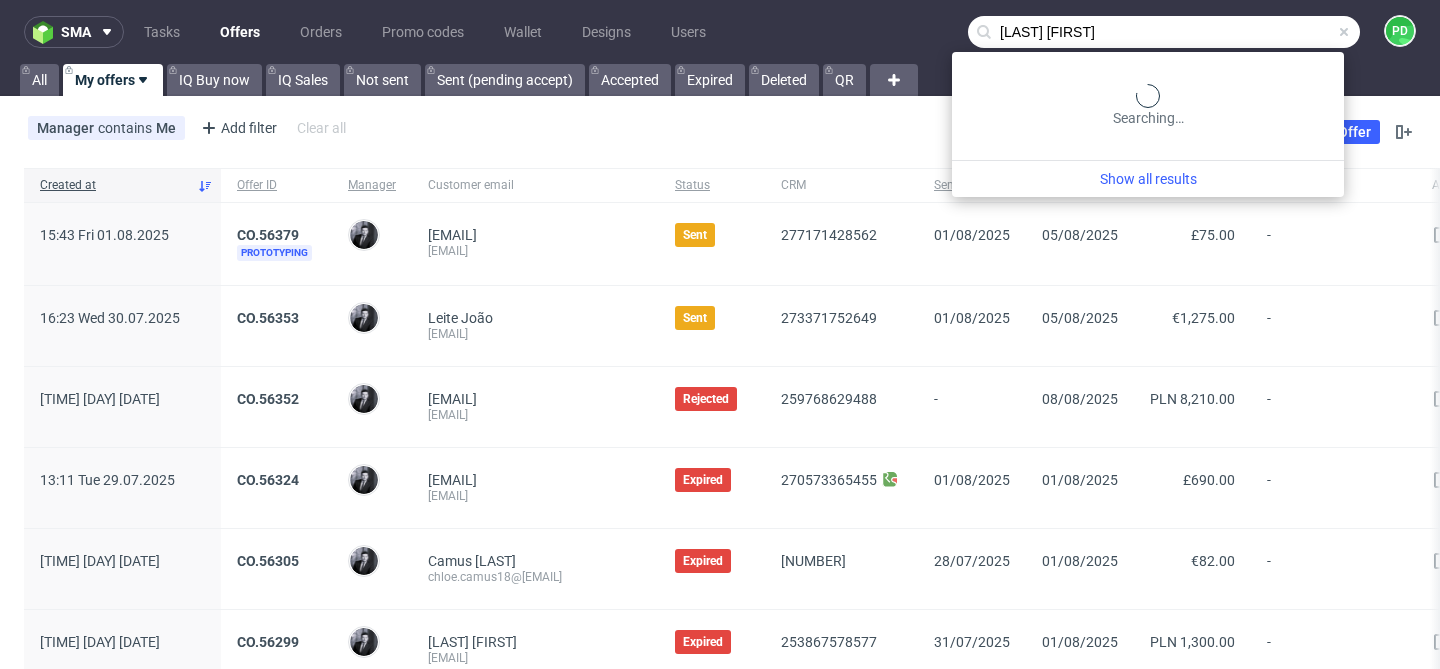 type on "ulysse galet" 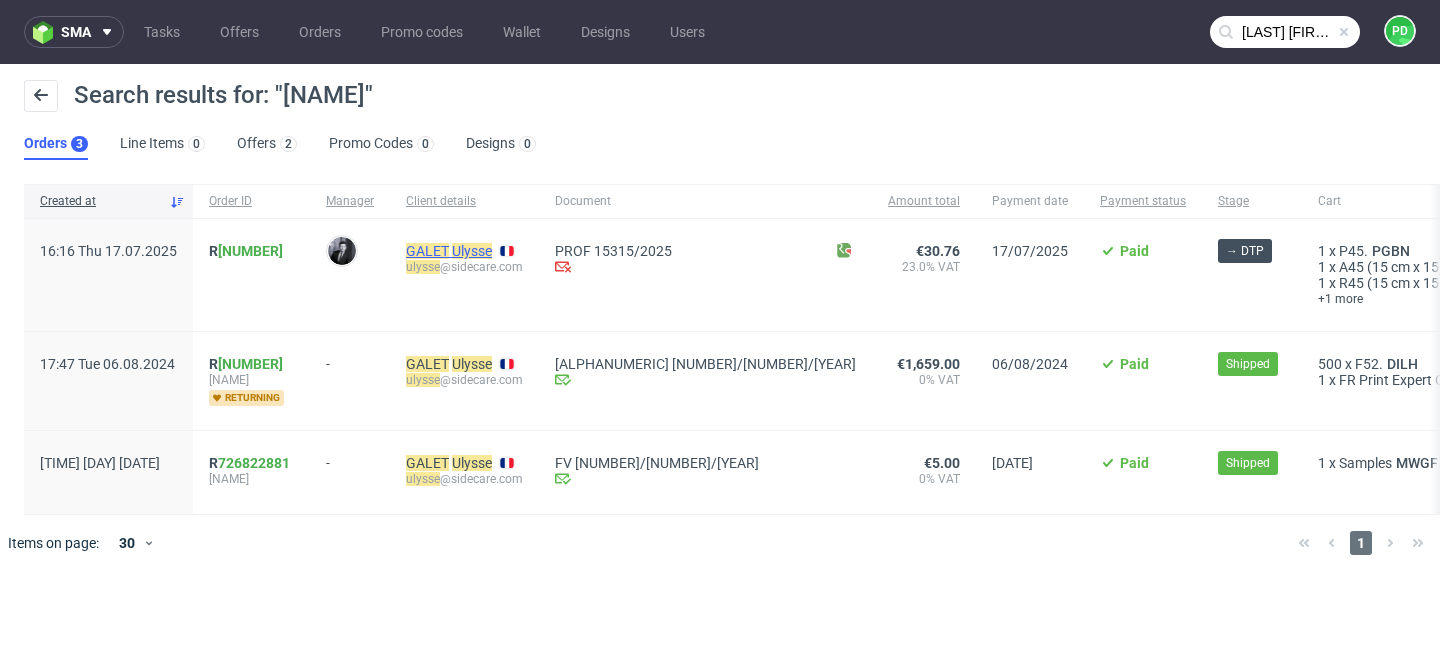 click on "Ulysse" 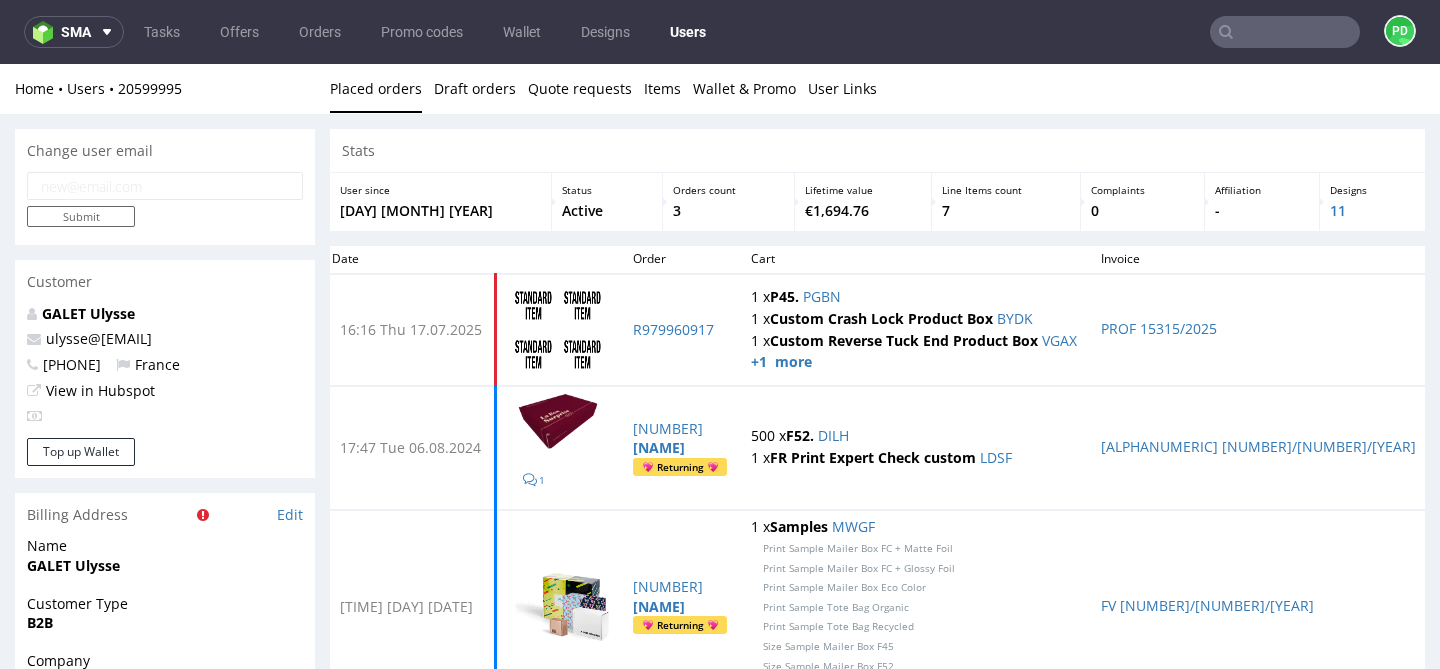 scroll, scrollTop: 0, scrollLeft: 0, axis: both 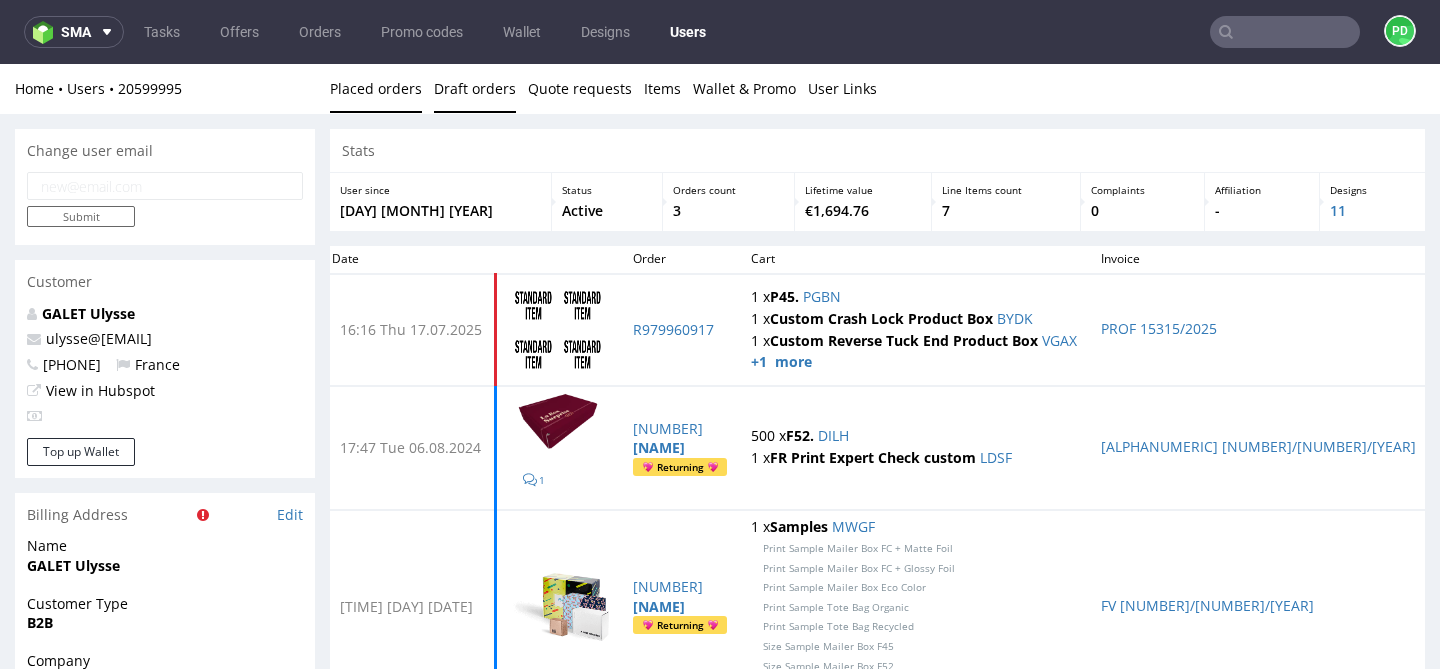 click on "Draft orders" at bounding box center (475, 88) 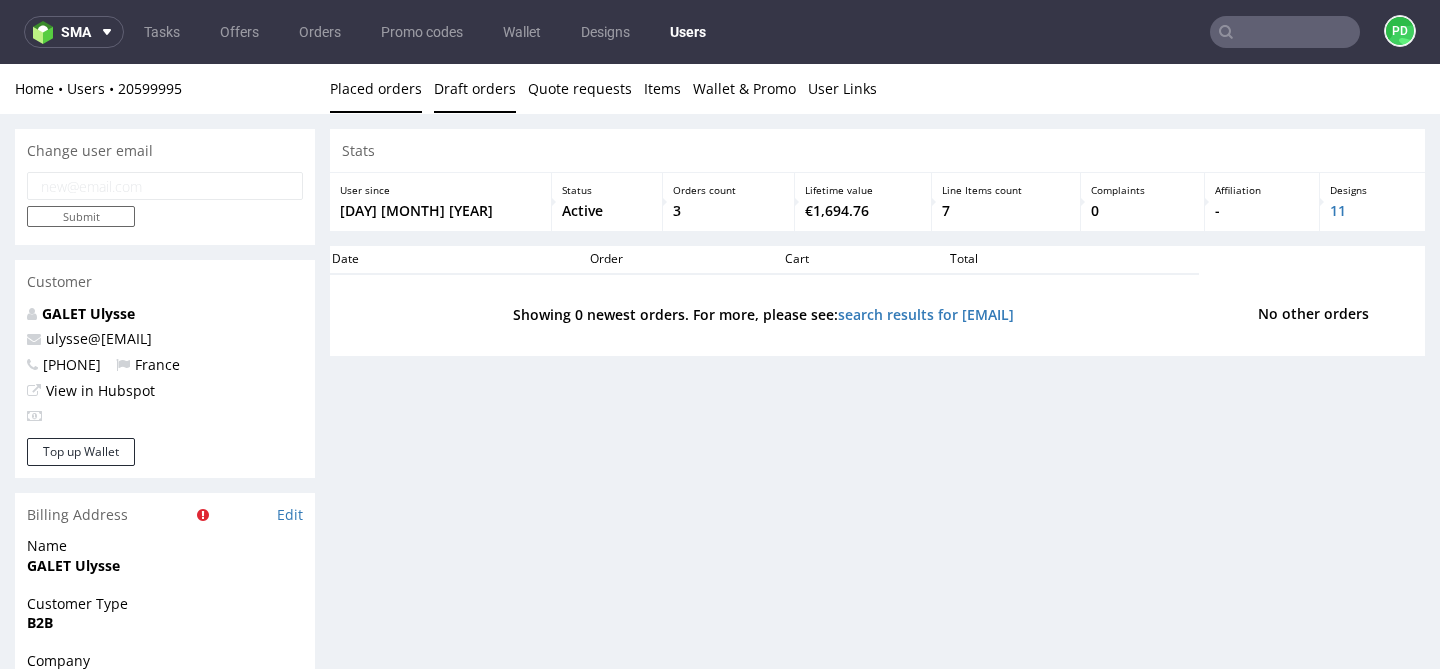 click on "Placed orders" at bounding box center (376, 88) 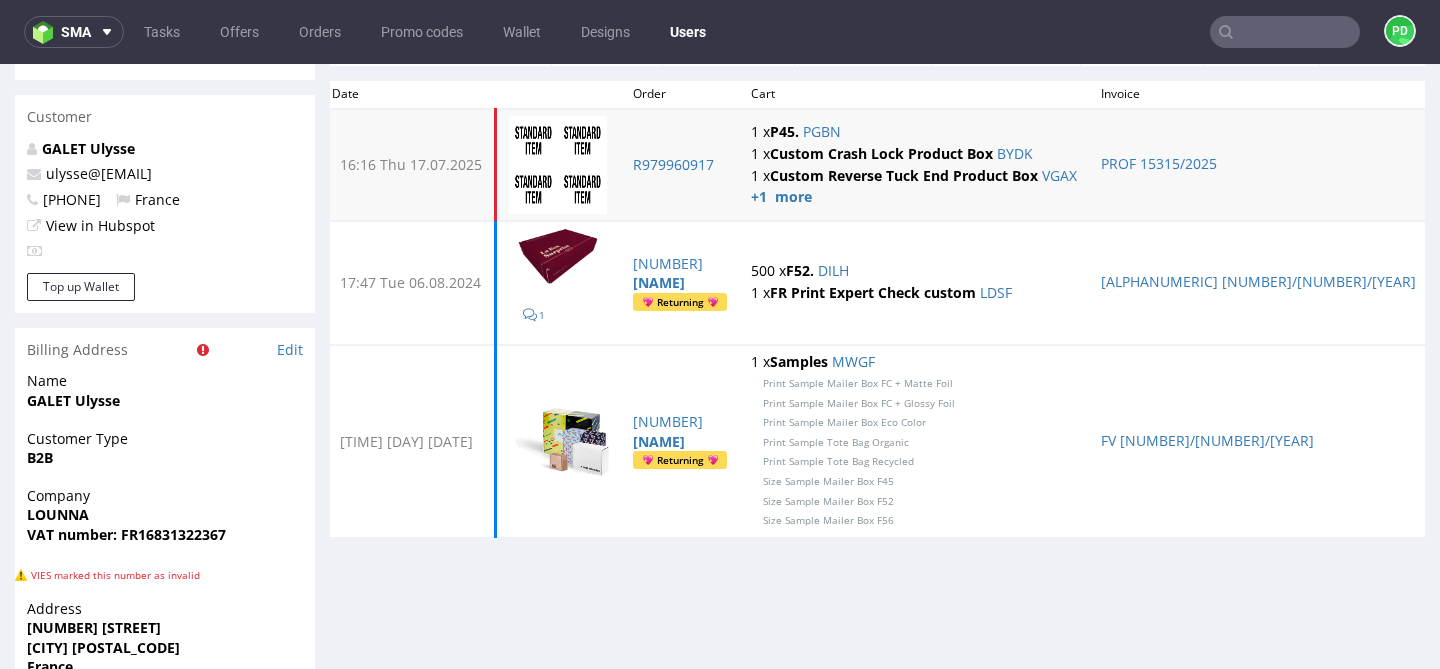scroll, scrollTop: 529, scrollLeft: 0, axis: vertical 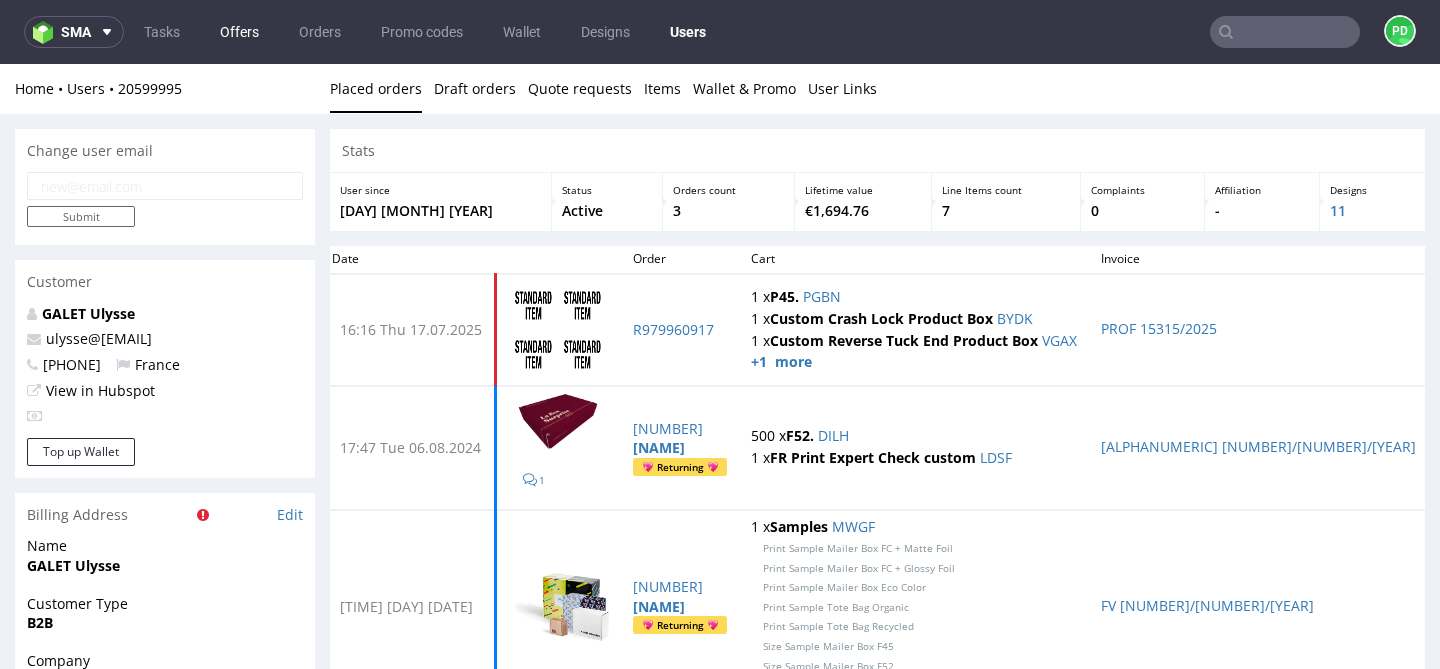 click on "Offers" at bounding box center (239, 32) 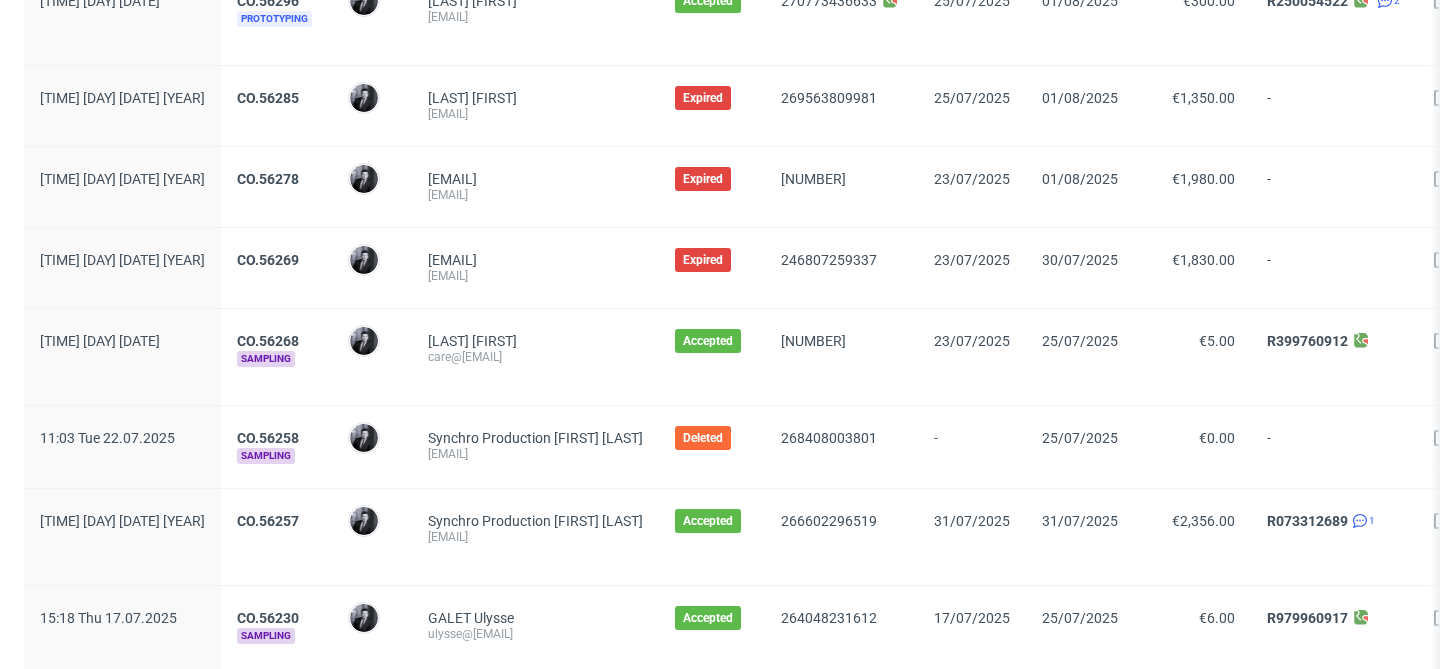scroll, scrollTop: 1002, scrollLeft: 0, axis: vertical 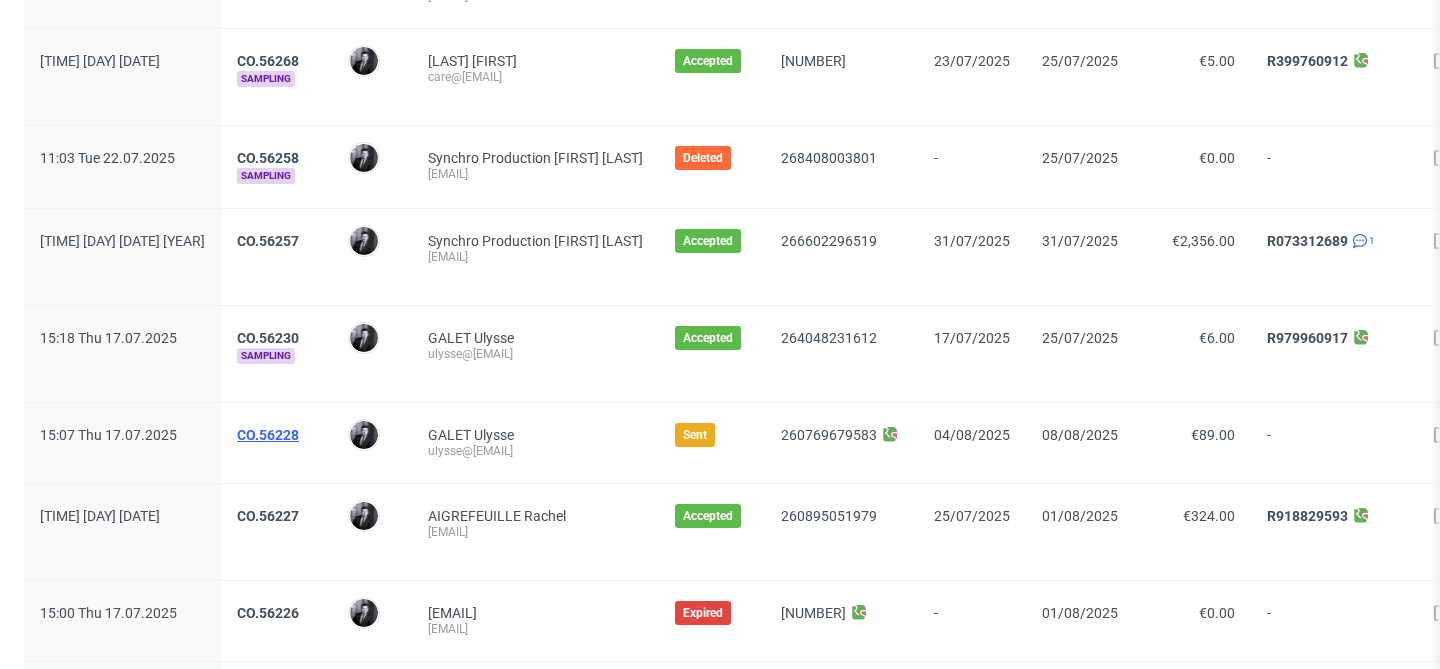 click on "CO.56228" at bounding box center [268, 435] 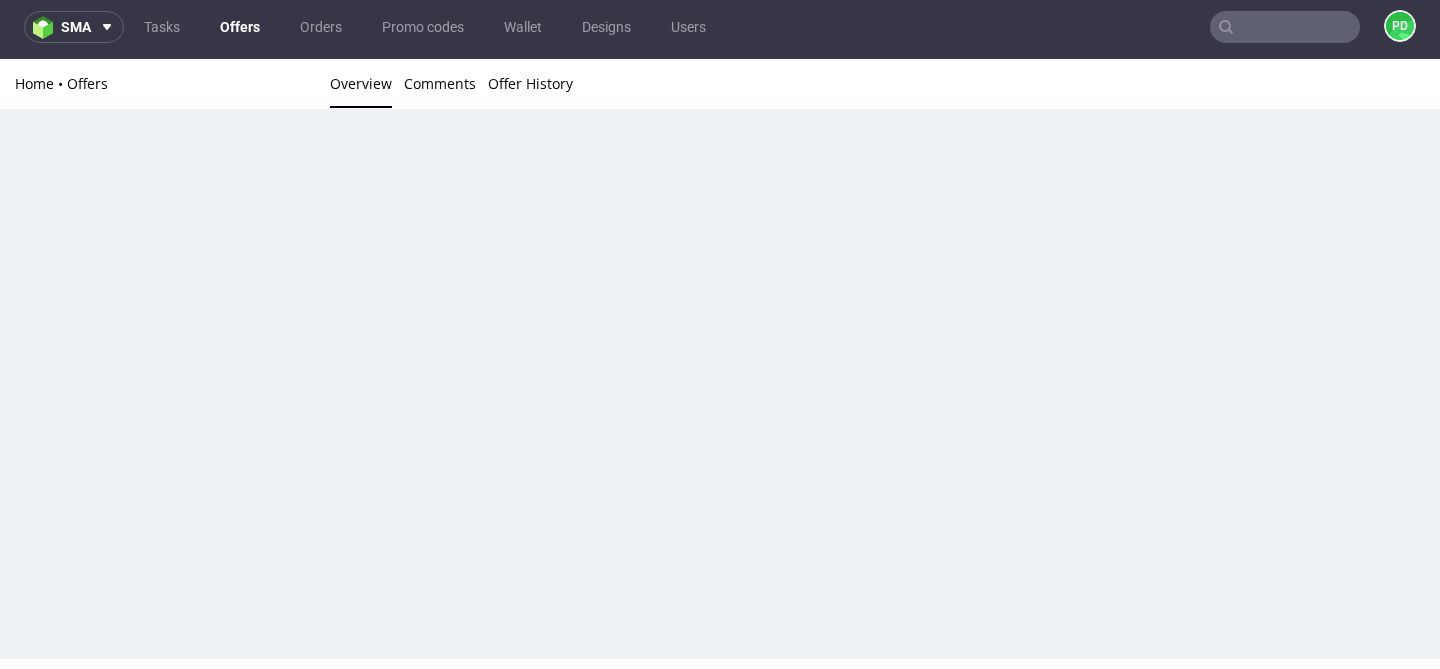 scroll, scrollTop: 5, scrollLeft: 0, axis: vertical 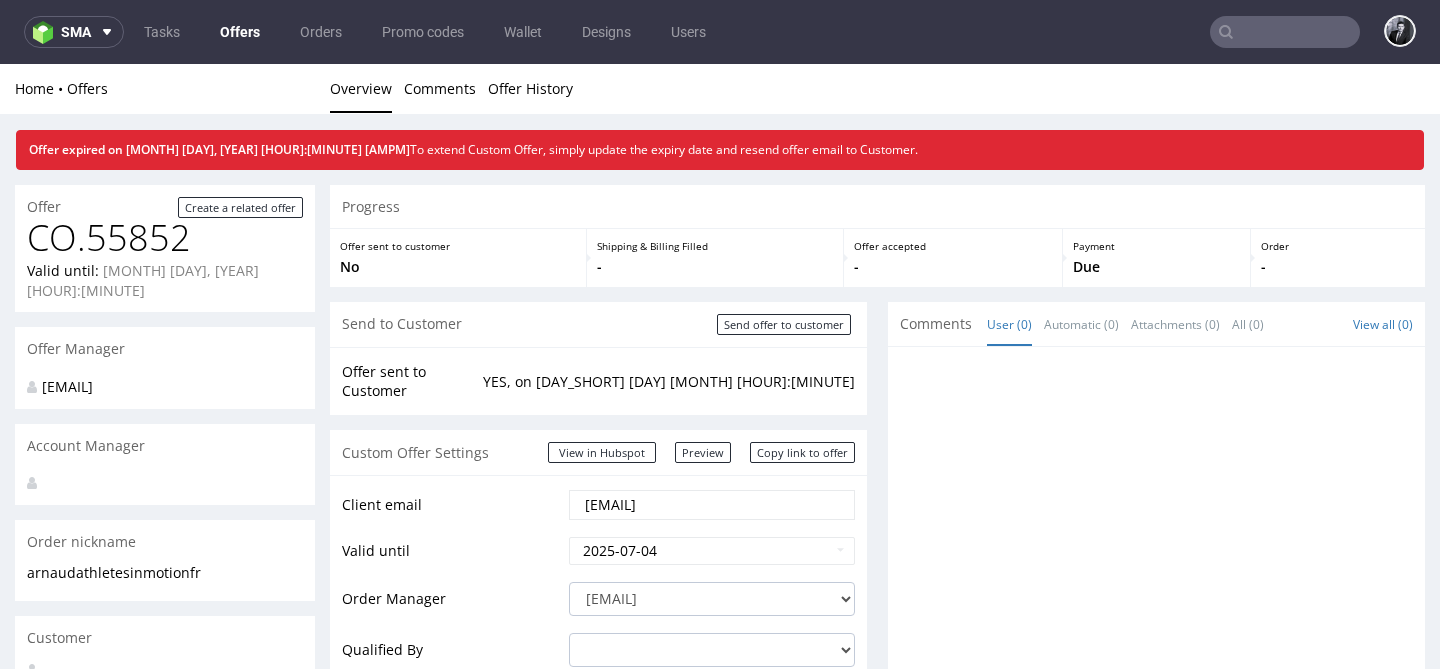 click on "sma Tasks Offers Orders Promo codes Wallet Designs Users" at bounding box center (720, 32) 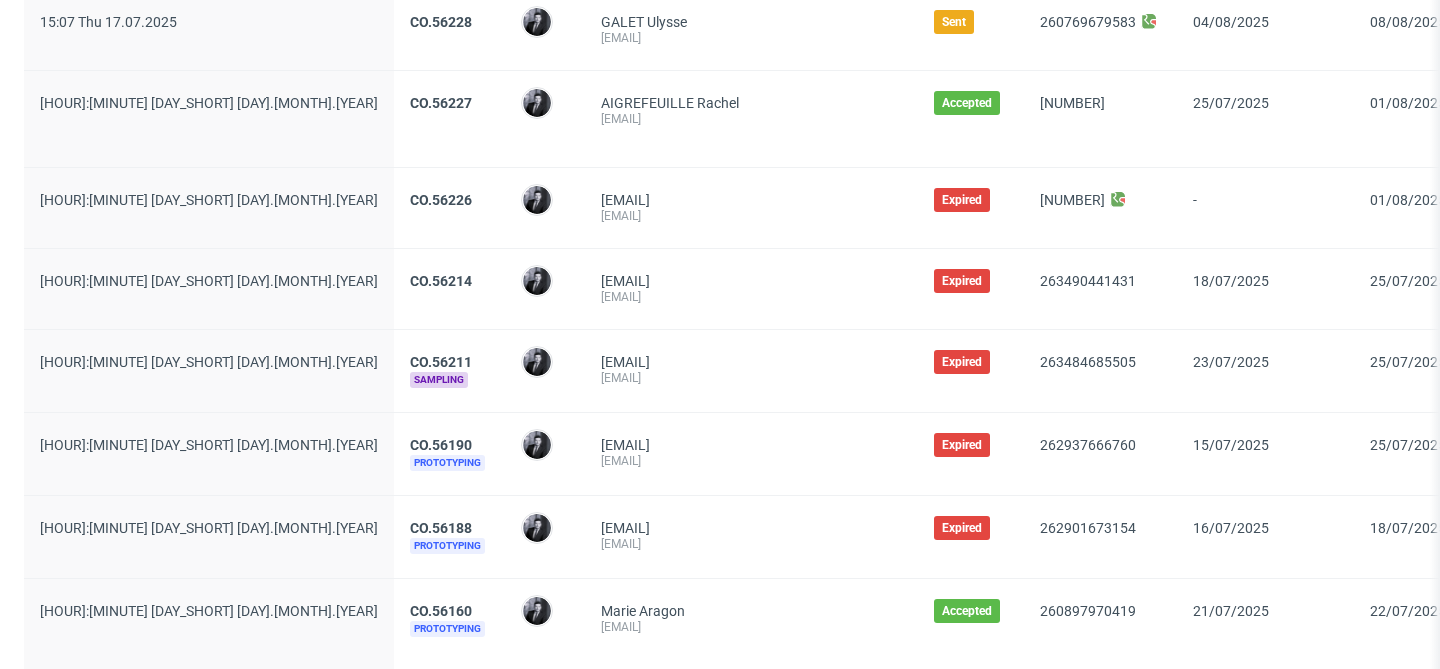 scroll, scrollTop: 1419, scrollLeft: 0, axis: vertical 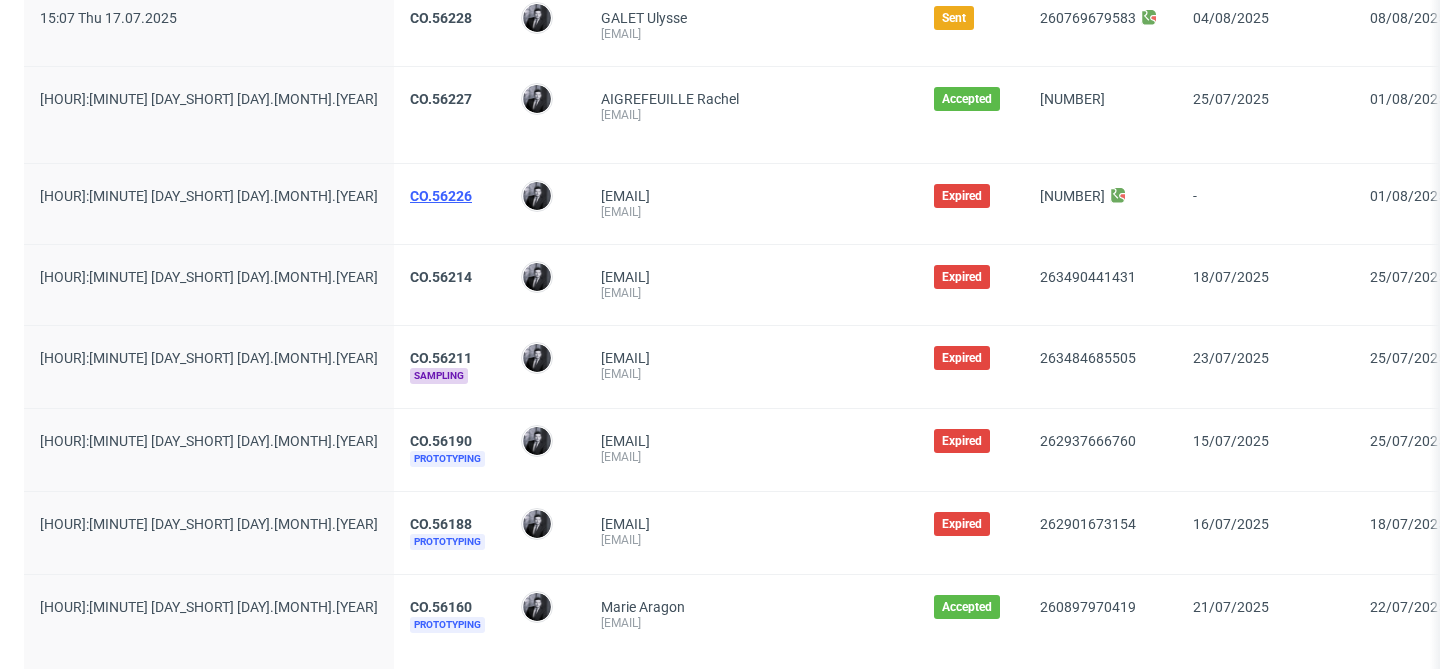 click on "CO.56226" at bounding box center (441, 196) 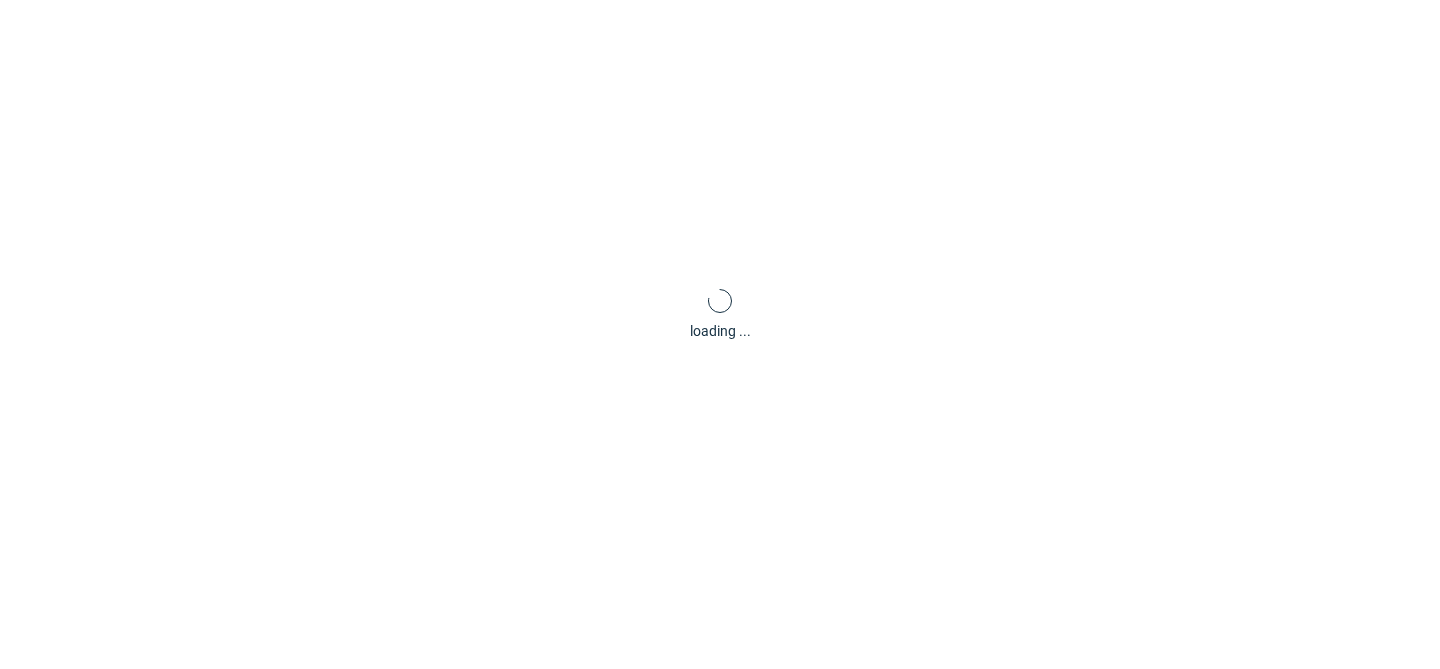 scroll, scrollTop: 0, scrollLeft: 0, axis: both 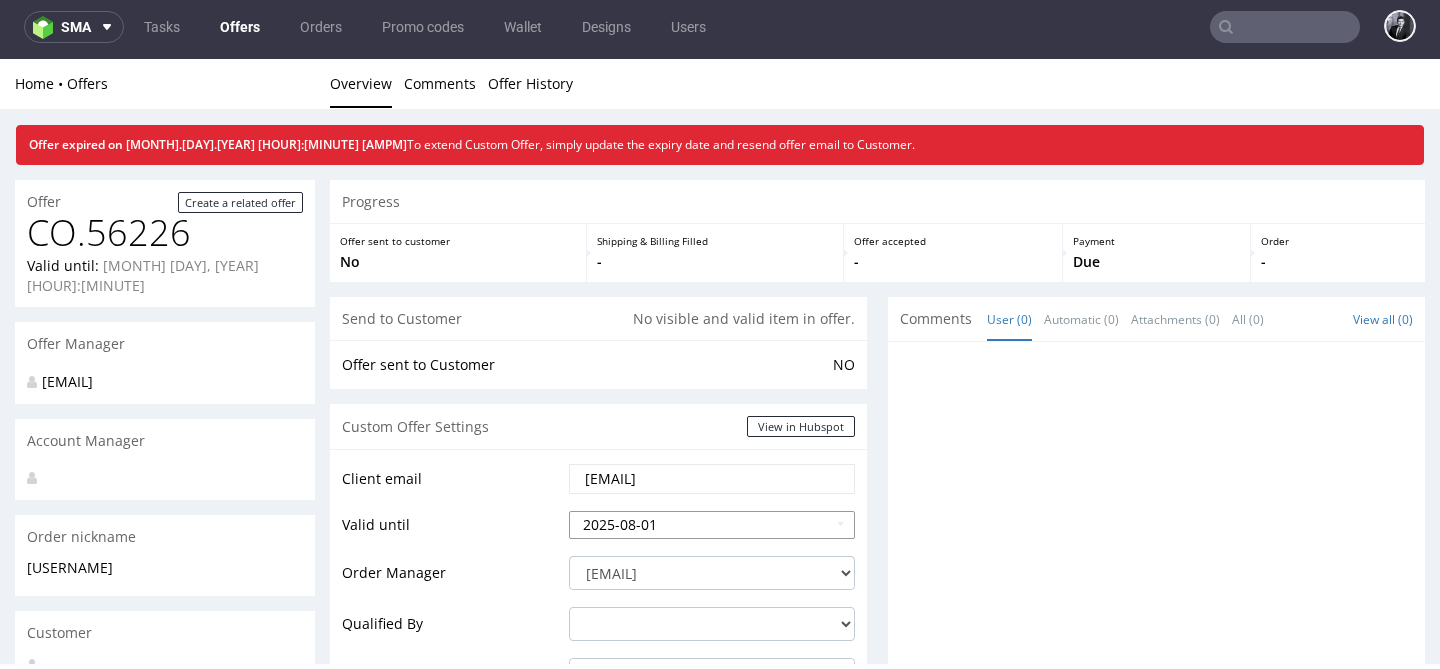 click on "2025-08-01" at bounding box center (712, 525) 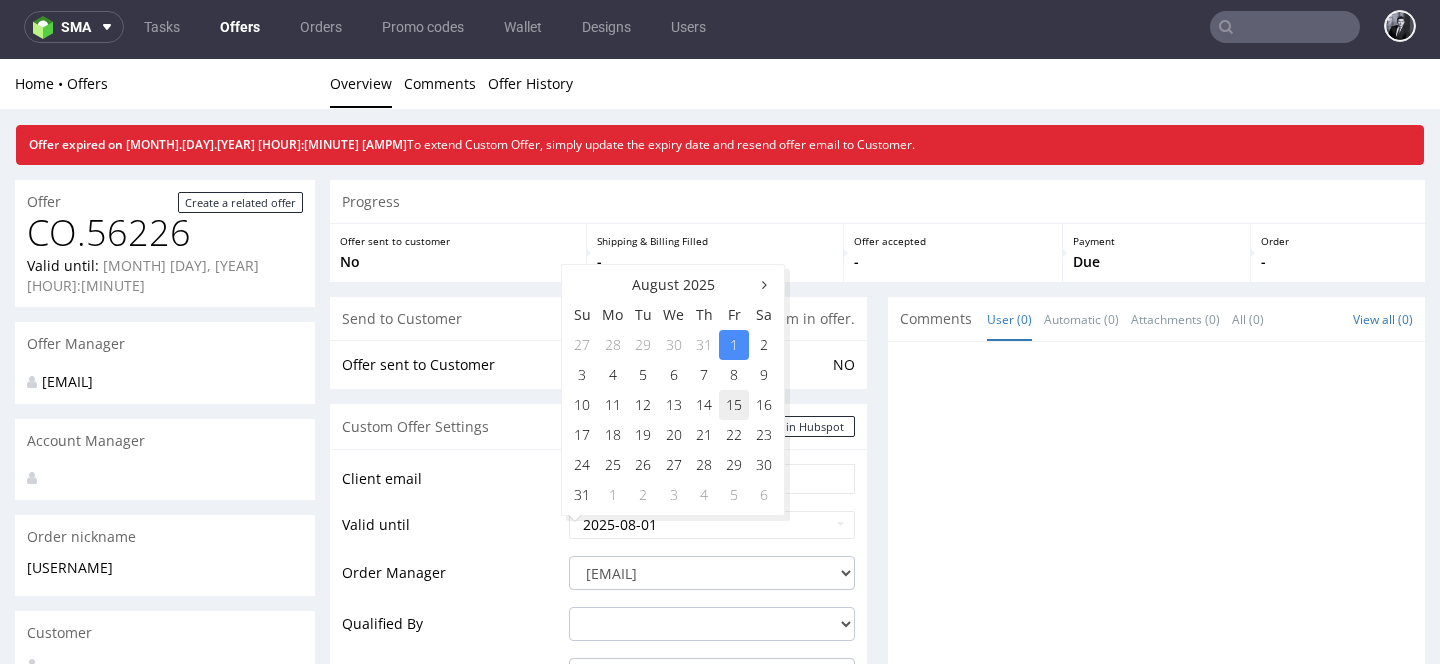 click on "15" at bounding box center [734, 405] 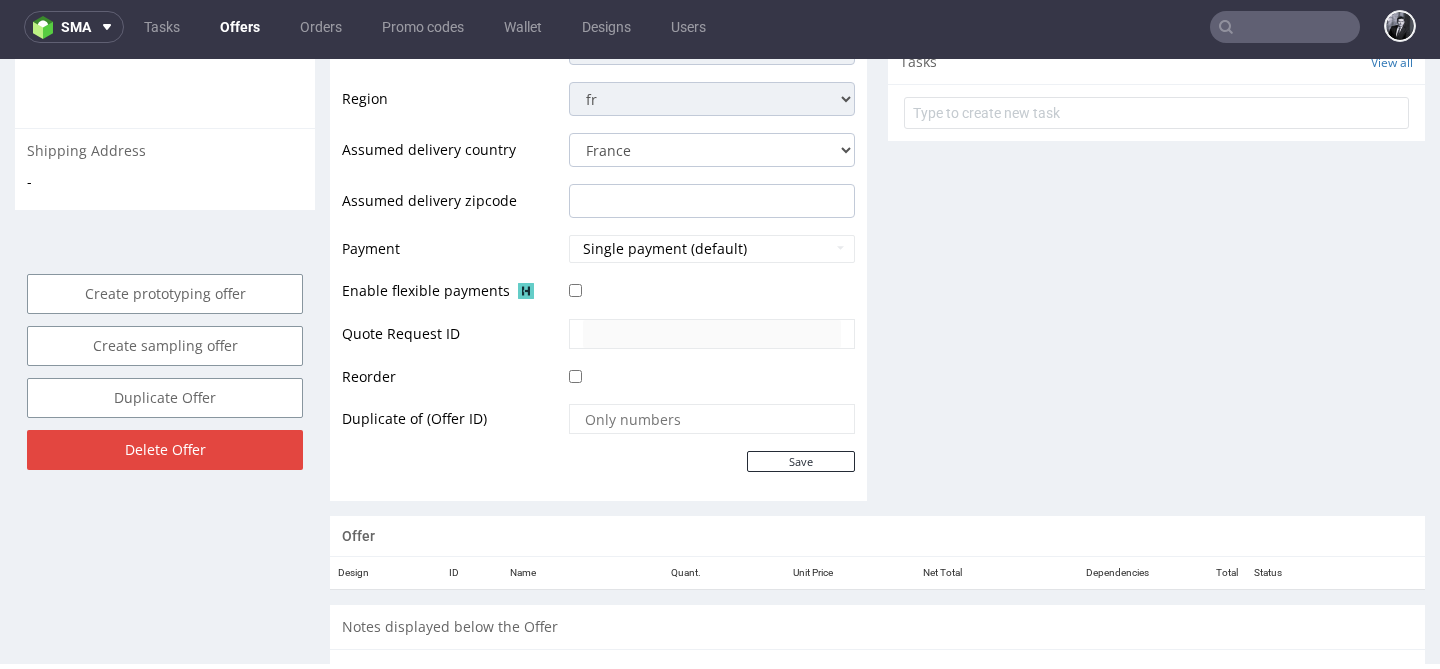 scroll, scrollTop: 811, scrollLeft: 0, axis: vertical 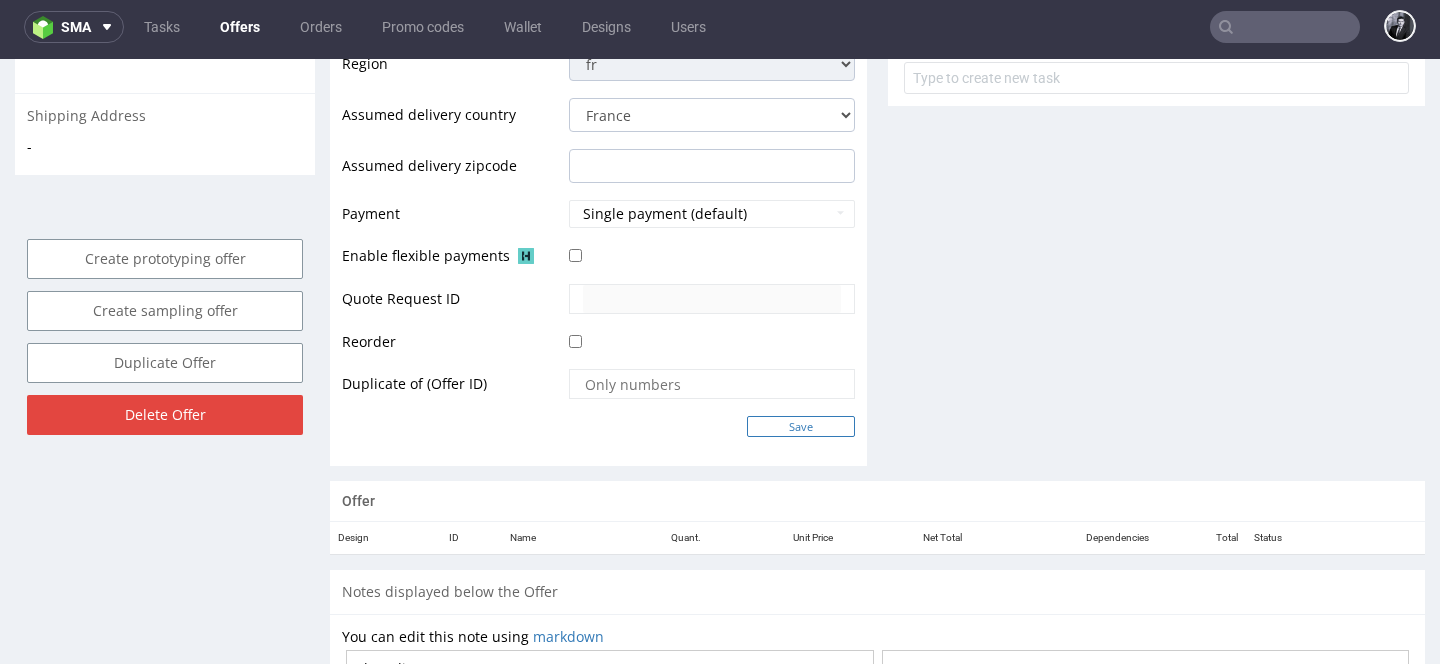 click on "Save" at bounding box center [801, 426] 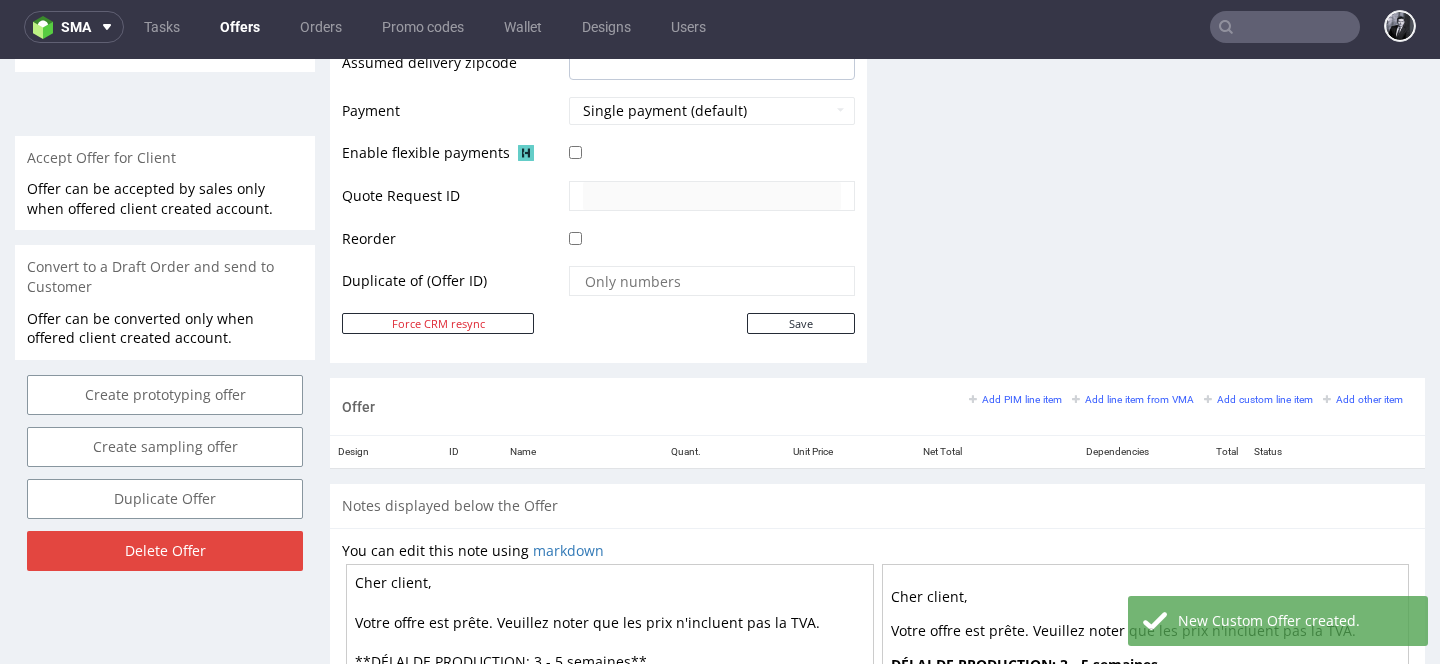 scroll, scrollTop: 867, scrollLeft: 0, axis: vertical 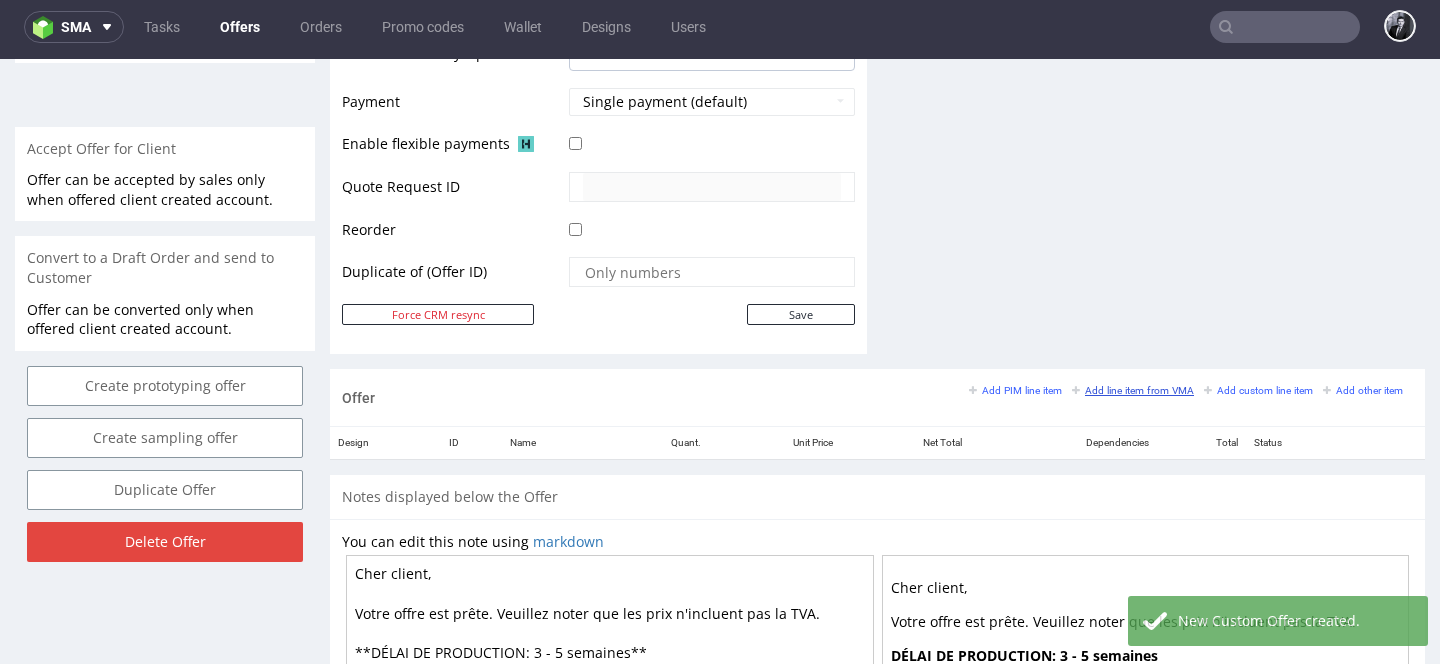 click on "Add line item from VMA" at bounding box center [1133, 390] 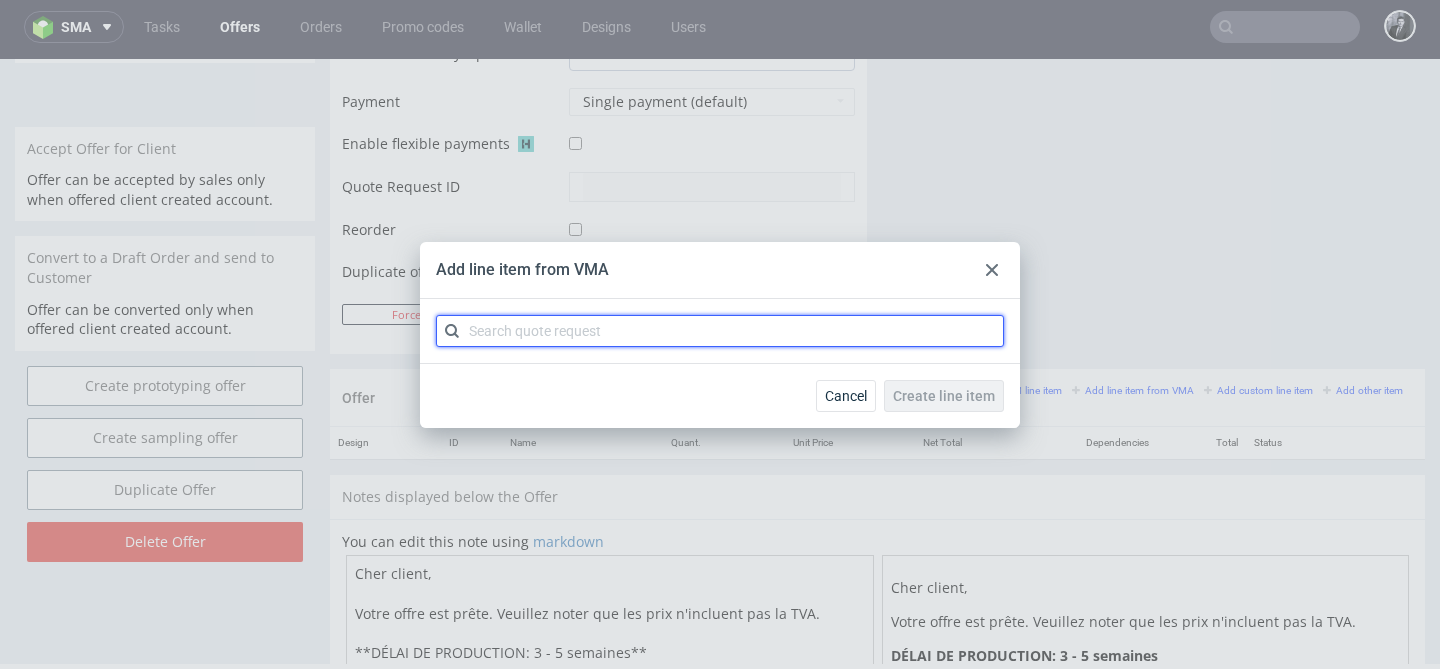 click at bounding box center (720, 331) 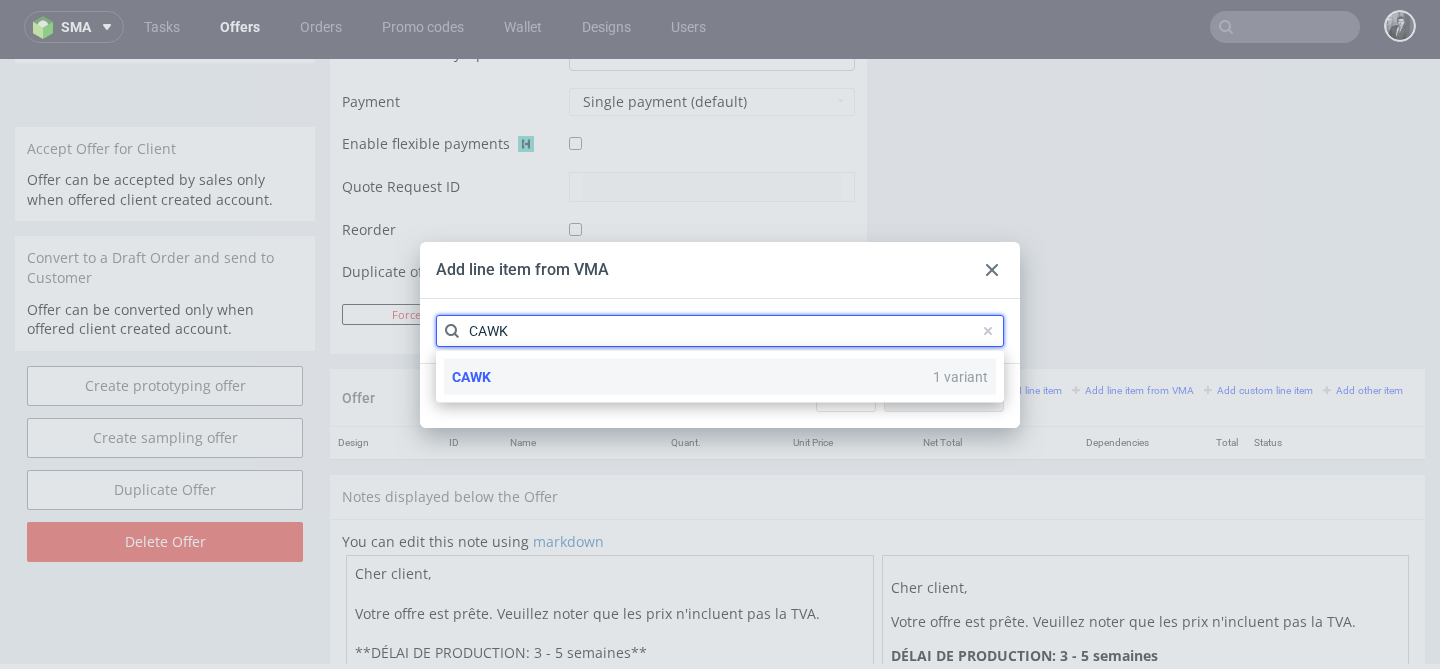 type on "CAWK" 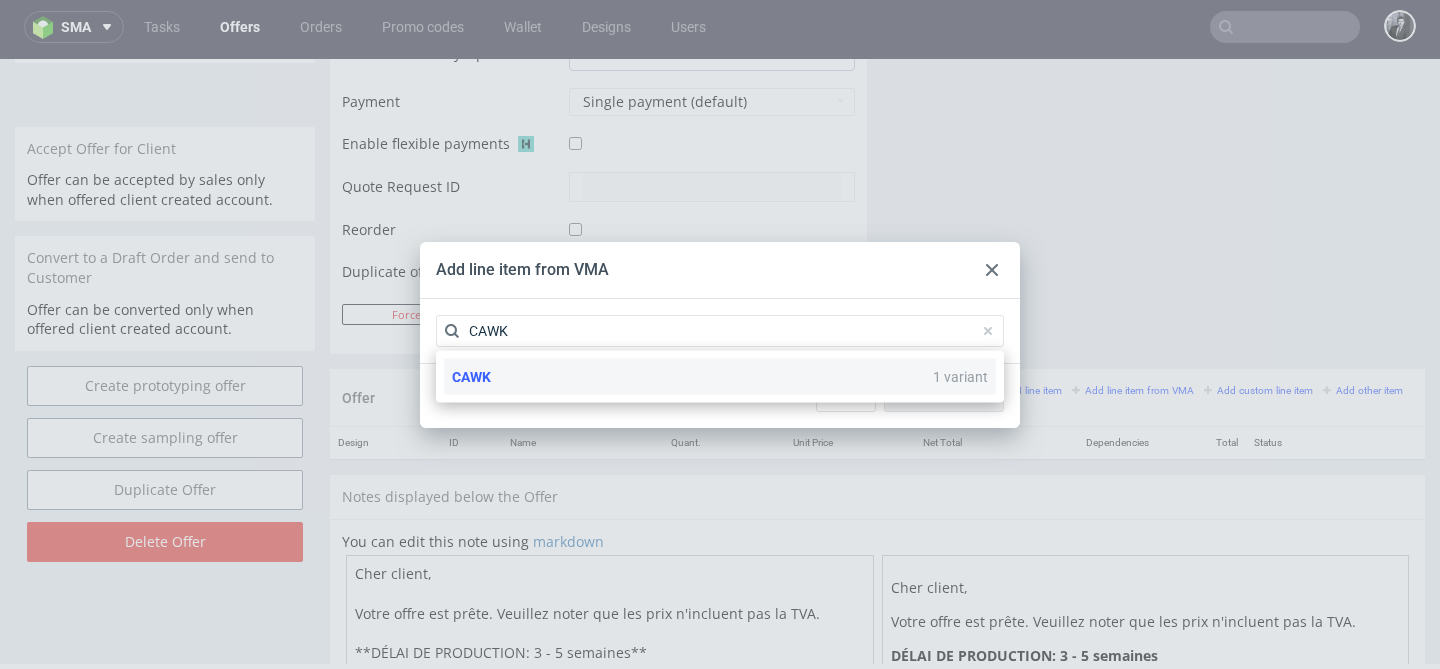 click on "CAWK 1 variant" at bounding box center [720, 377] 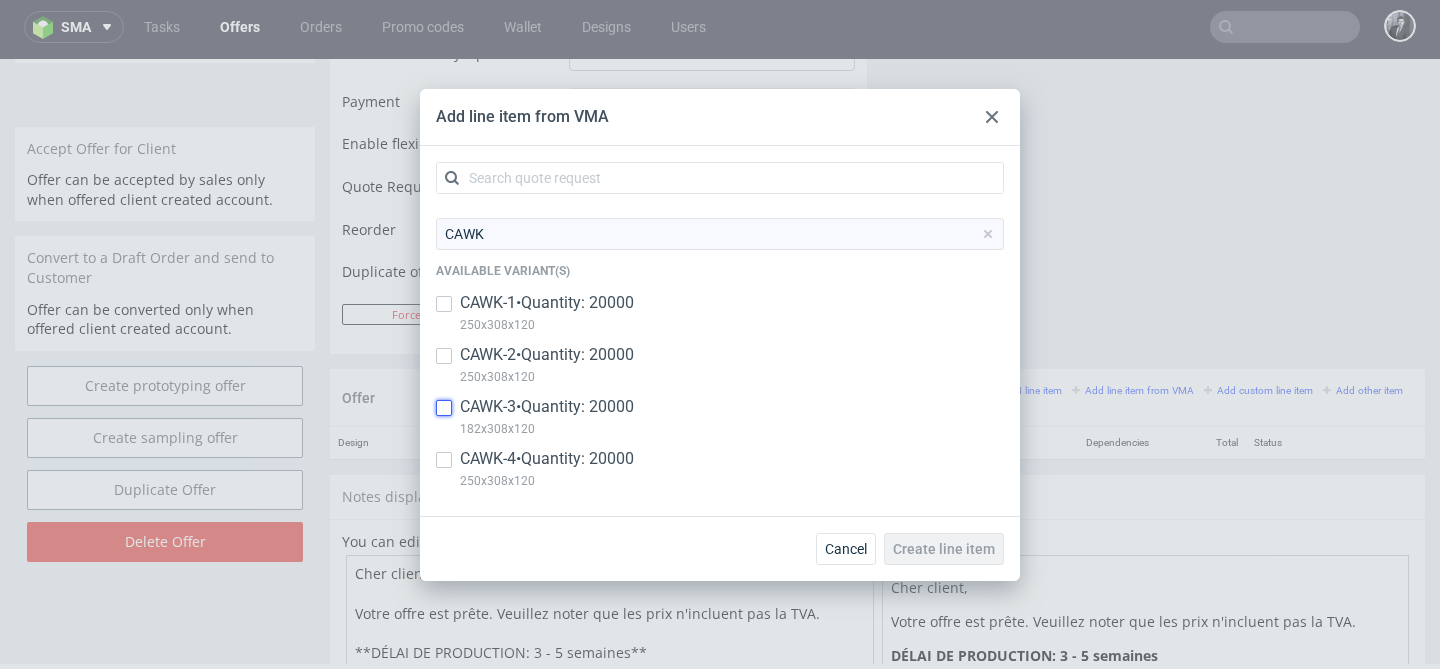 click at bounding box center (444, 408) 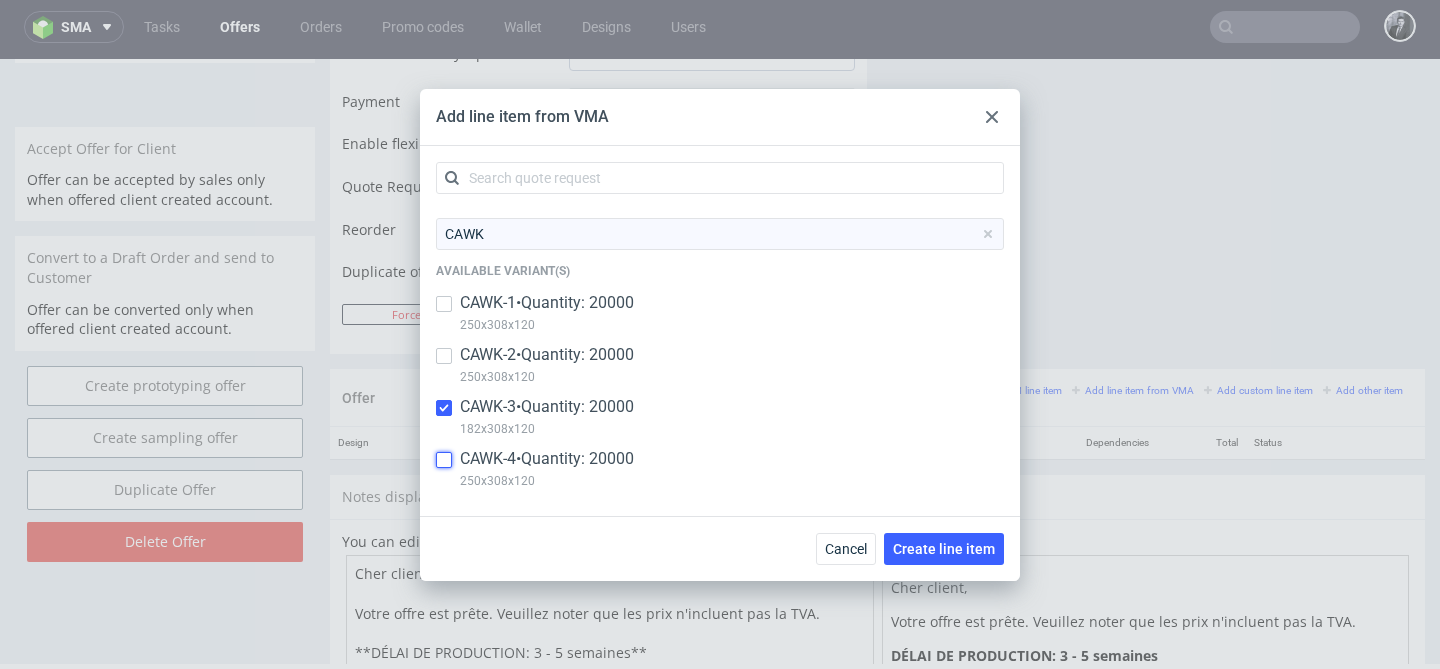 click at bounding box center (444, 460) 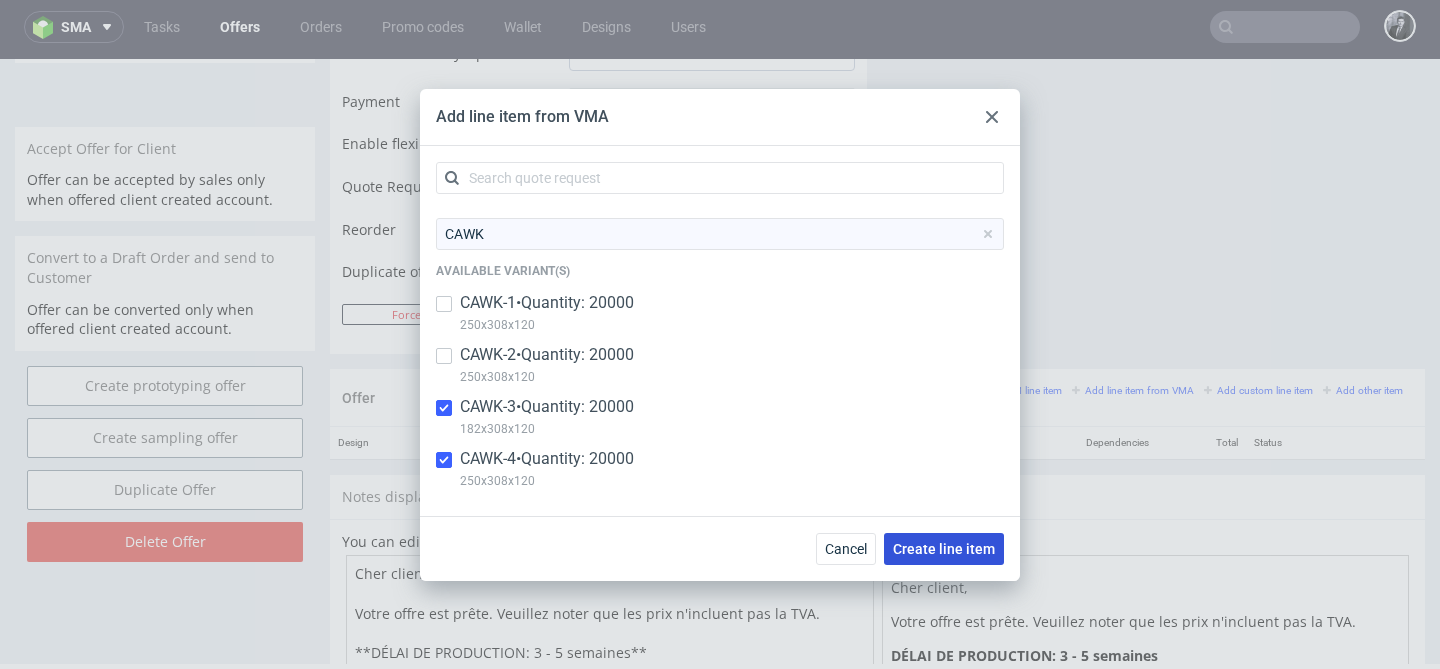 click on "Create line item" at bounding box center [944, 549] 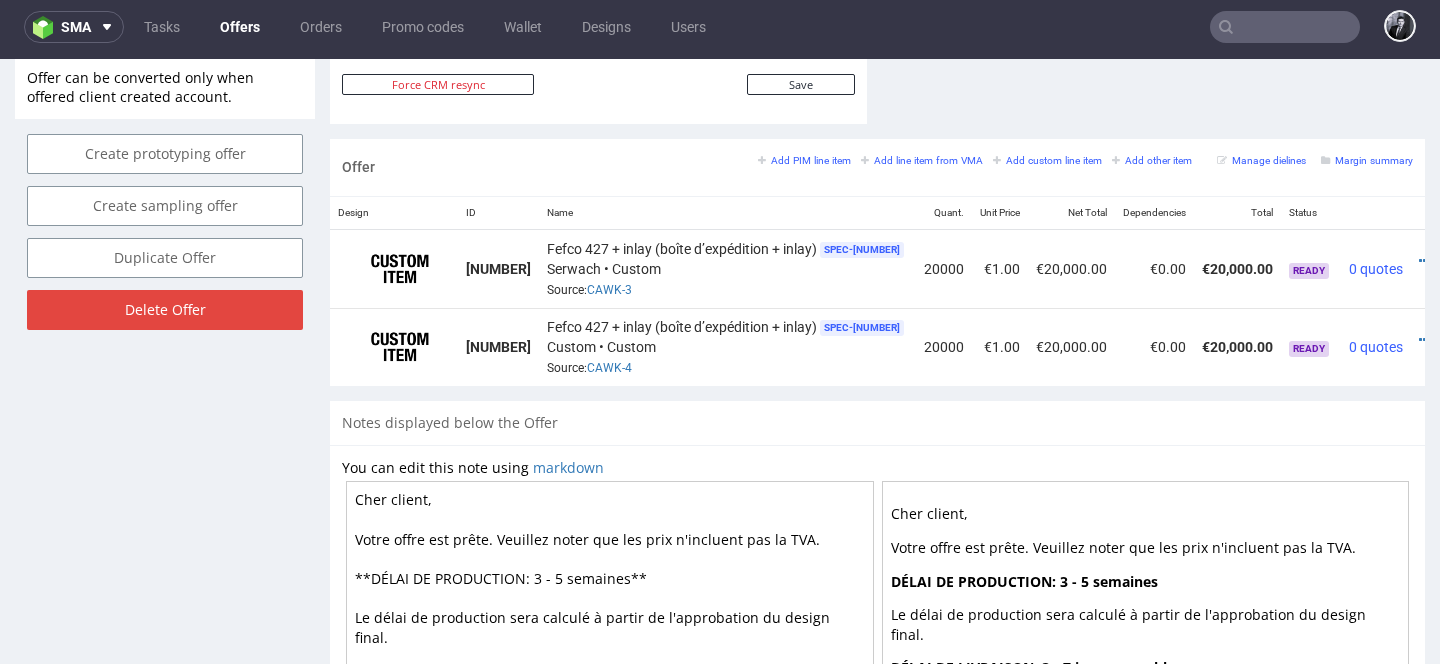 scroll, scrollTop: 1091, scrollLeft: 0, axis: vertical 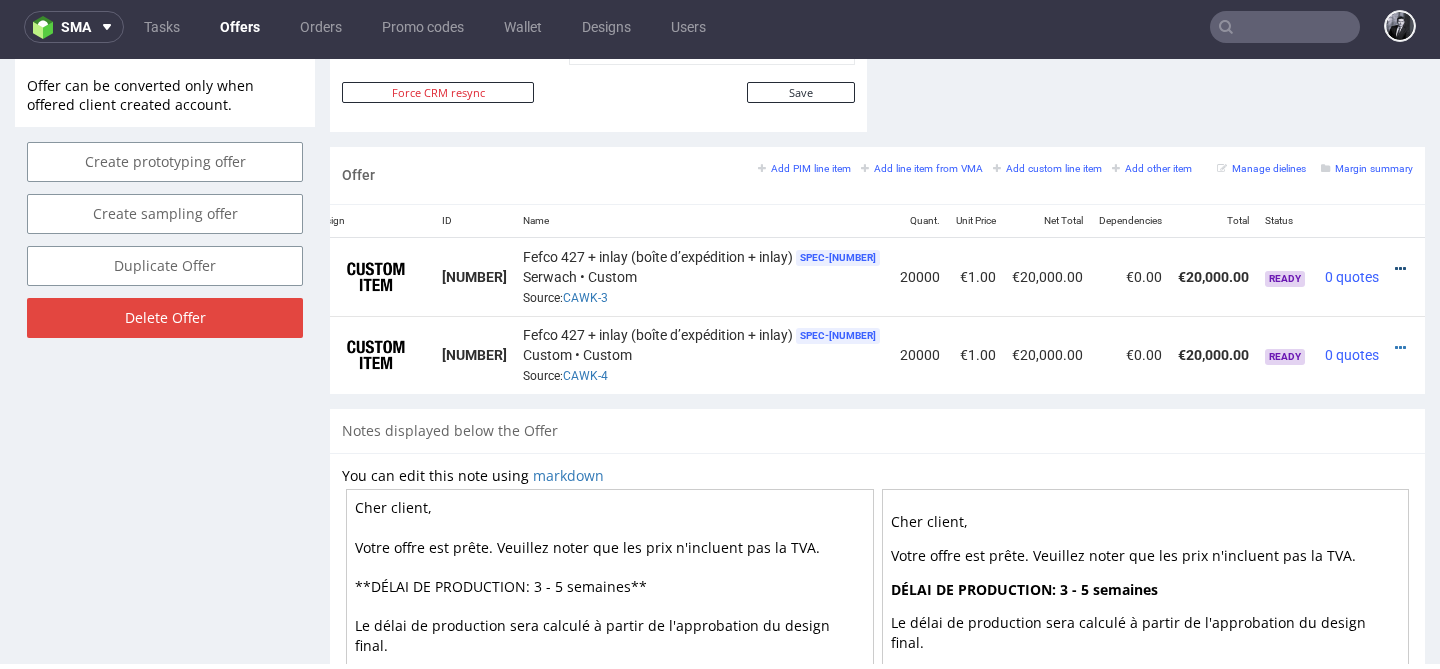 click at bounding box center (1400, 269) 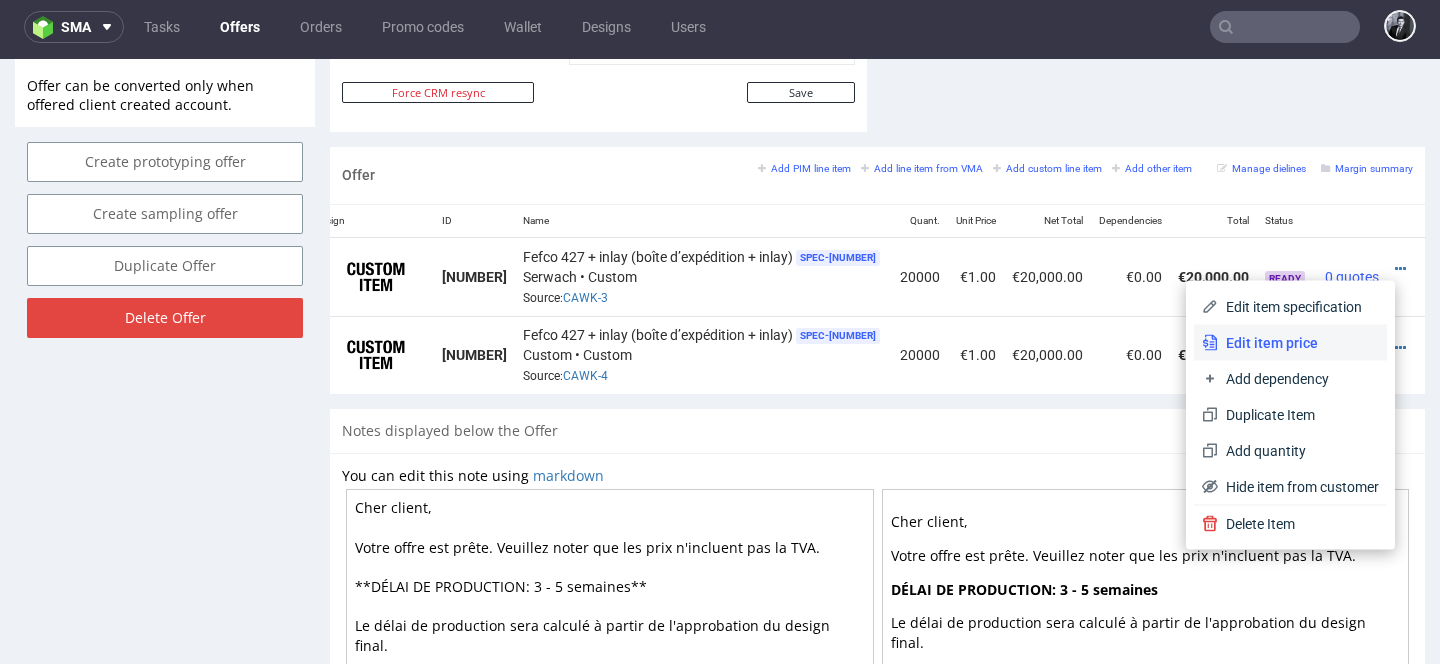 click on "Edit item price" at bounding box center [1298, 343] 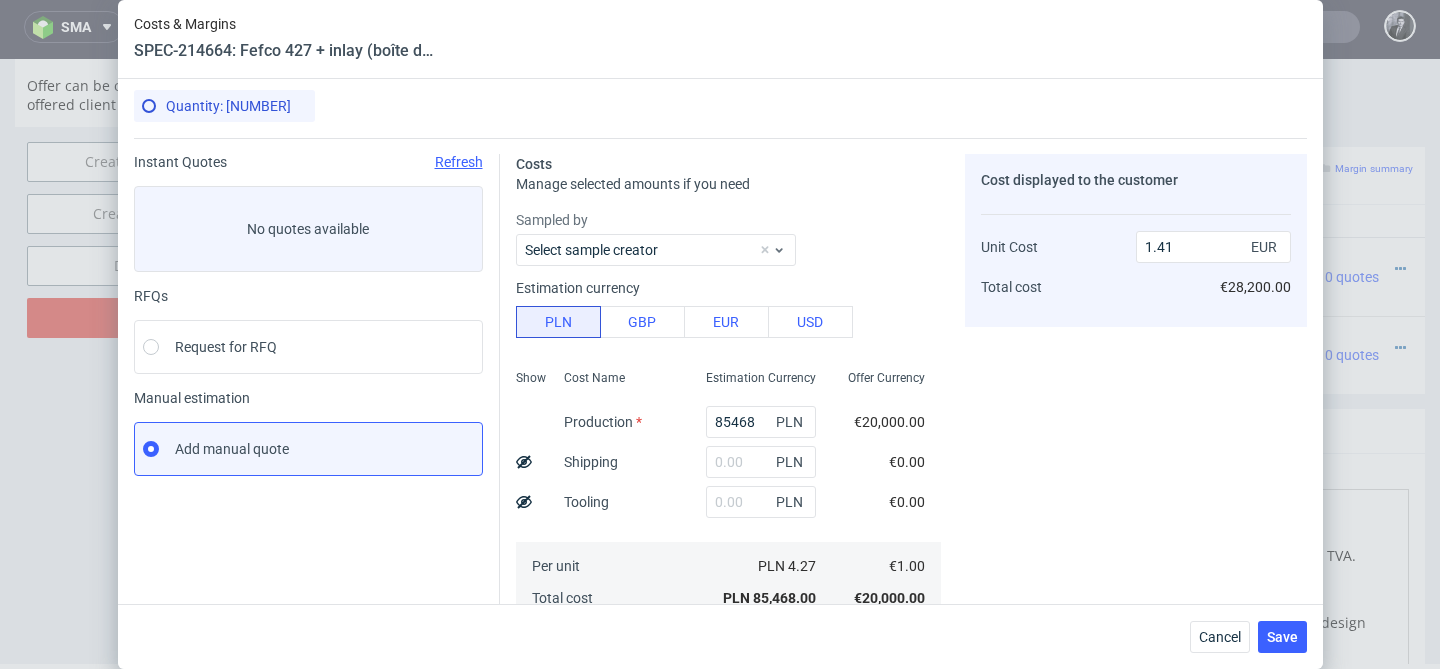 scroll, scrollTop: 0, scrollLeft: 0, axis: both 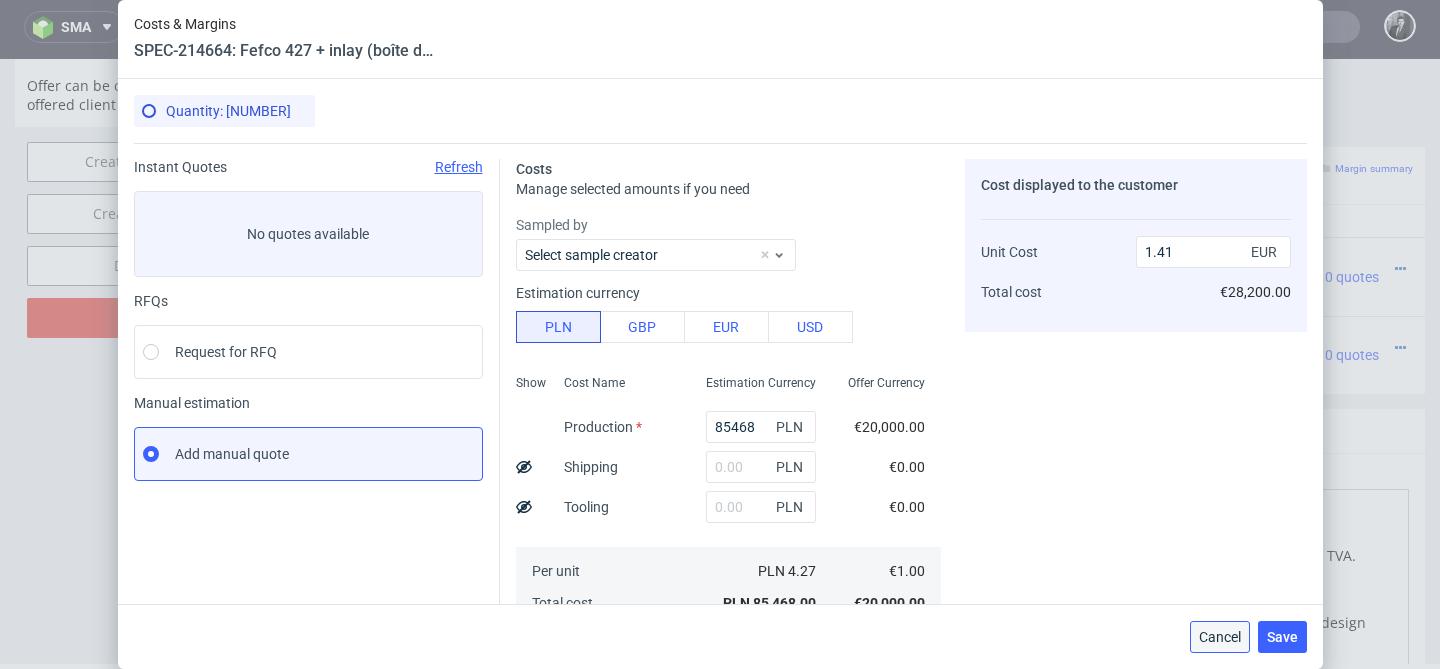 click on "Cancel" at bounding box center (1220, 637) 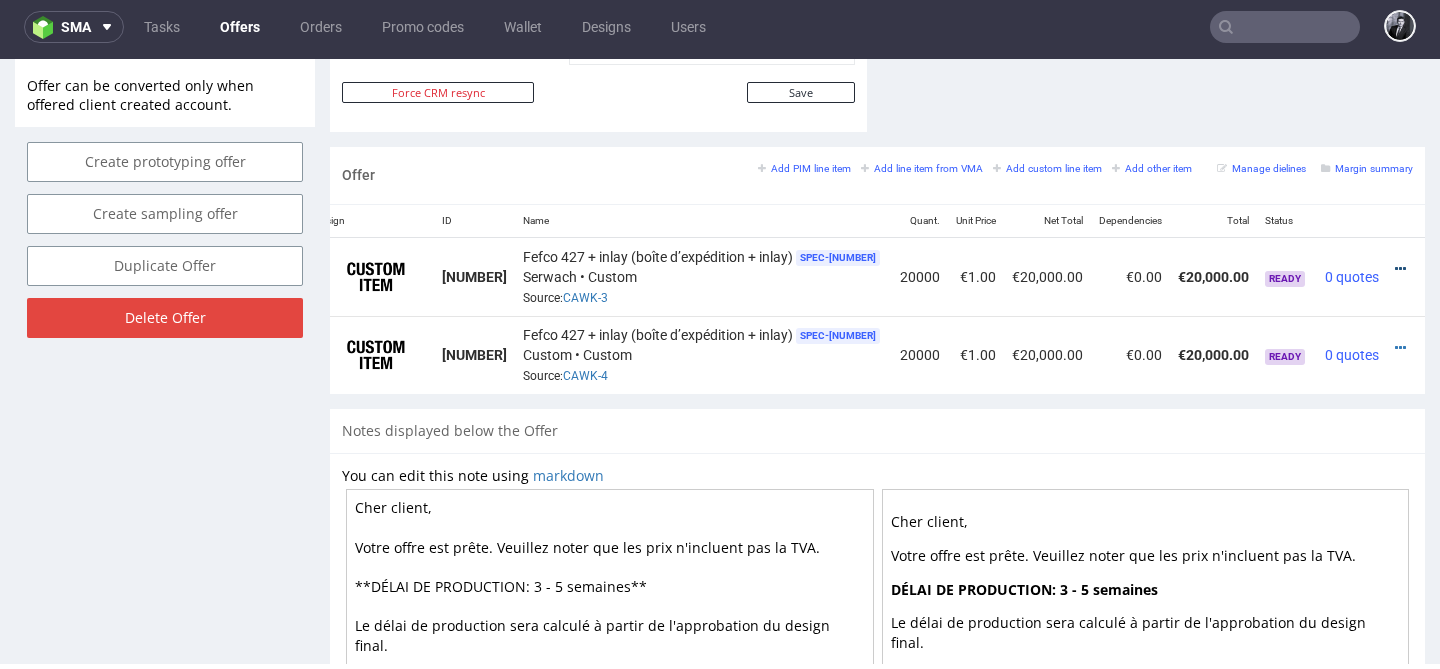 click at bounding box center (1400, 269) 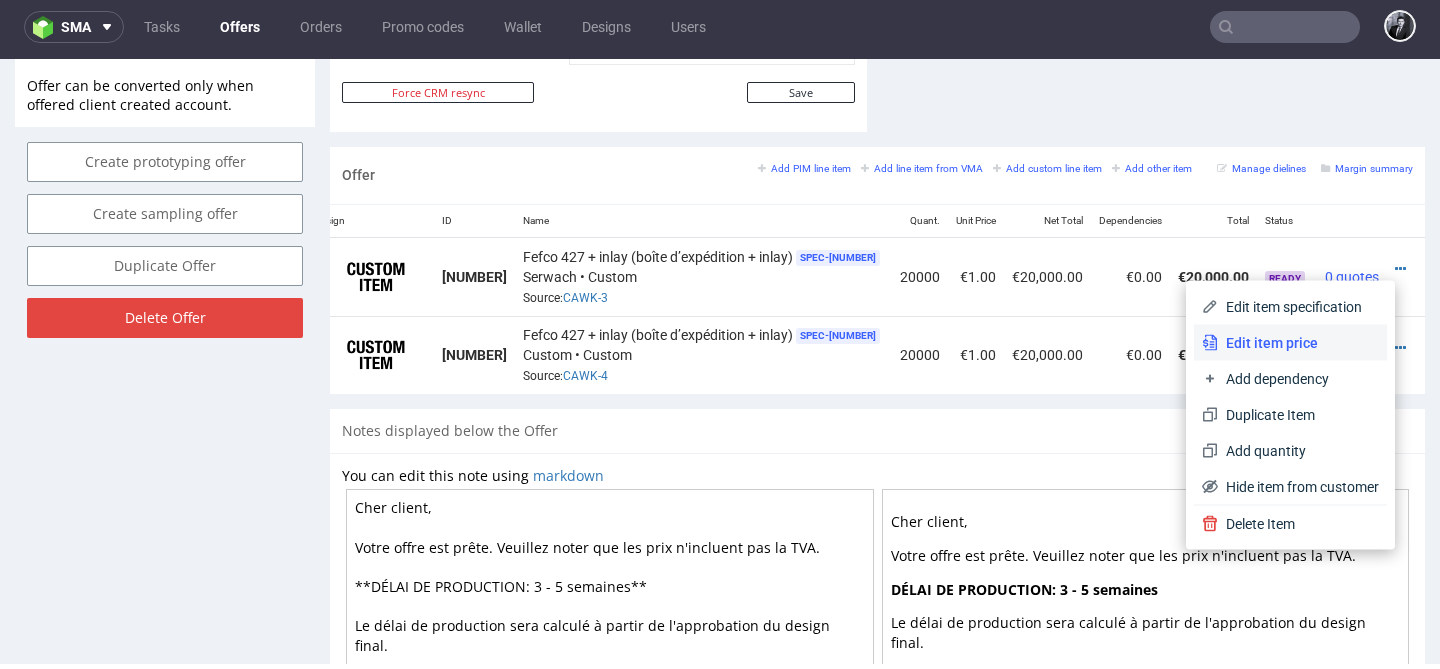 click on "Edit item price" at bounding box center [1298, 343] 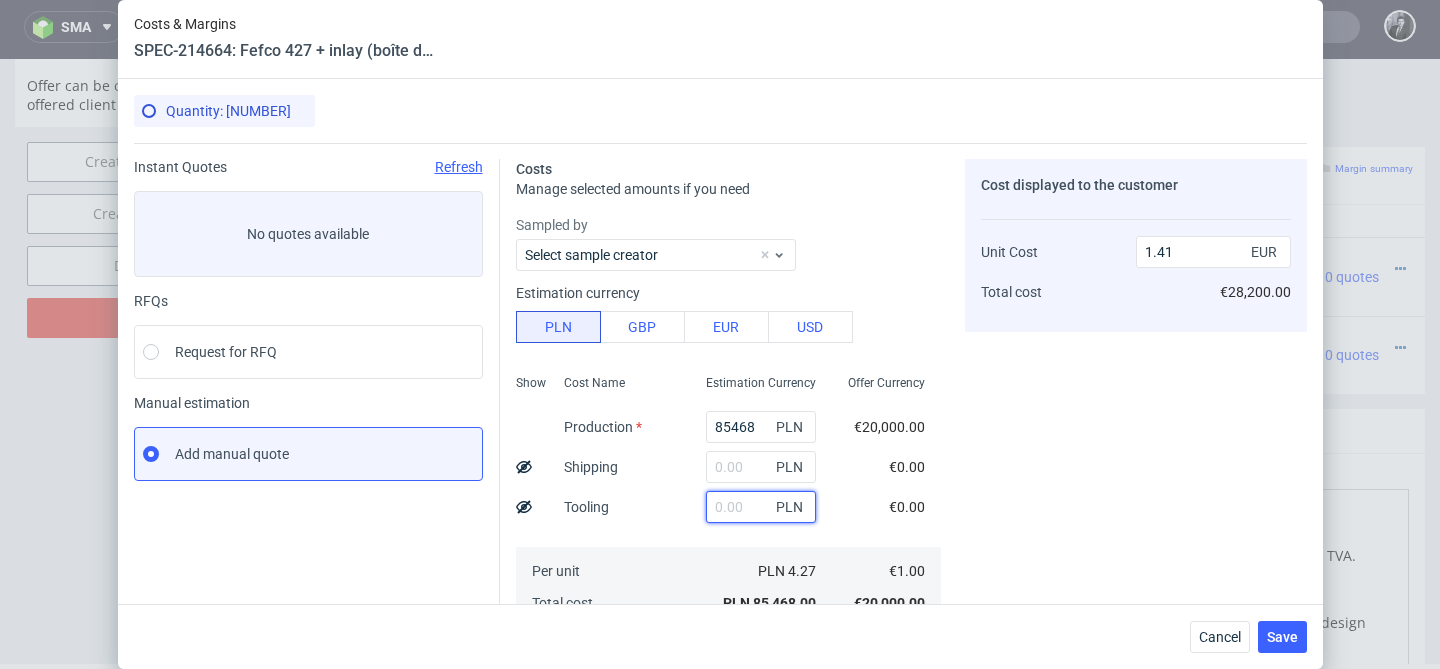 click at bounding box center [761, 507] 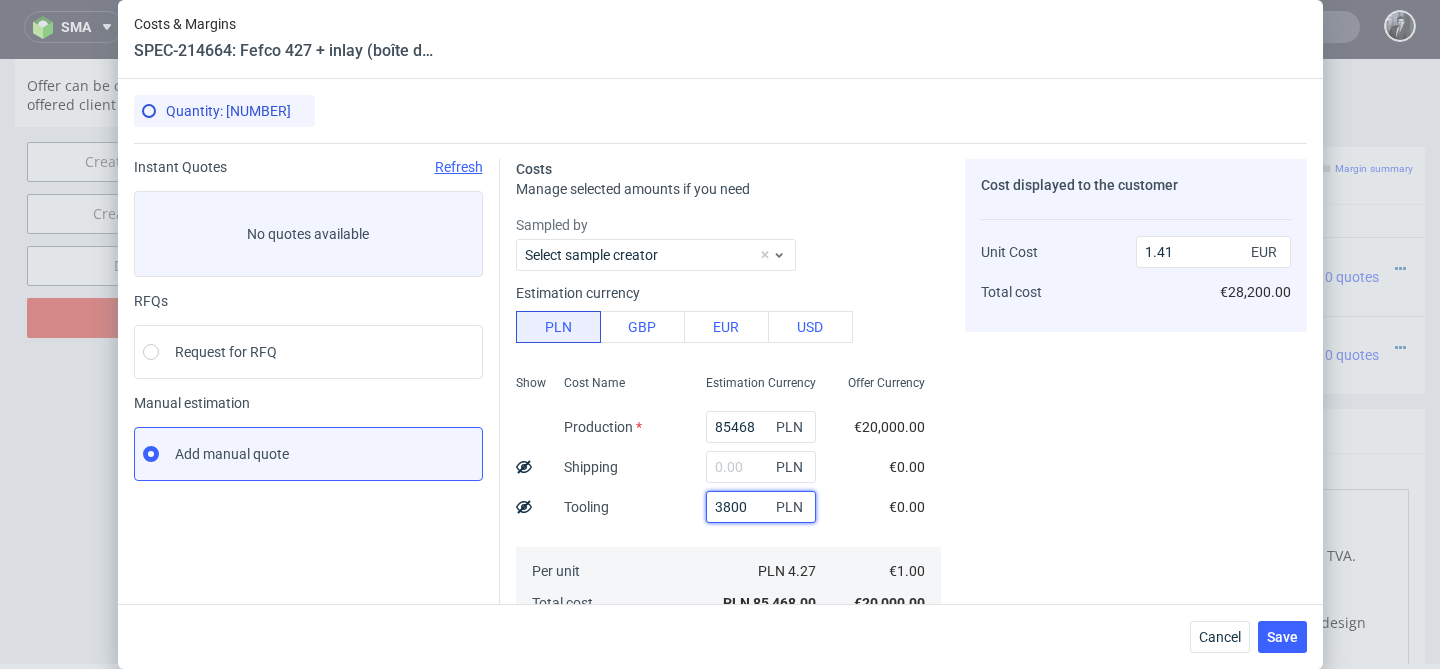 type on "3800" 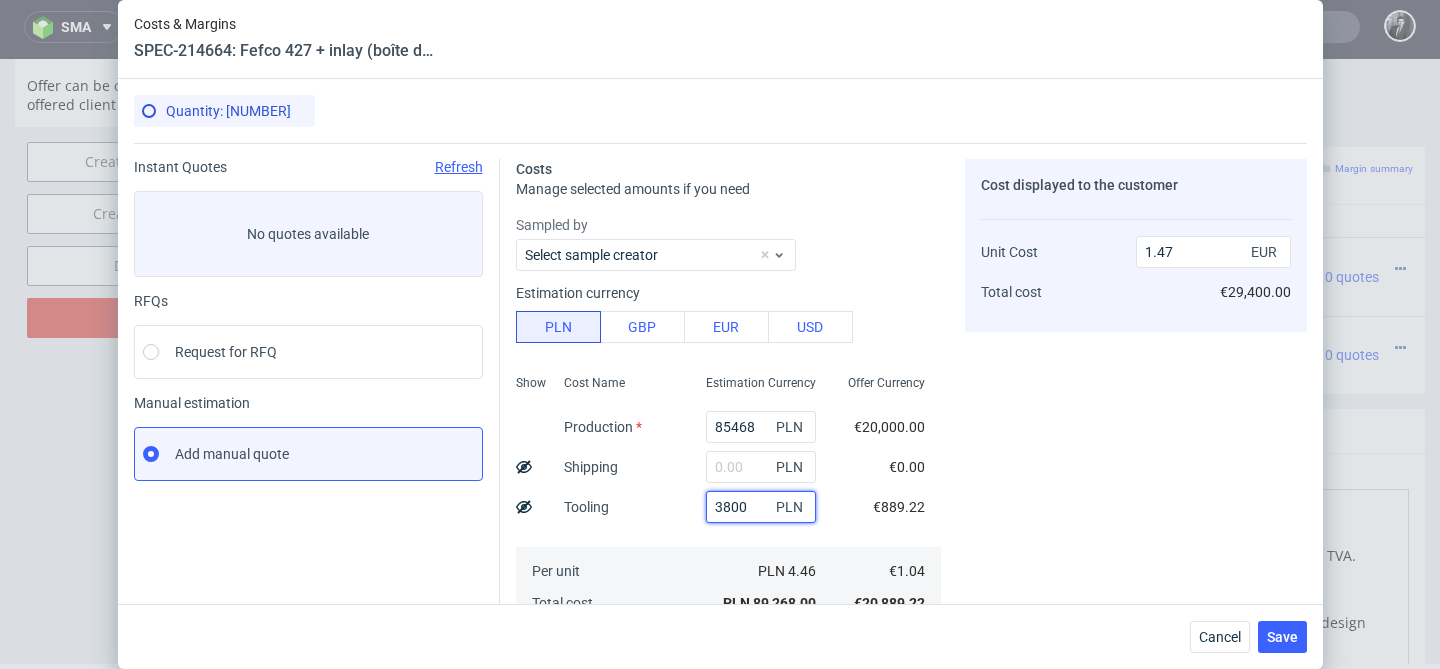 type on "3800" 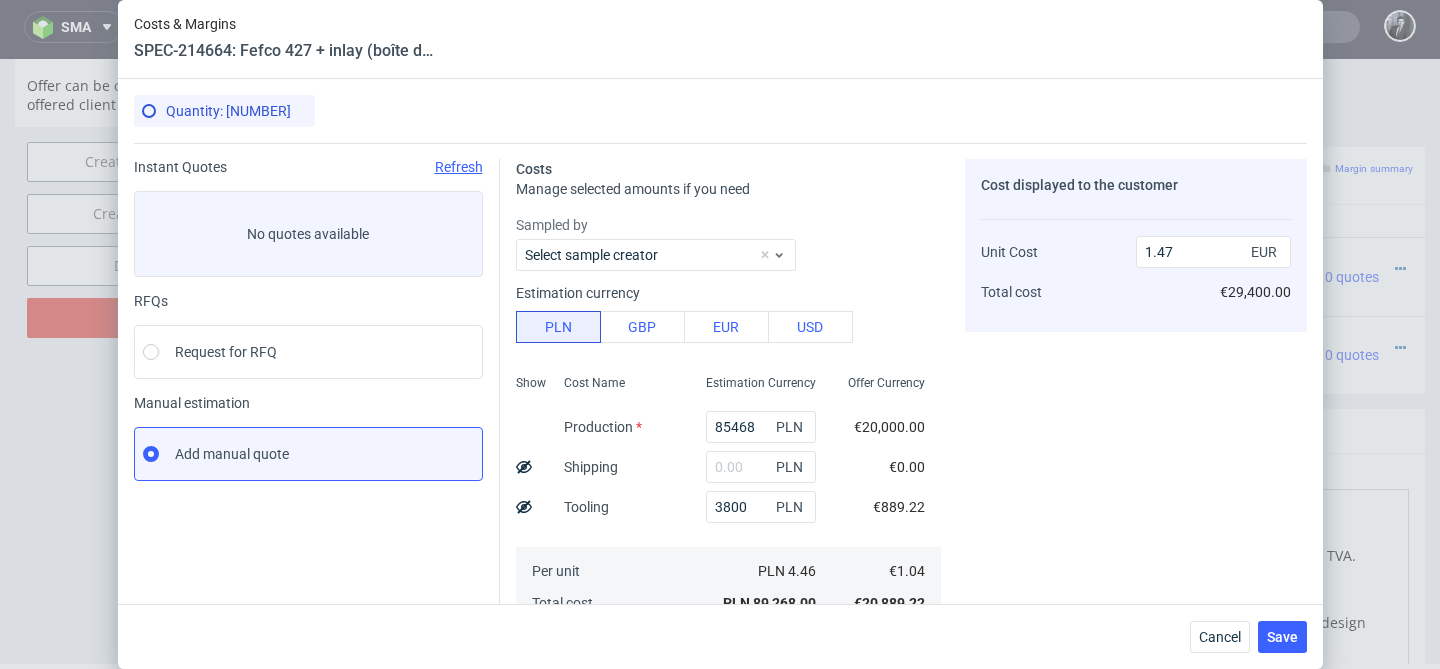click on "Offer Currency €20,000.00 €0.00 €889.22 €1.04 €20,889.22" at bounding box center [886, 499] 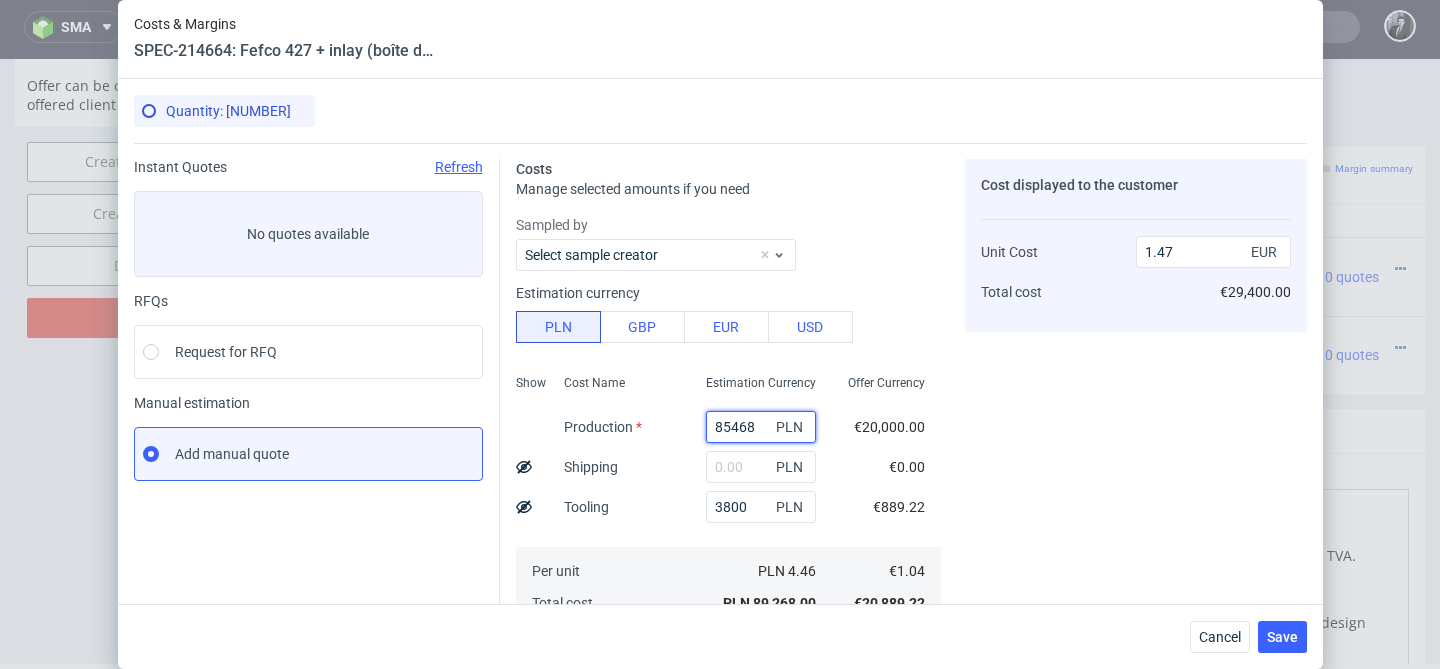 drag, startPoint x: 760, startPoint y: 423, endPoint x: 643, endPoint y: 423, distance: 117 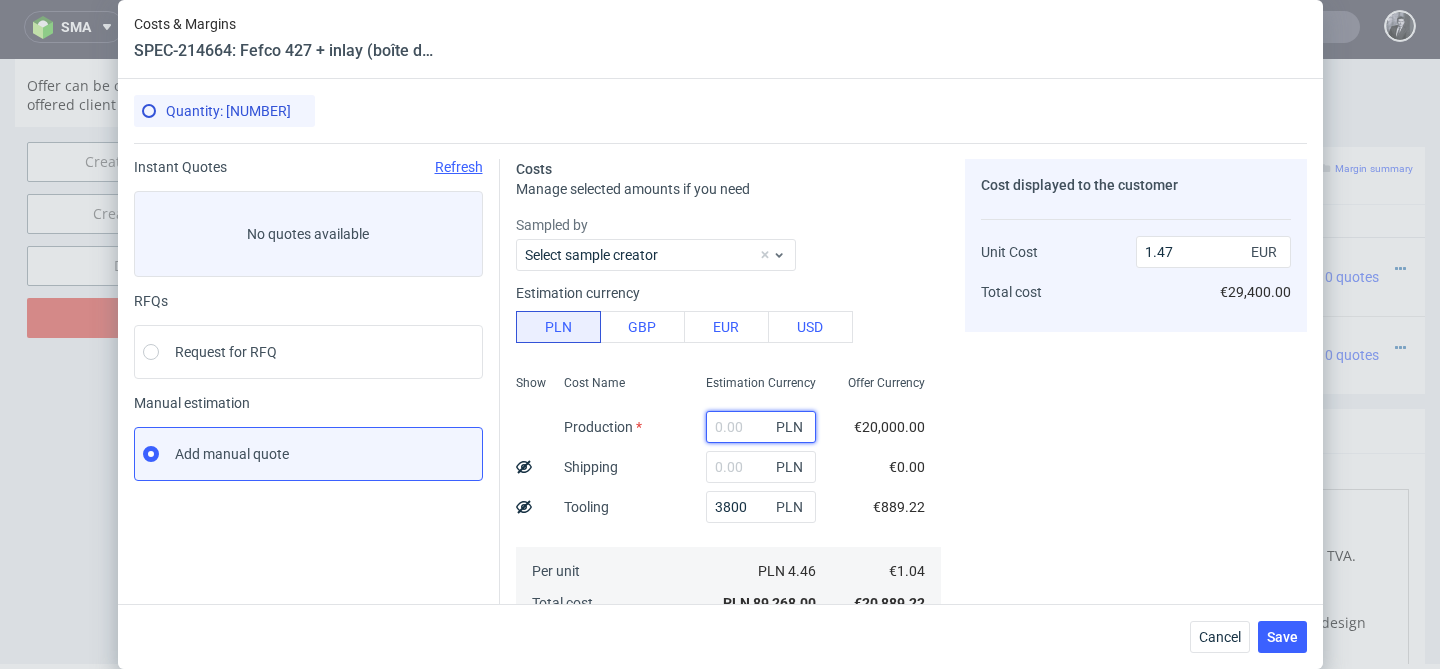 paste on "20400" 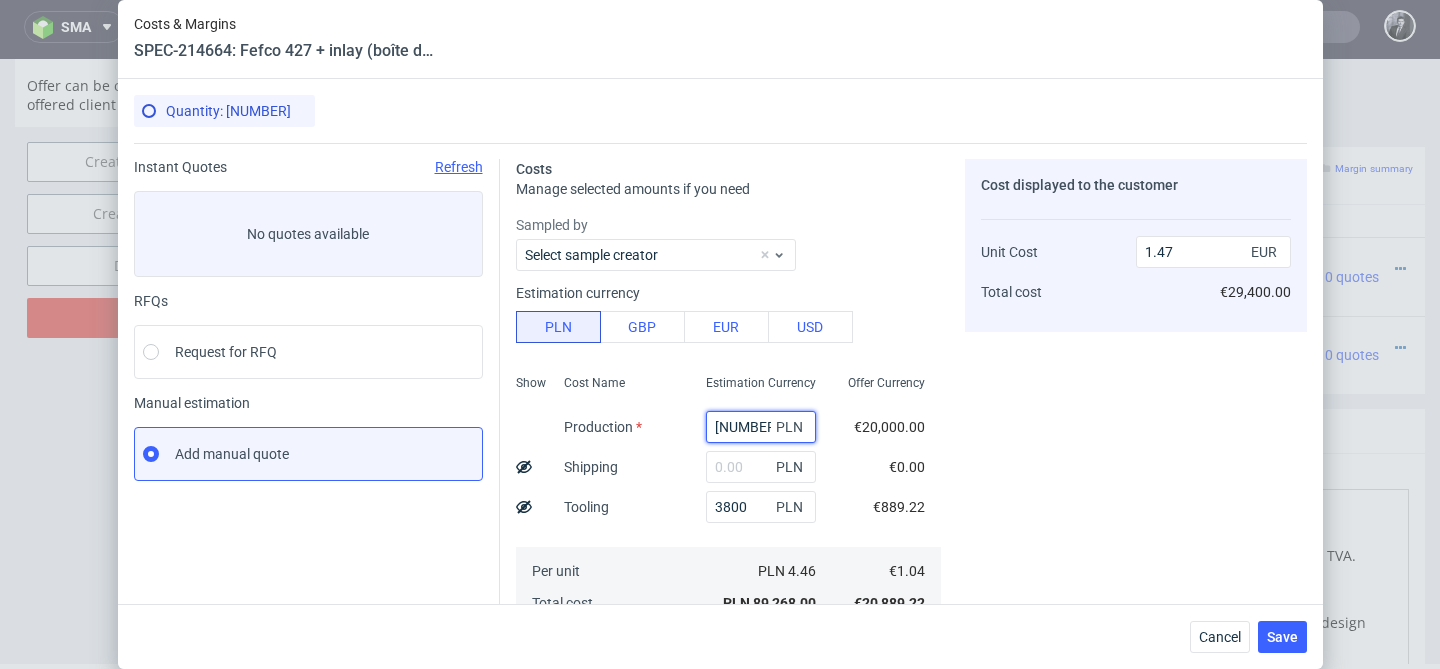 type on "0.39" 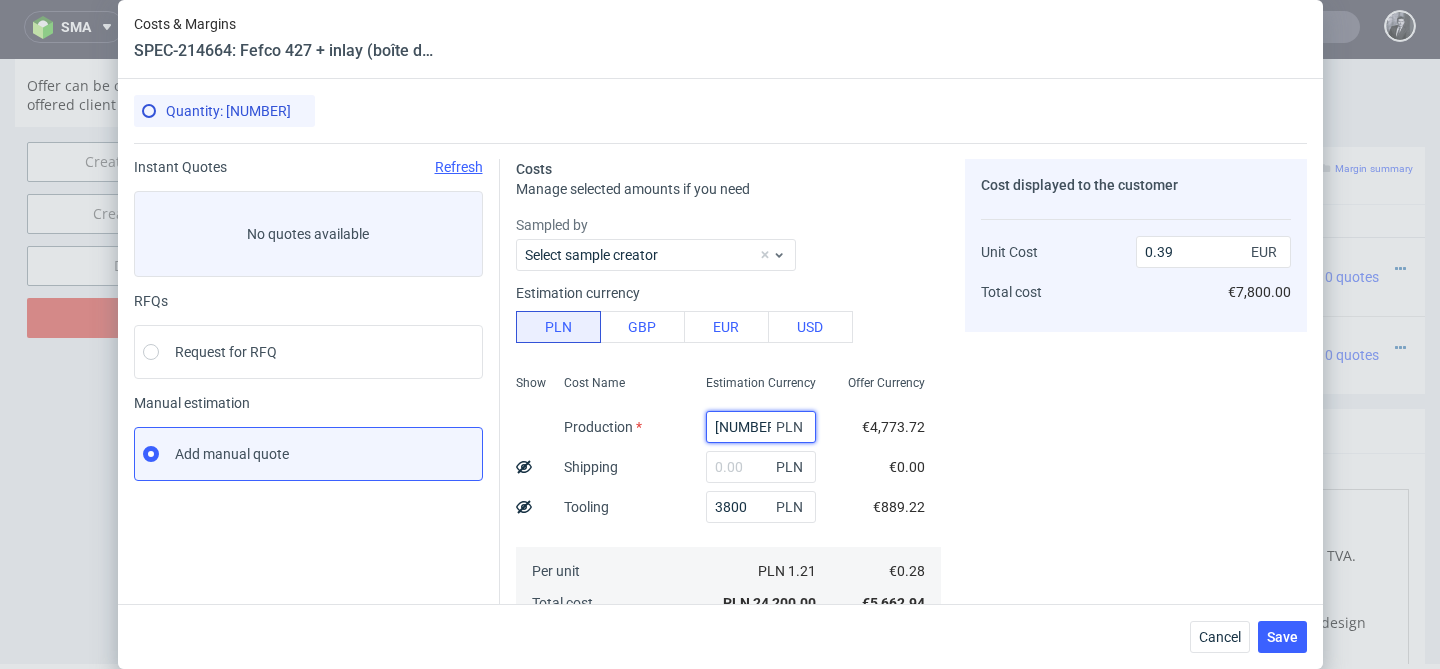 type on "20400" 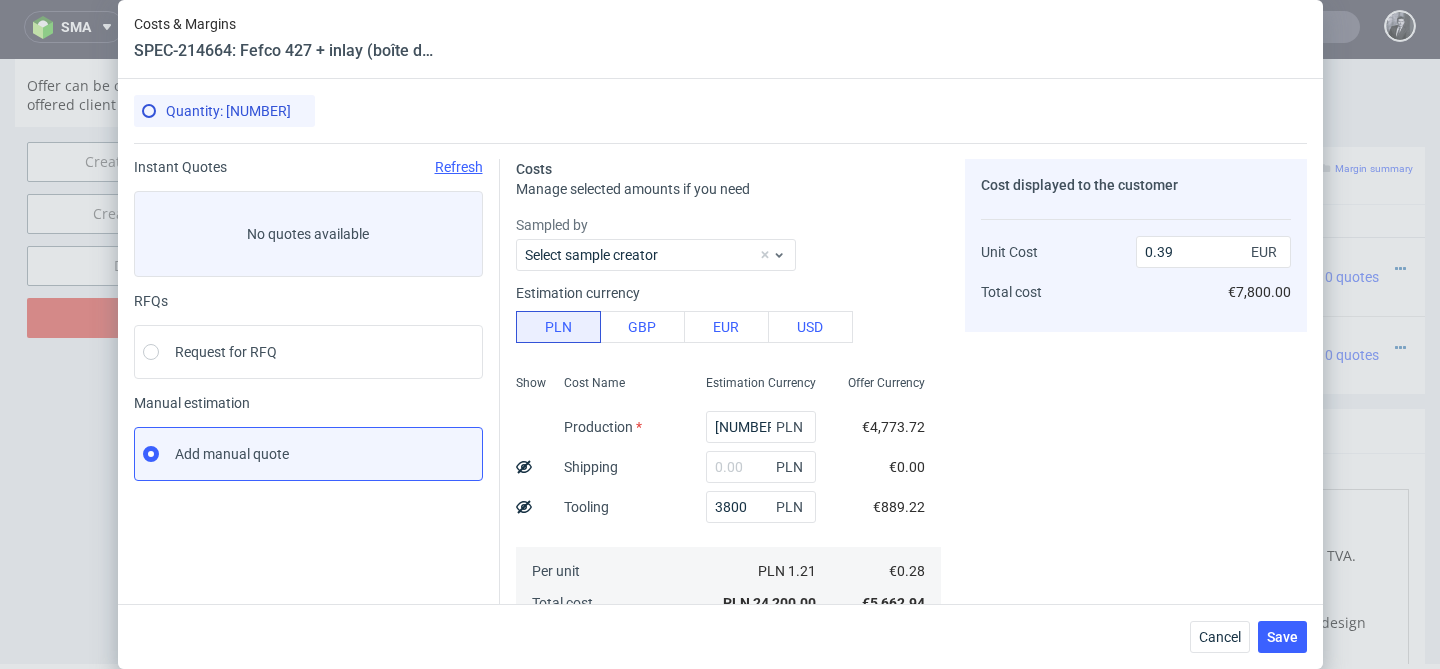 click on "Cost Name Production Shipping Tooling Per unit Total cost" at bounding box center (619, 499) 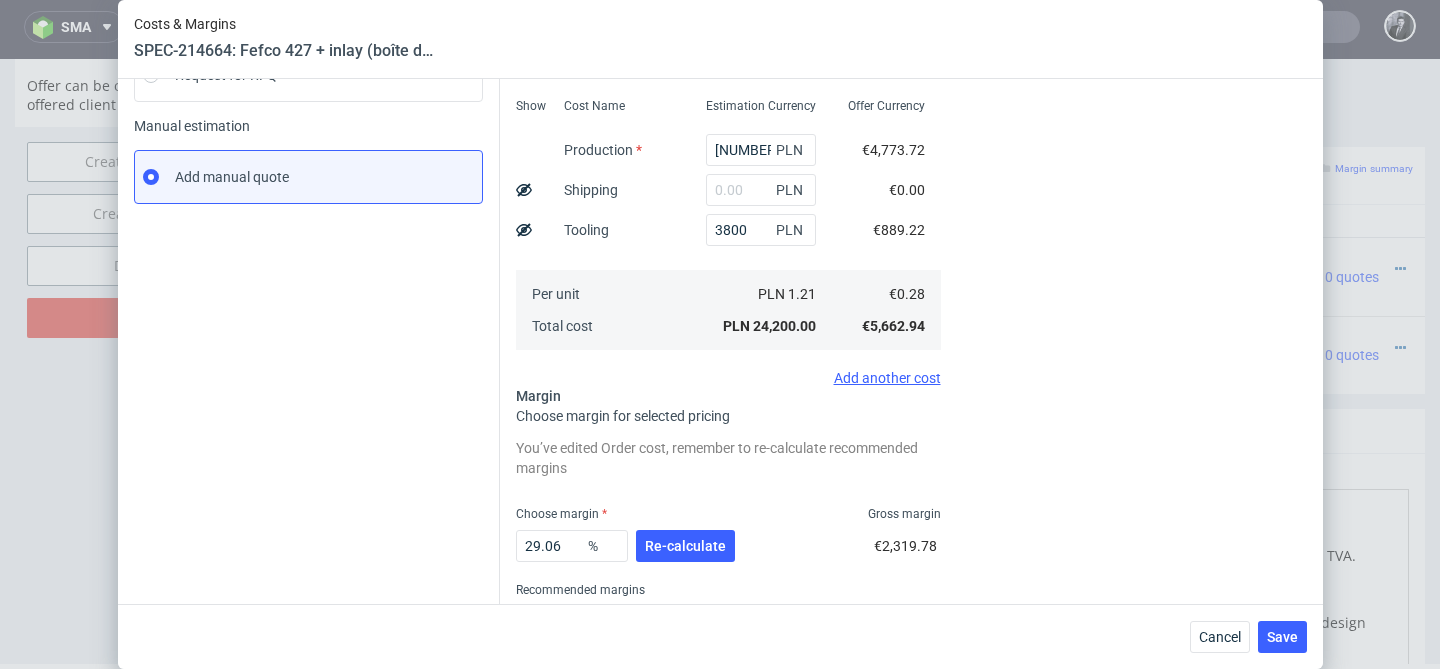 scroll, scrollTop: 306, scrollLeft: 0, axis: vertical 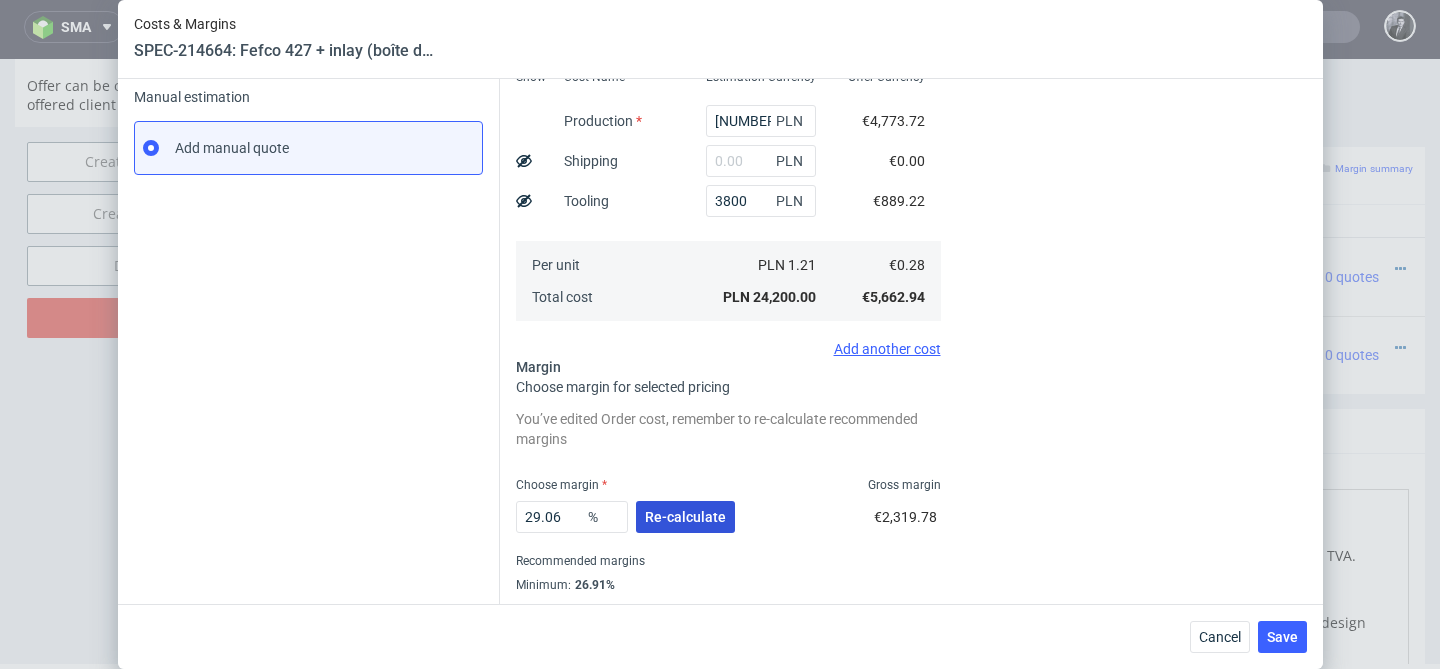 click on "Re-calculate" at bounding box center [685, 517] 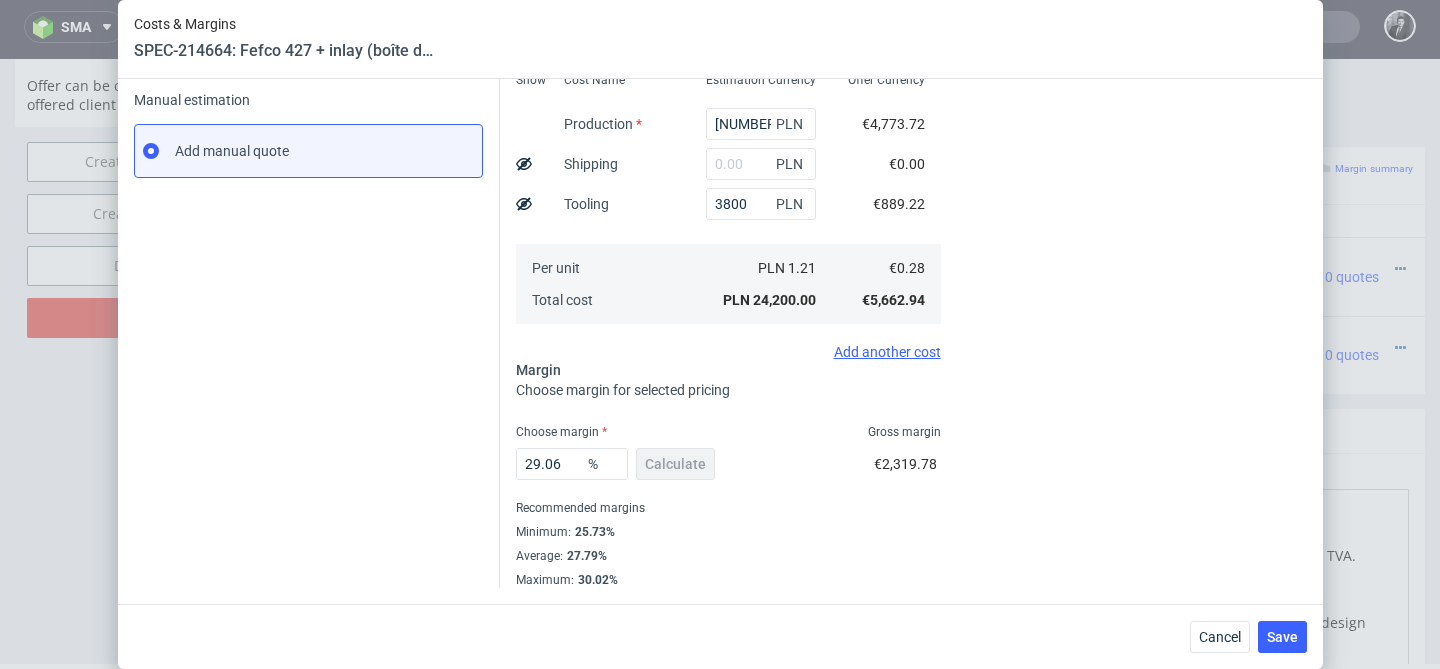 scroll, scrollTop: 0, scrollLeft: 0, axis: both 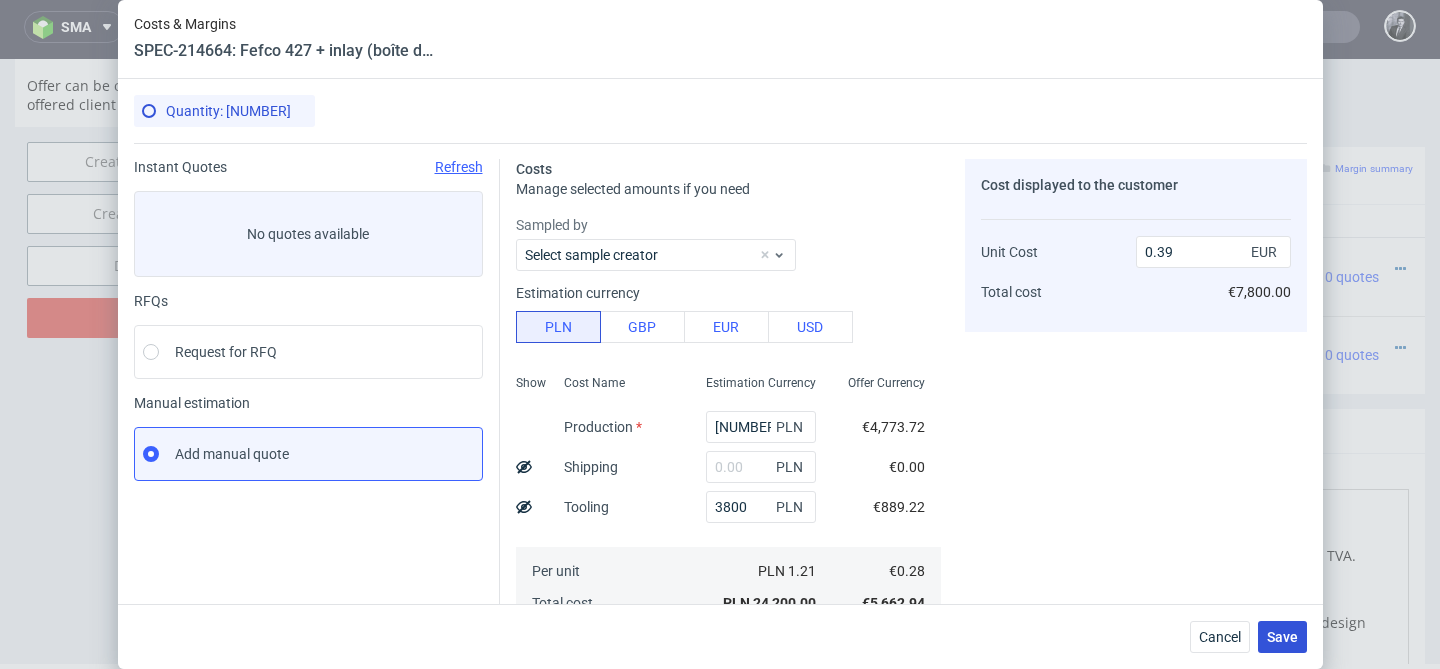 click on "Save" at bounding box center [1282, 637] 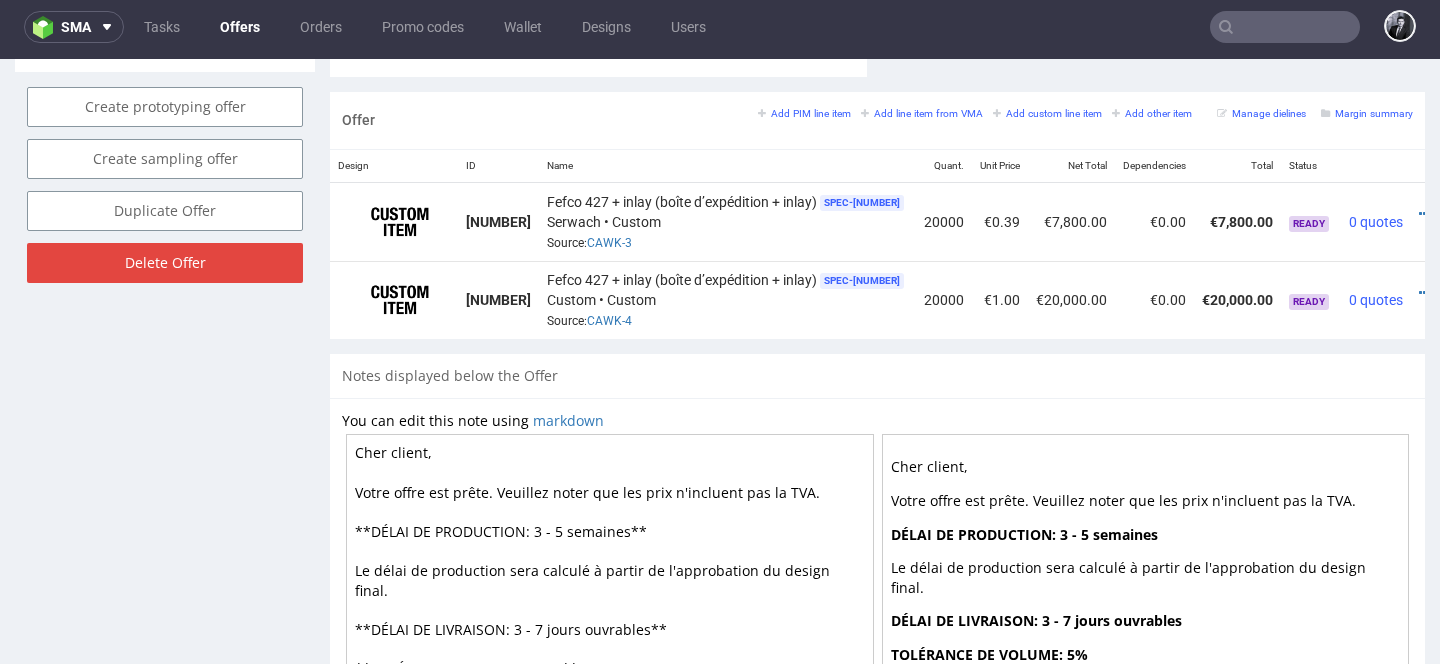 scroll, scrollTop: 1144, scrollLeft: 0, axis: vertical 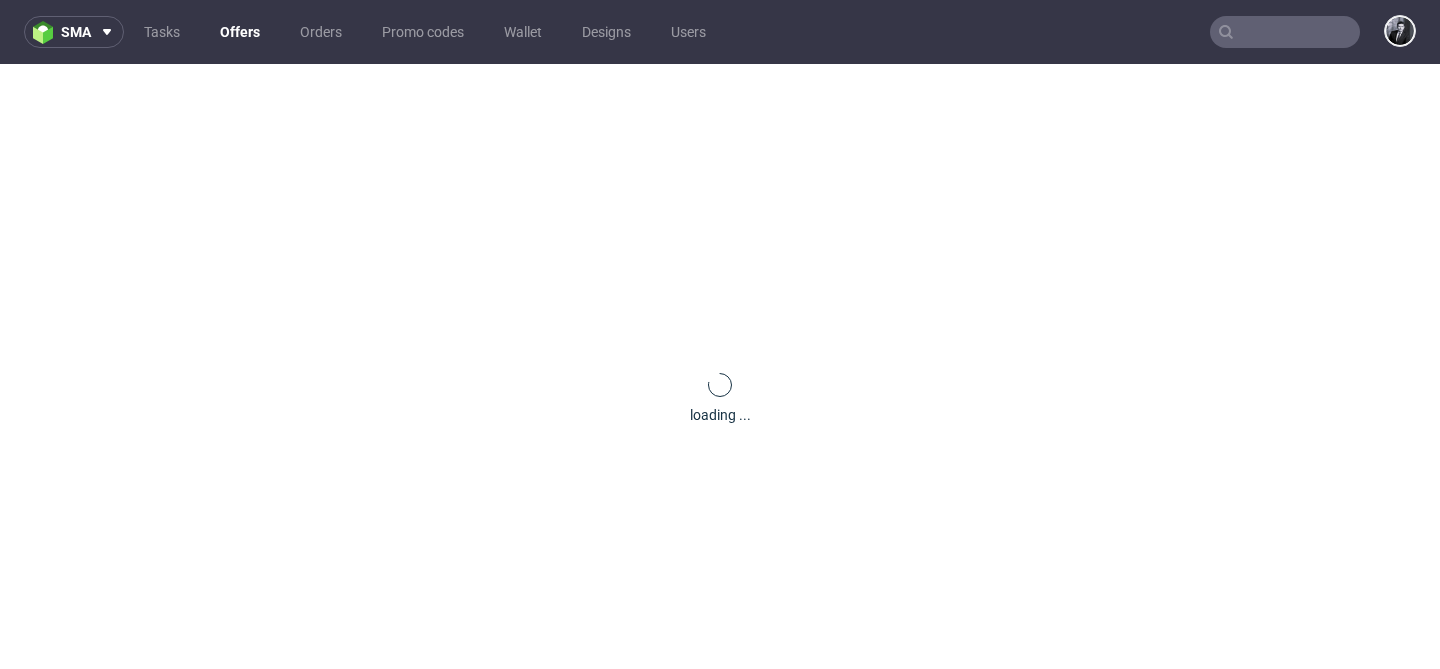 click on "Offers" at bounding box center [240, 32] 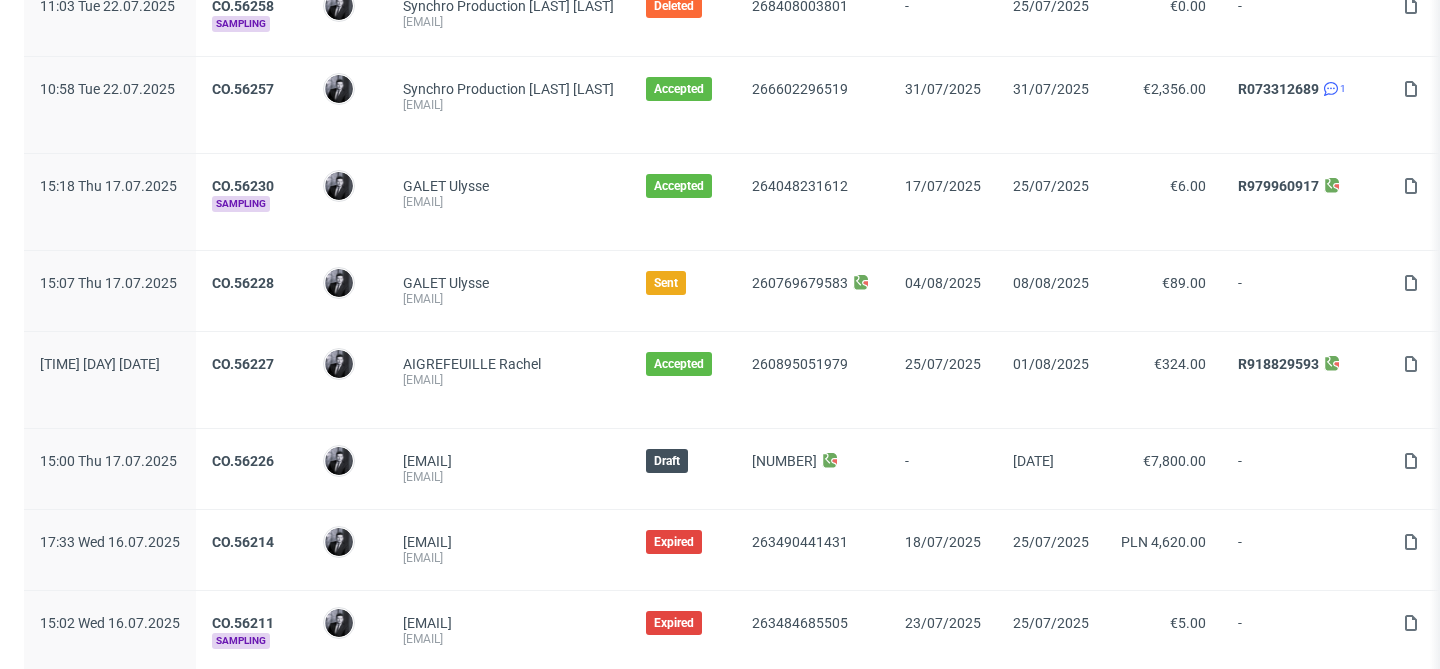 scroll, scrollTop: 1378, scrollLeft: 0, axis: vertical 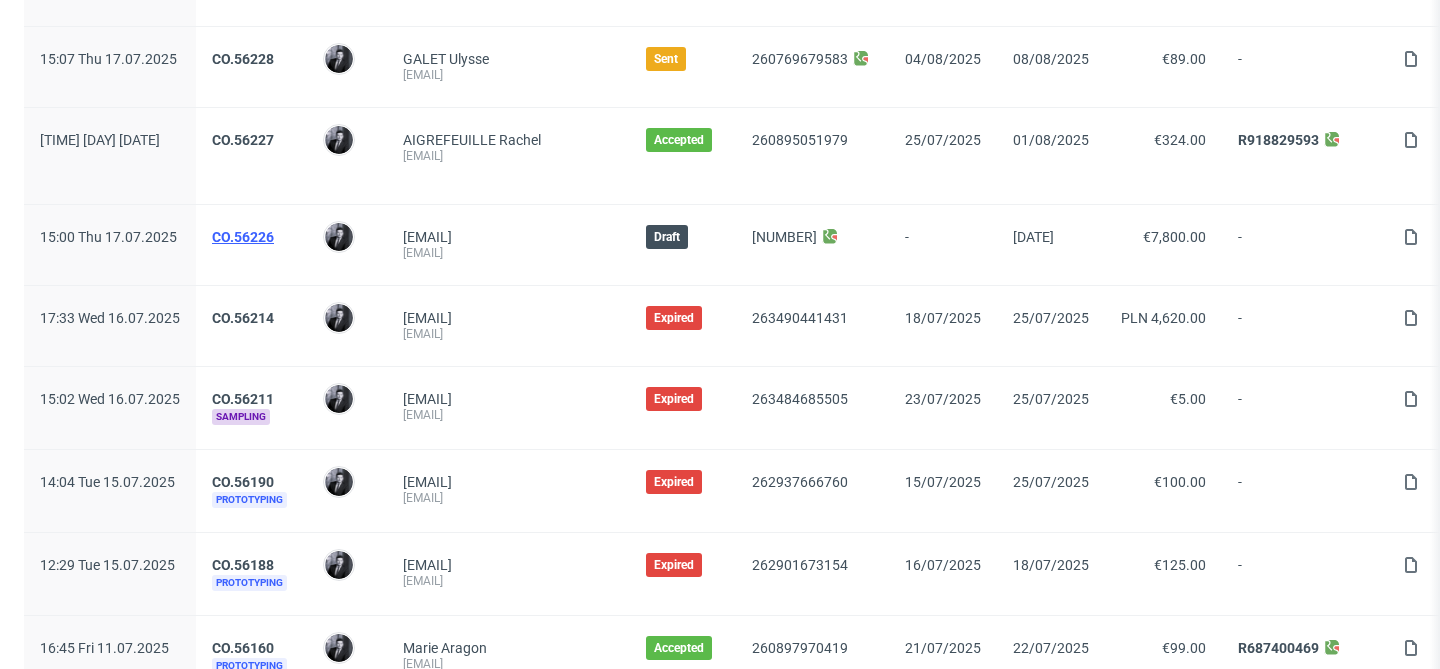 click on "CO.56226" at bounding box center (243, 237) 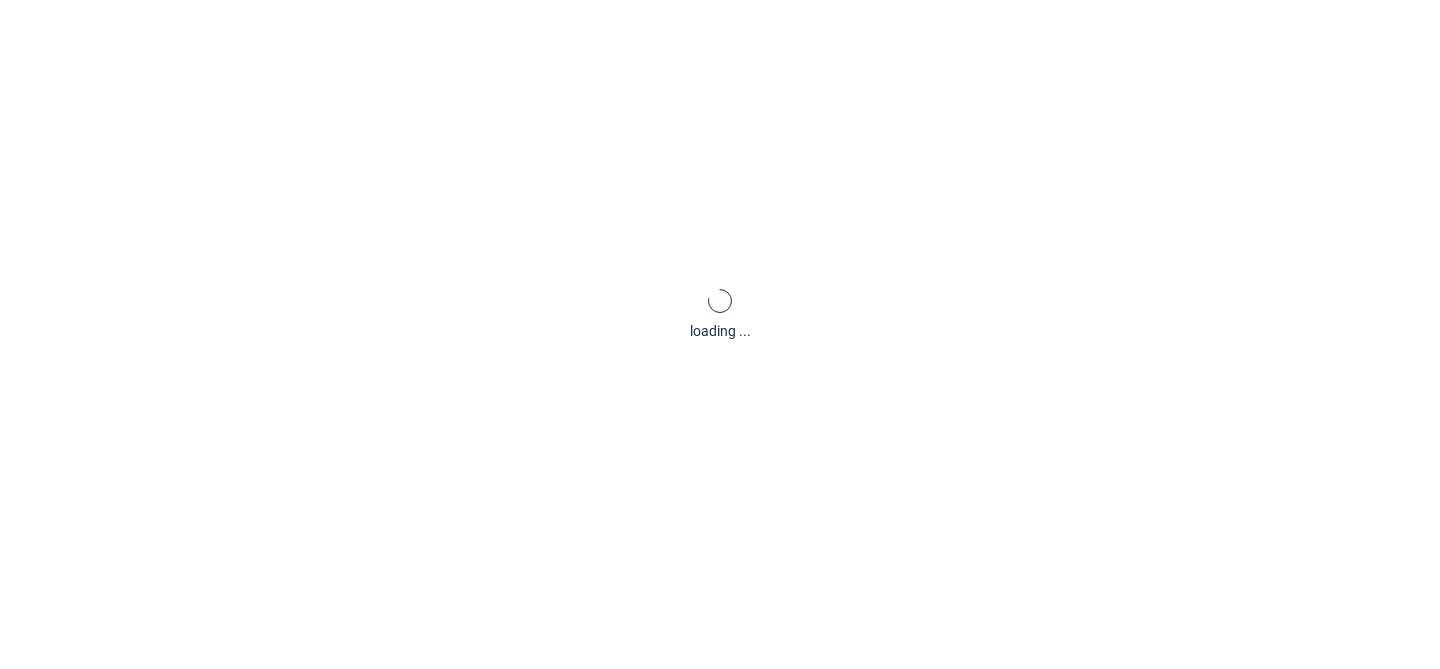 scroll, scrollTop: 0, scrollLeft: 0, axis: both 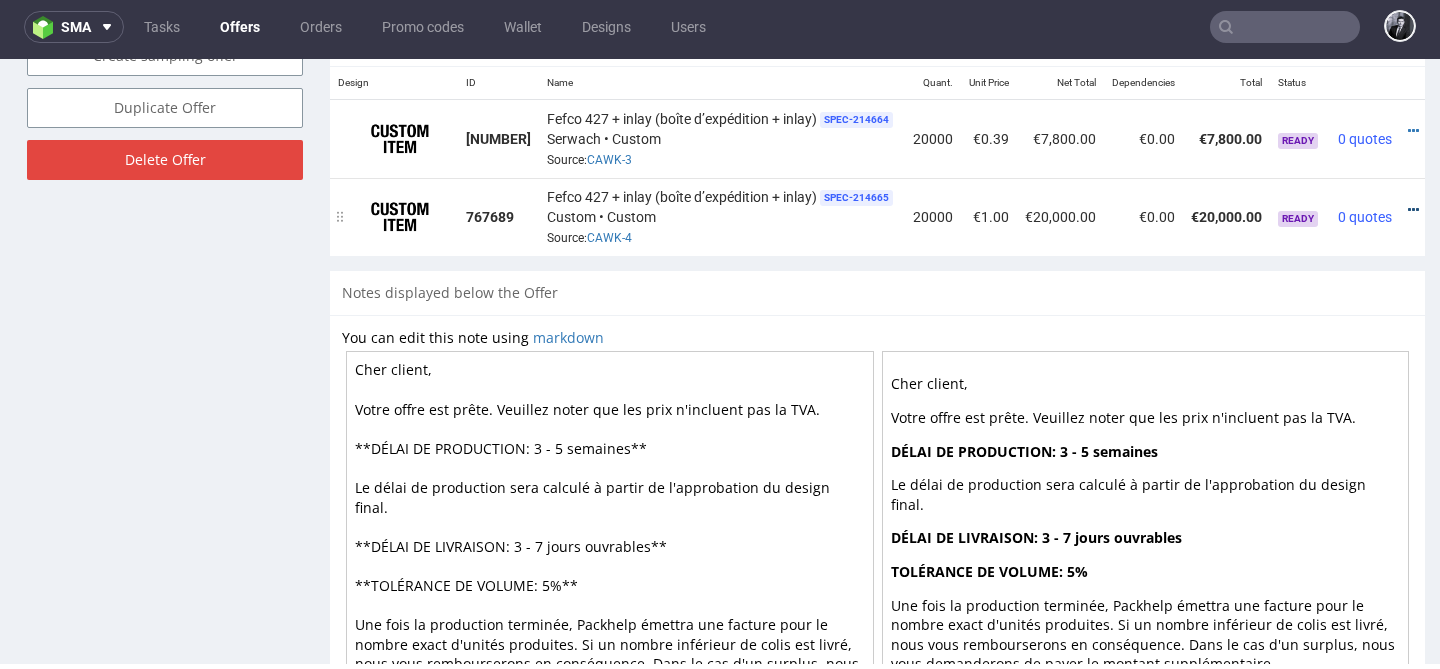 click at bounding box center [1413, 210] 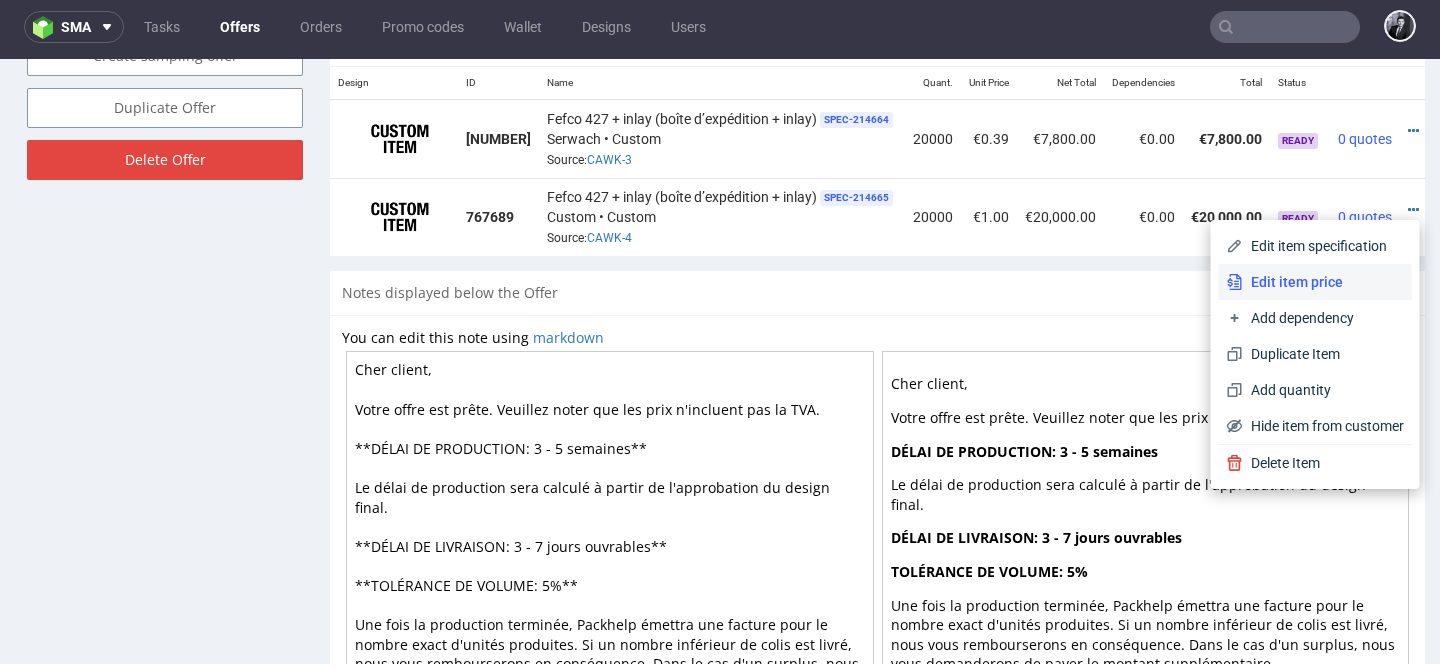 click on "Edit item price" at bounding box center (1323, 282) 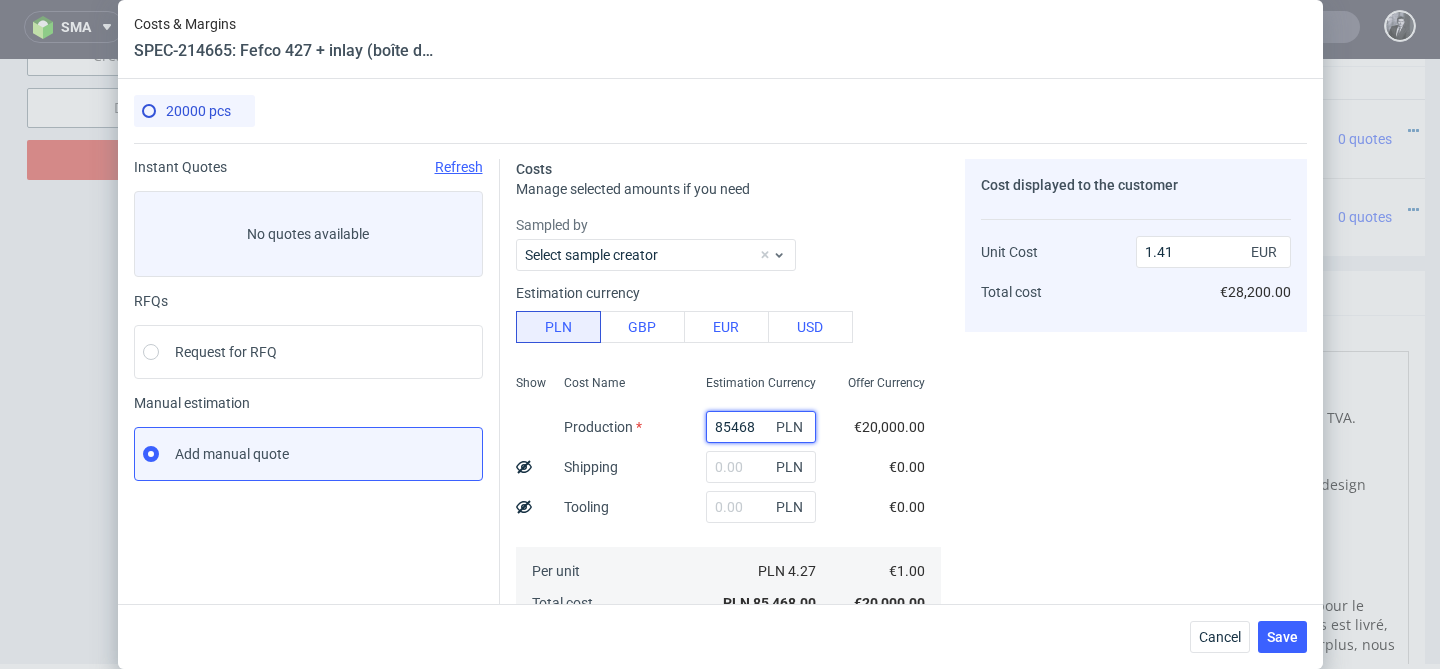 drag, startPoint x: 758, startPoint y: 424, endPoint x: 634, endPoint y: 416, distance: 124.2578 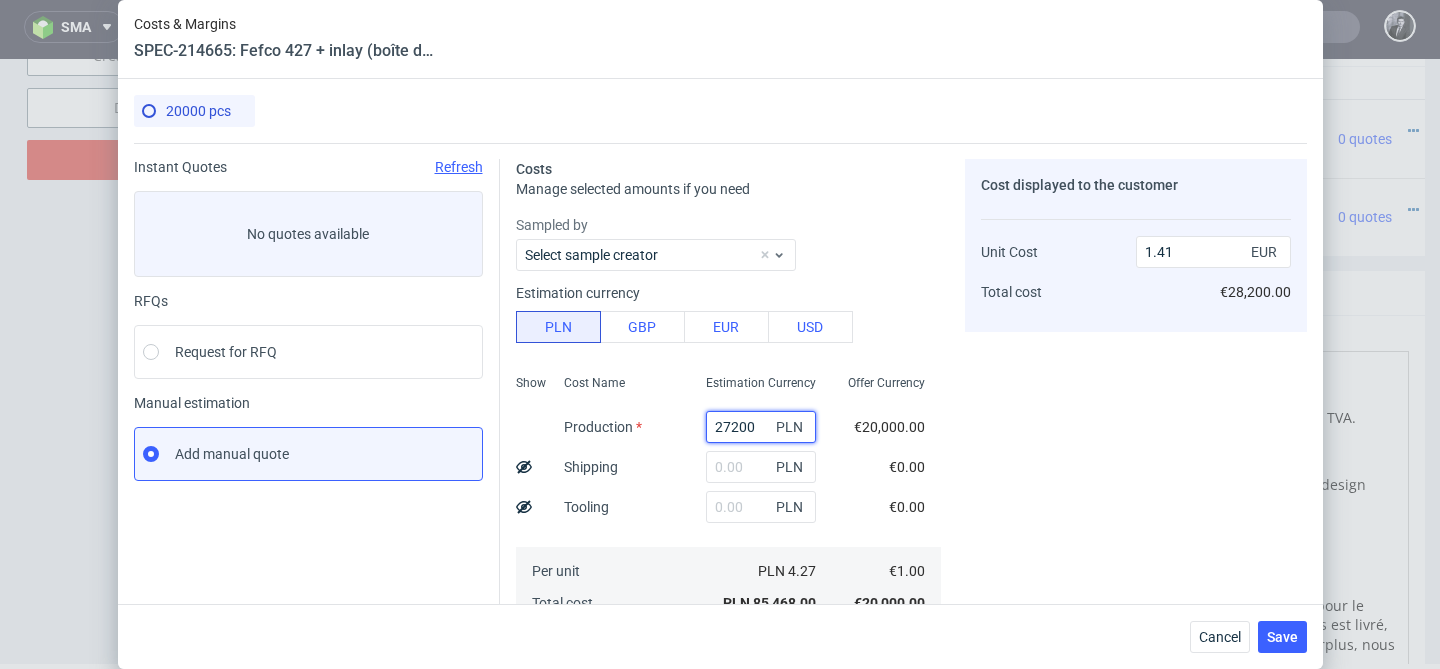type on "0.45" 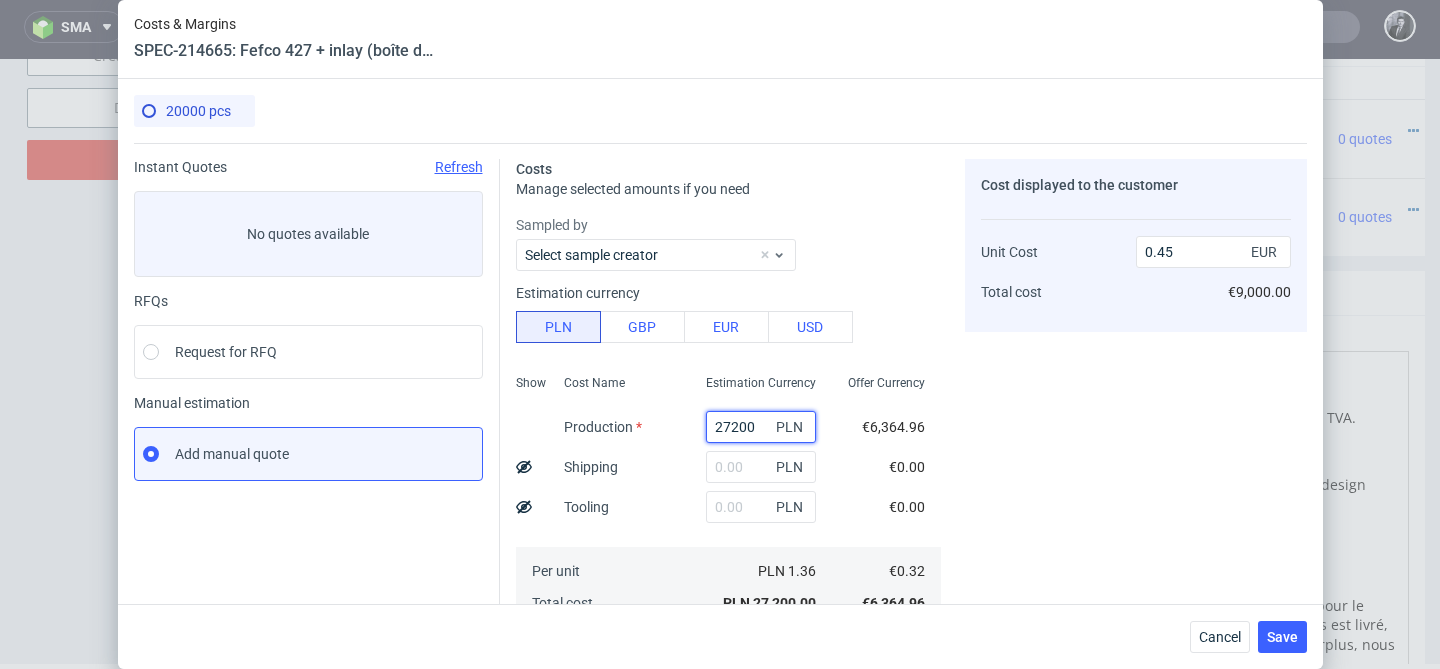 type on "27200" 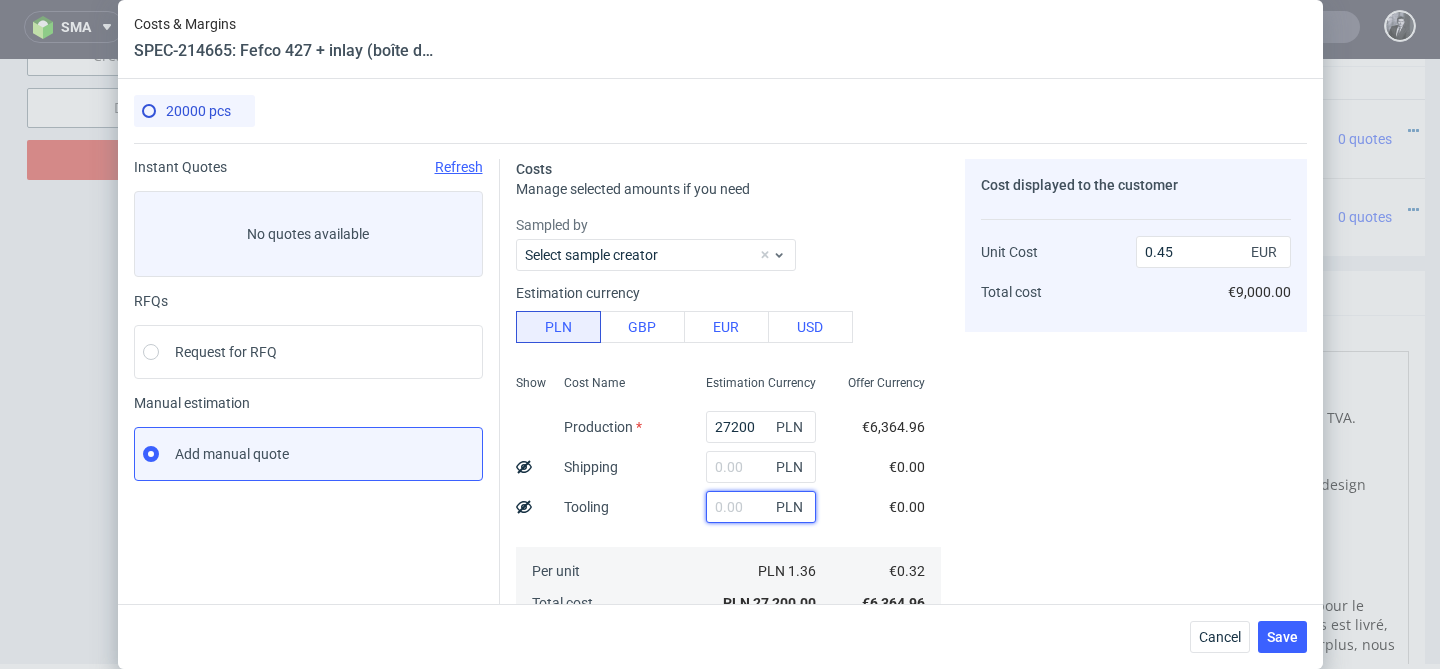 click at bounding box center [761, 507] 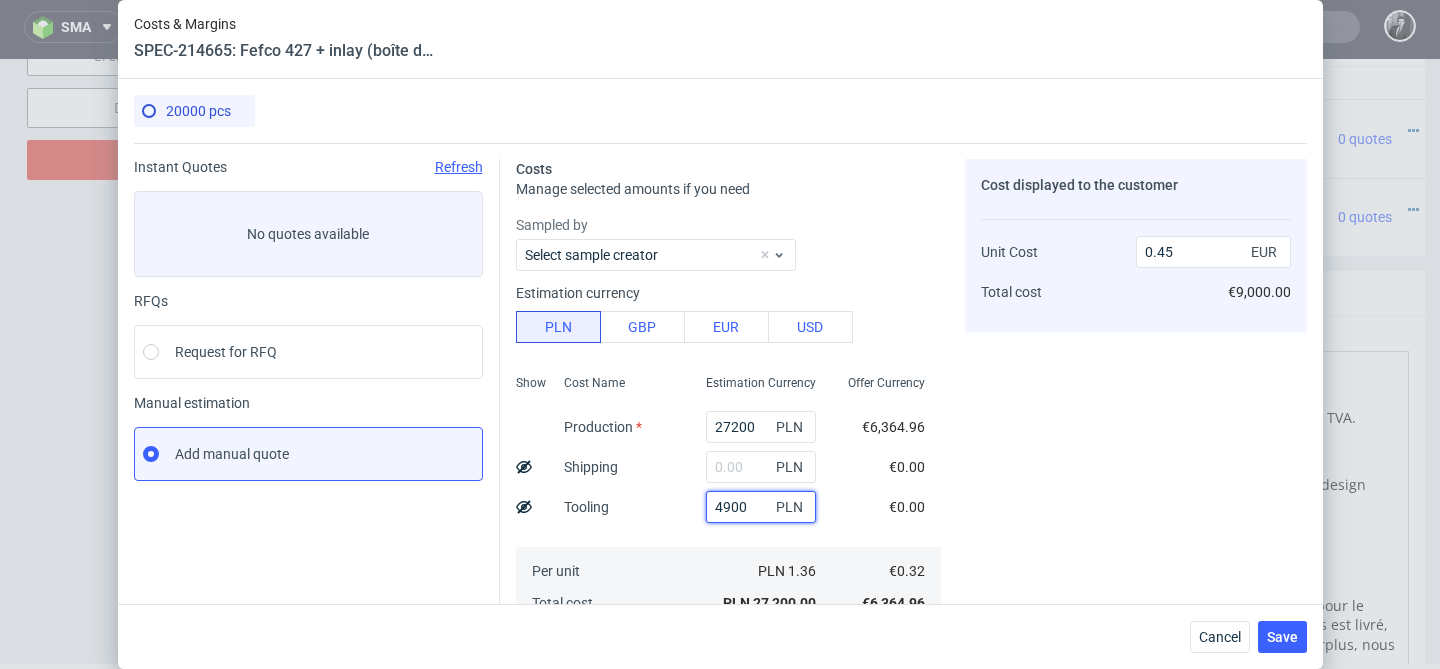 type on "0.53" 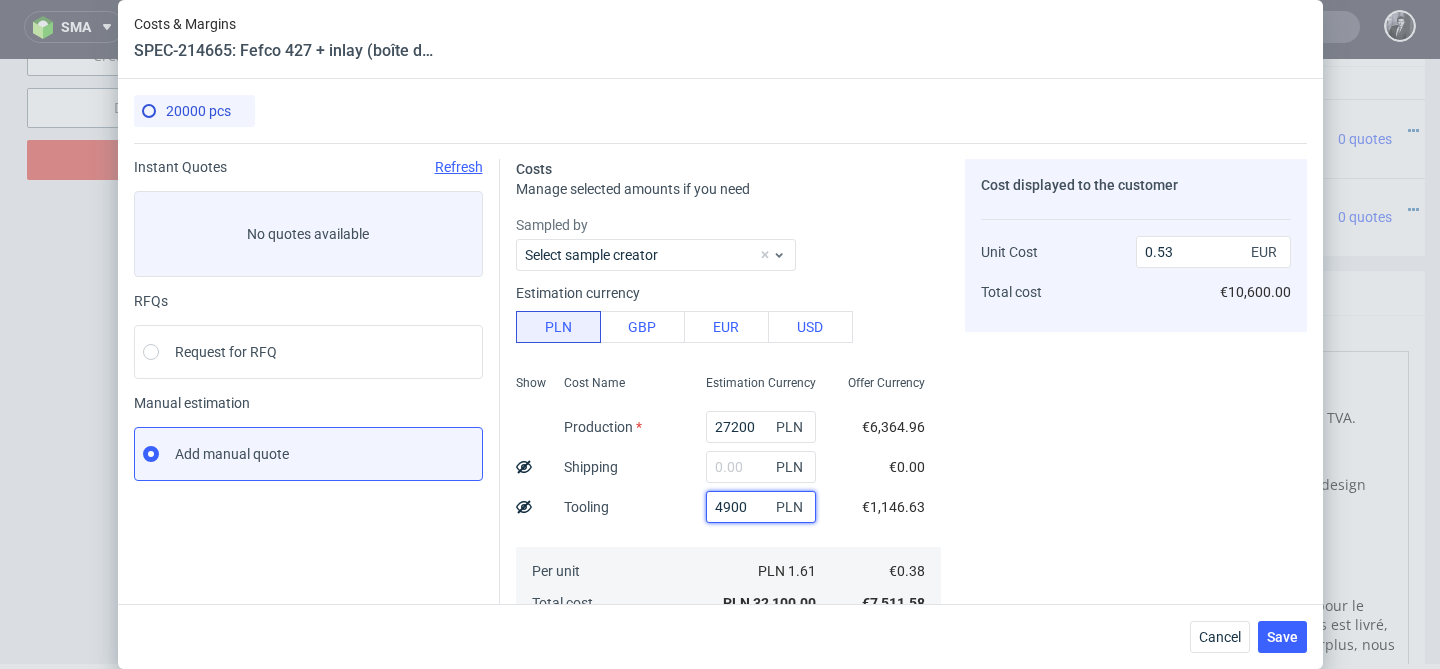 type on "4900" 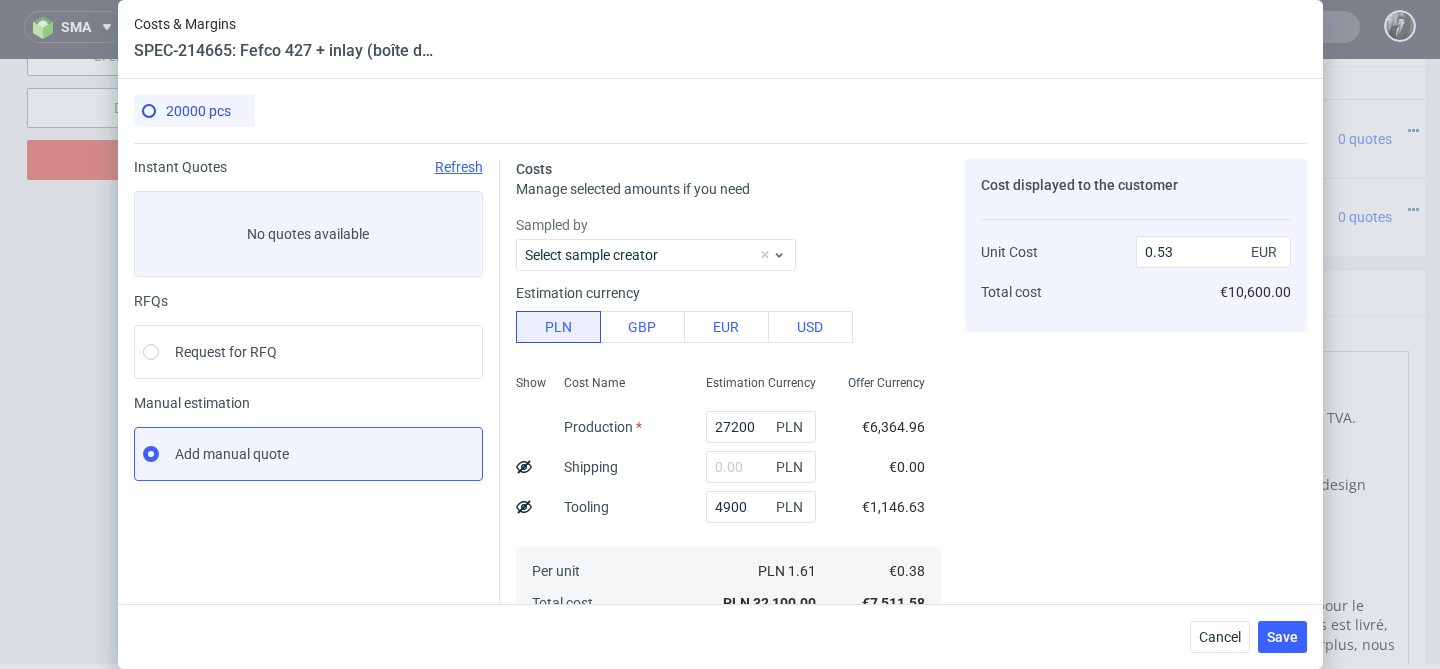 click on "Offer Currency €6,364.96 €0.00 €1,146.63 €0.38 €7,511.58" at bounding box center (886, 499) 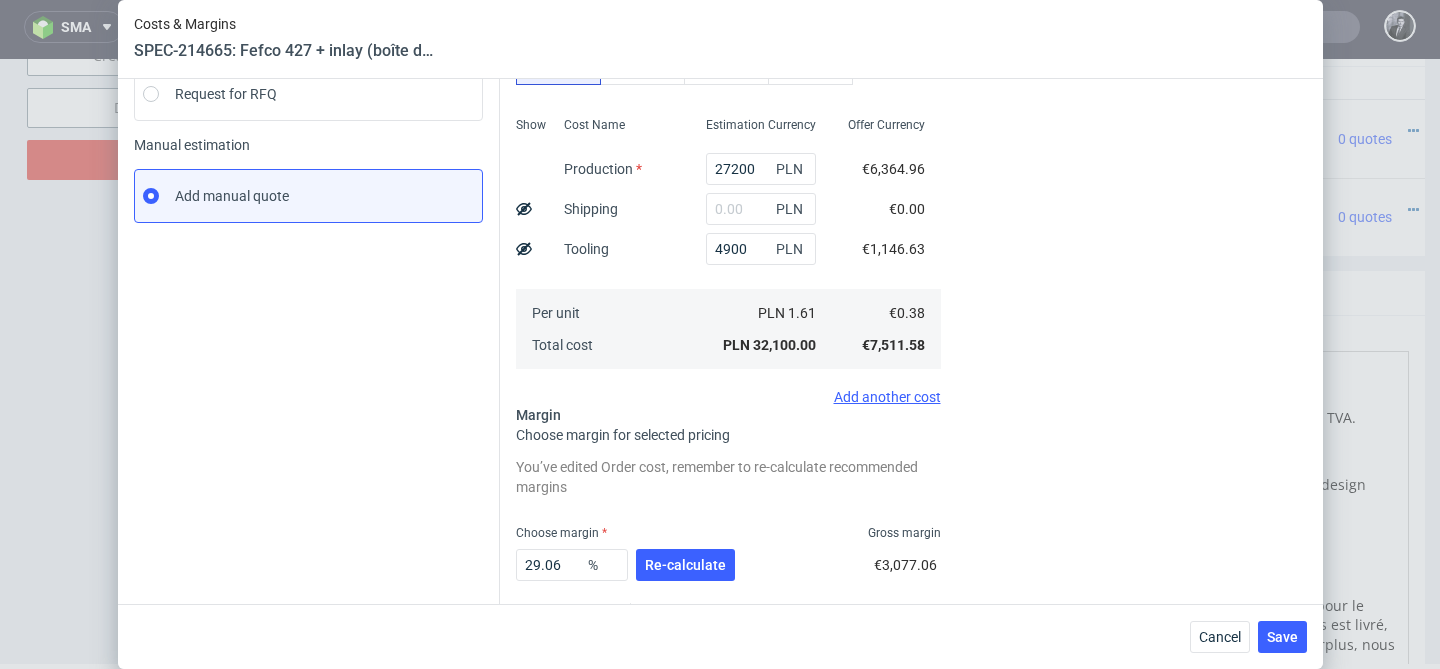 scroll, scrollTop: 293, scrollLeft: 0, axis: vertical 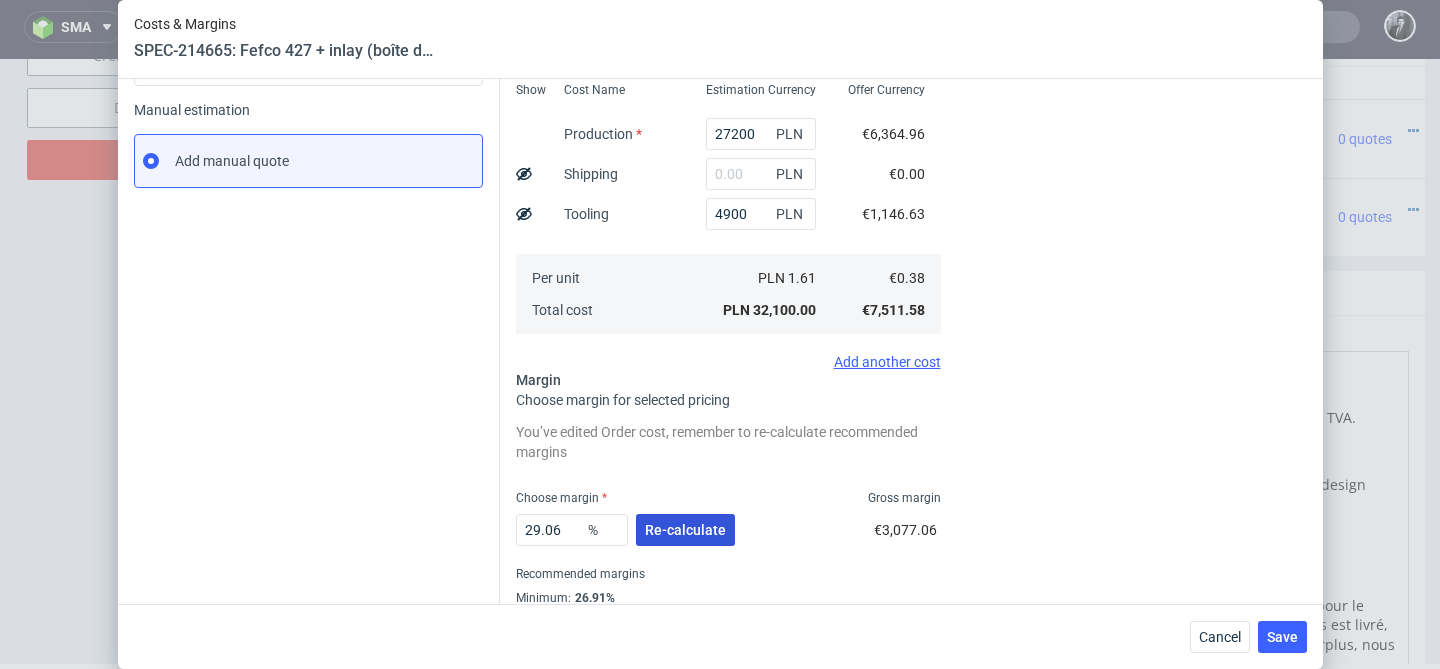click on "Re-calculate" at bounding box center (685, 530) 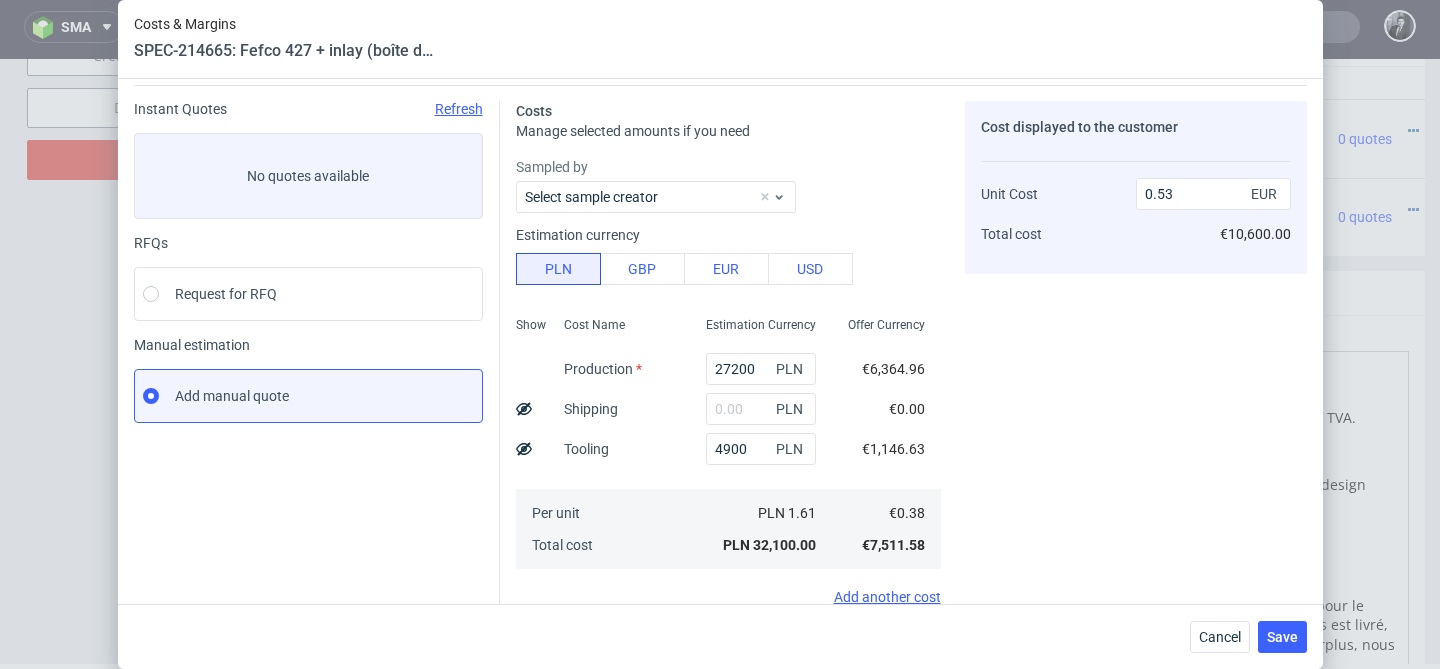 scroll, scrollTop: 0, scrollLeft: 0, axis: both 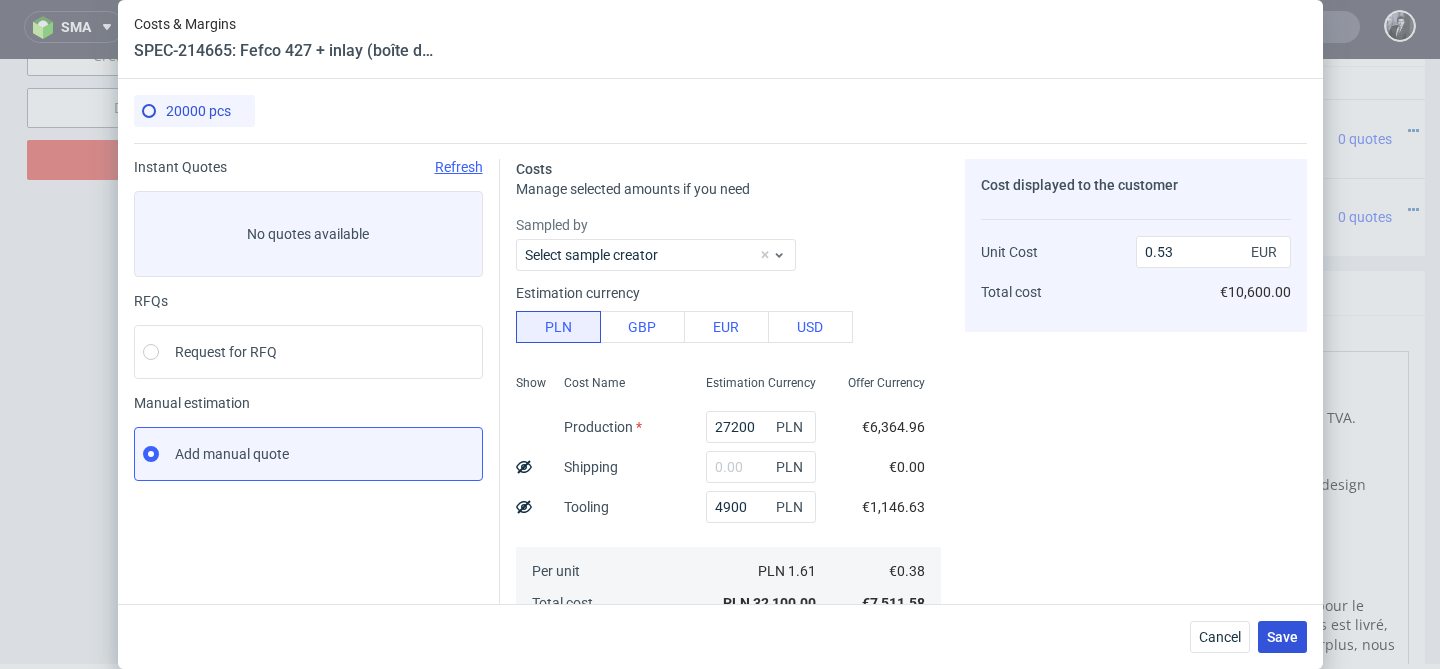 click on "Save" at bounding box center (1282, 637) 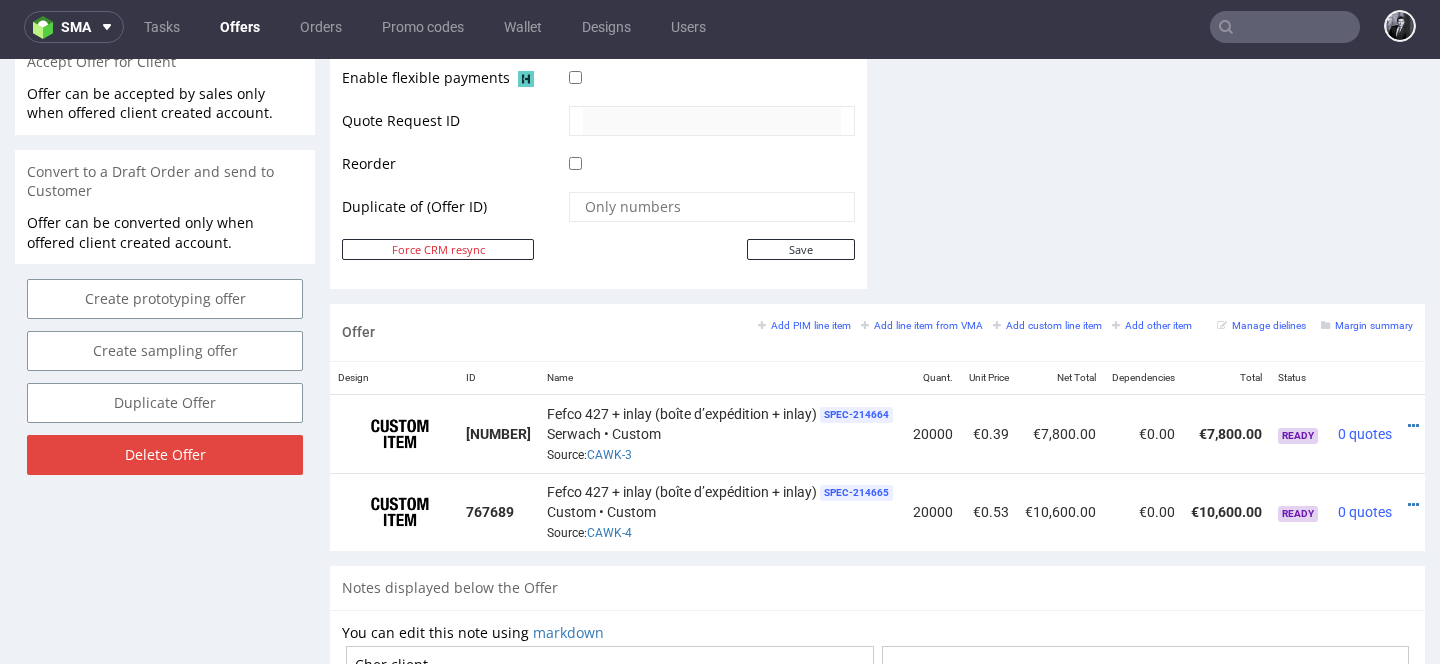 scroll, scrollTop: 966, scrollLeft: 0, axis: vertical 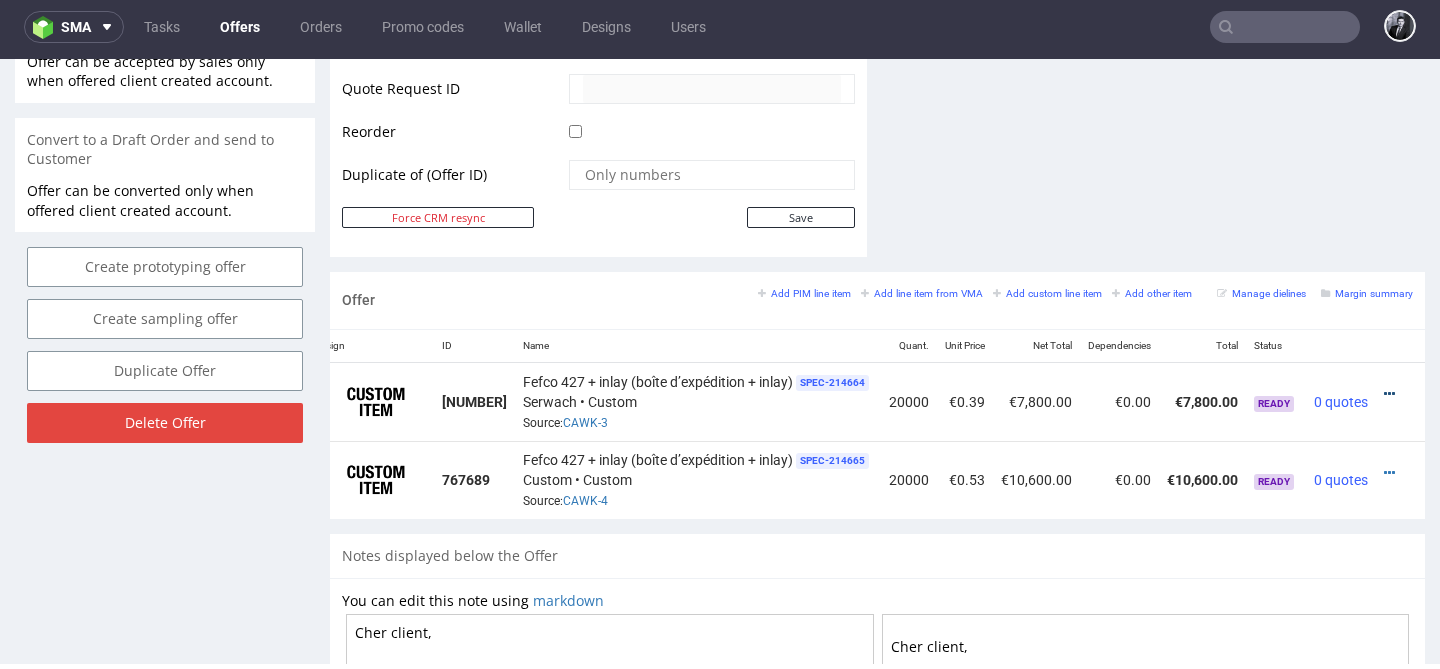 click at bounding box center (1389, 394) 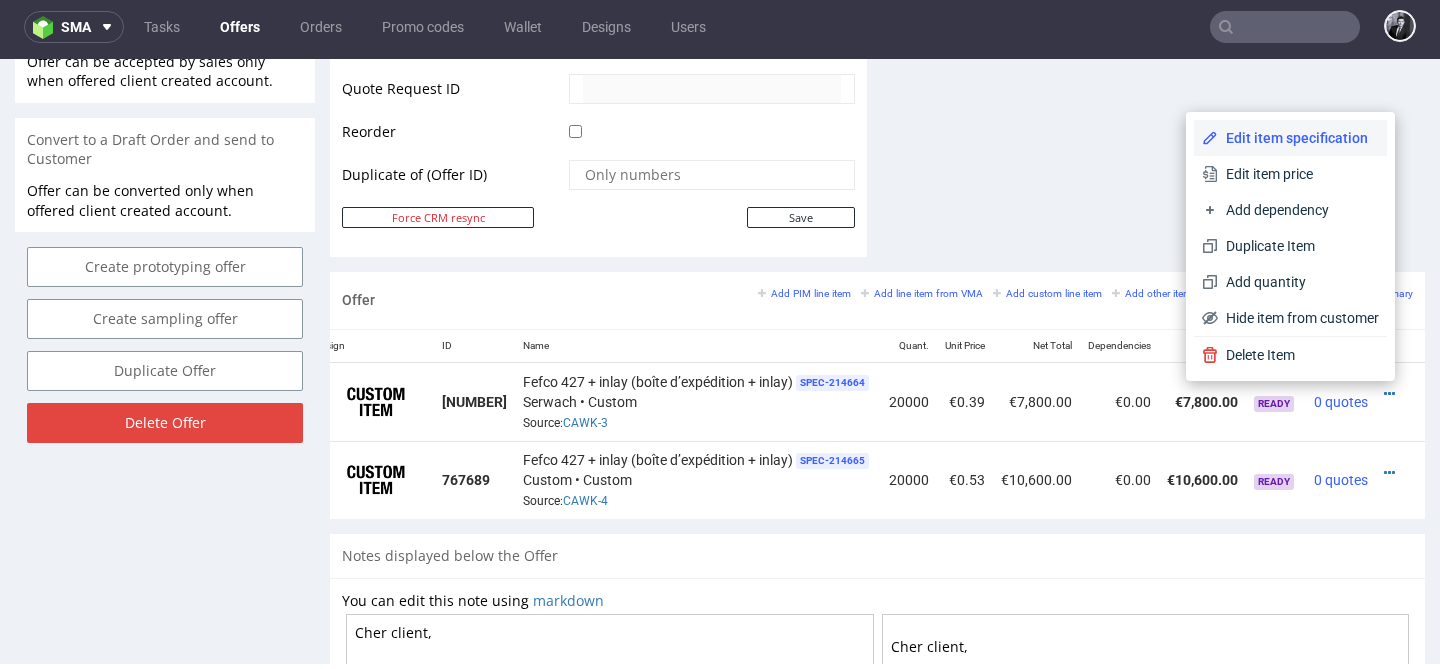 click on "Edit item specification" at bounding box center (1298, 138) 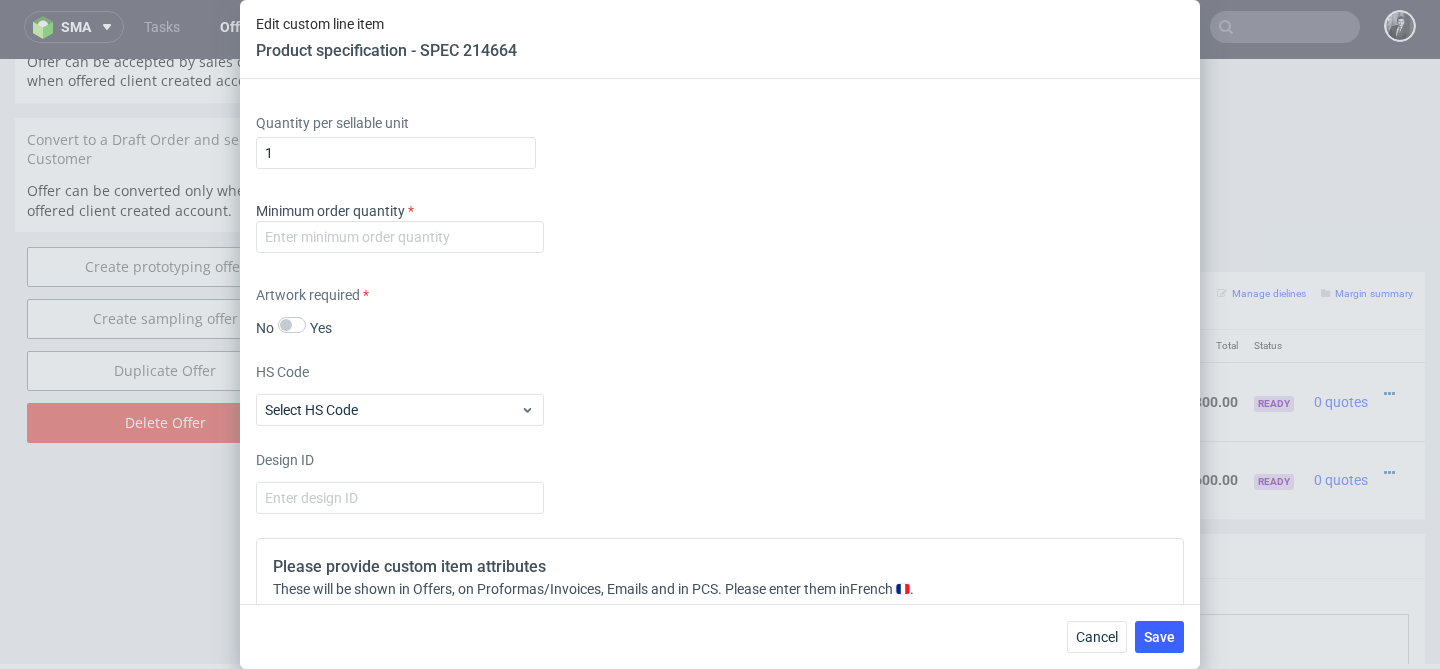 scroll, scrollTop: 2629, scrollLeft: 0, axis: vertical 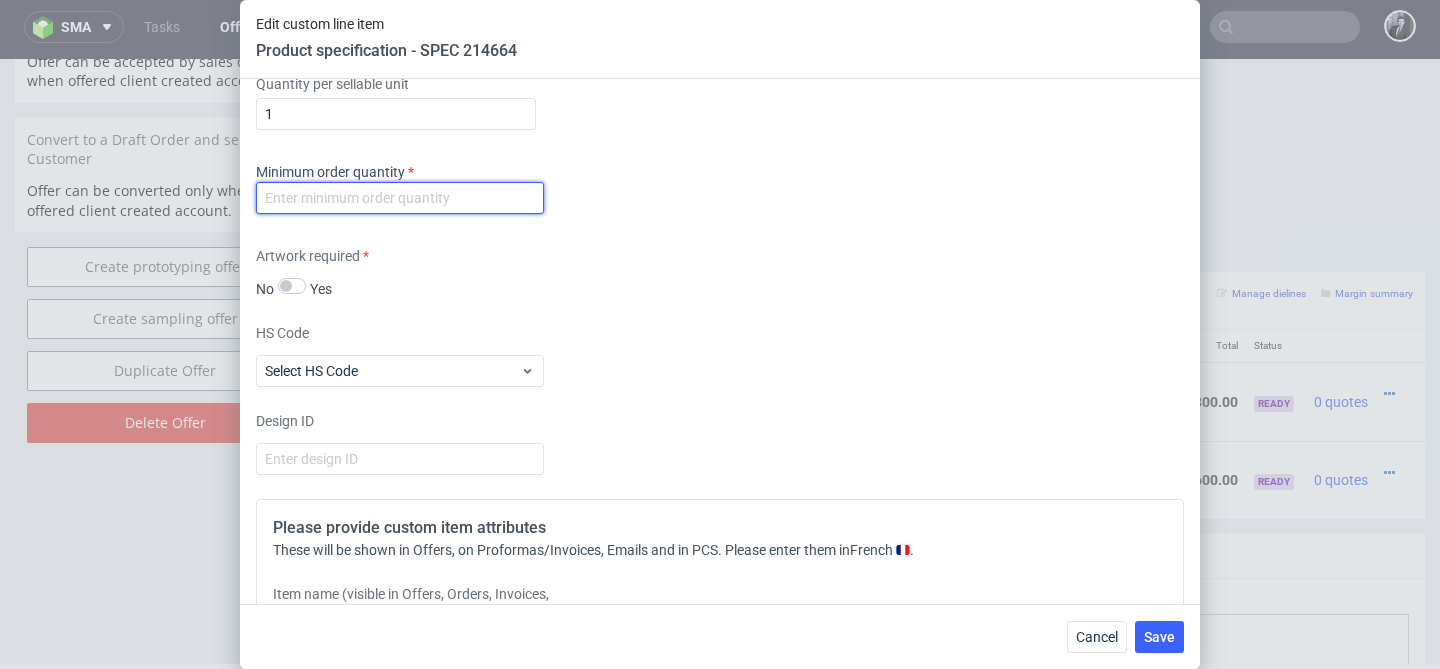 click at bounding box center [400, 198] 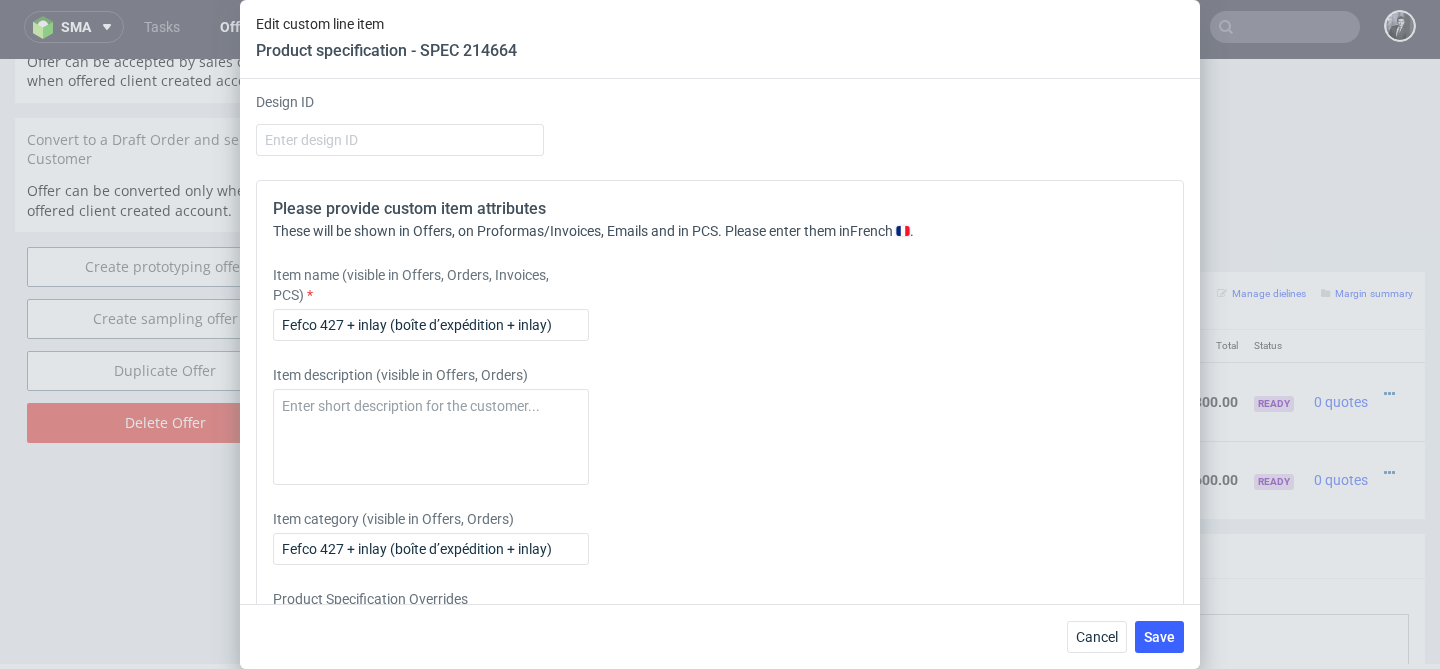 scroll, scrollTop: 2947, scrollLeft: 0, axis: vertical 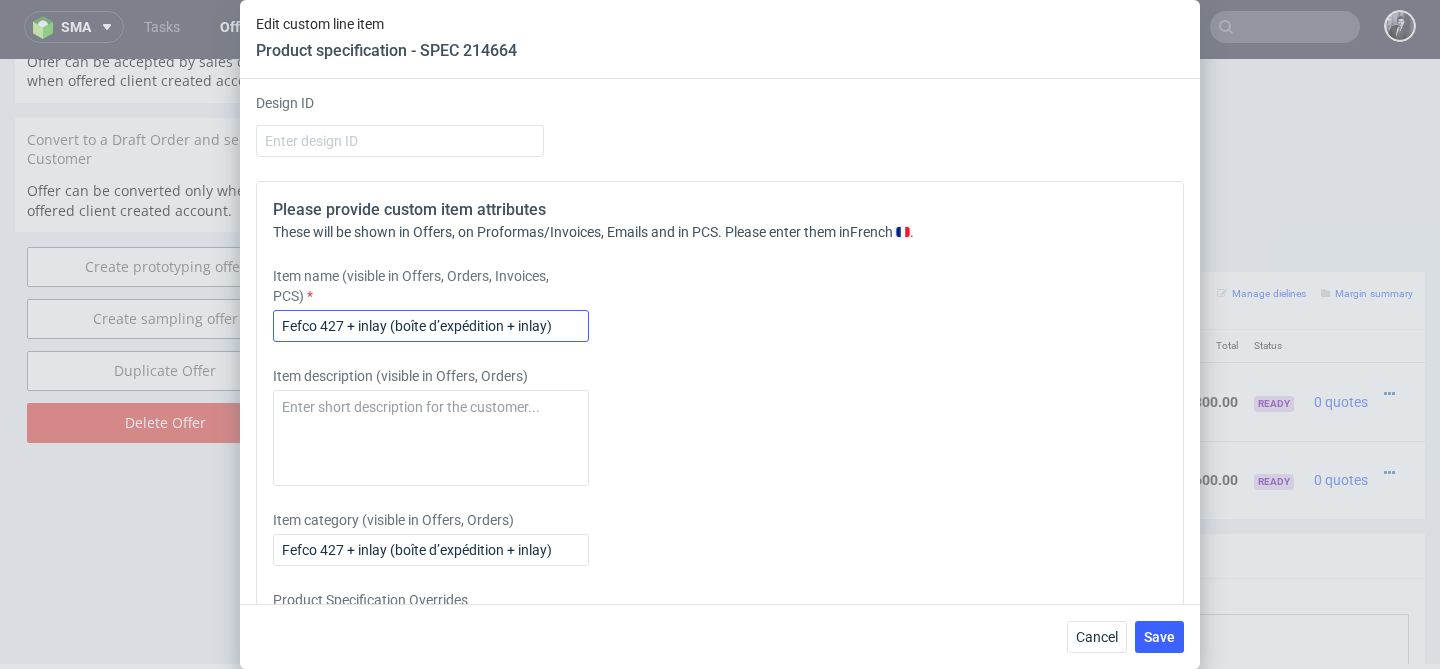 type on "20000" 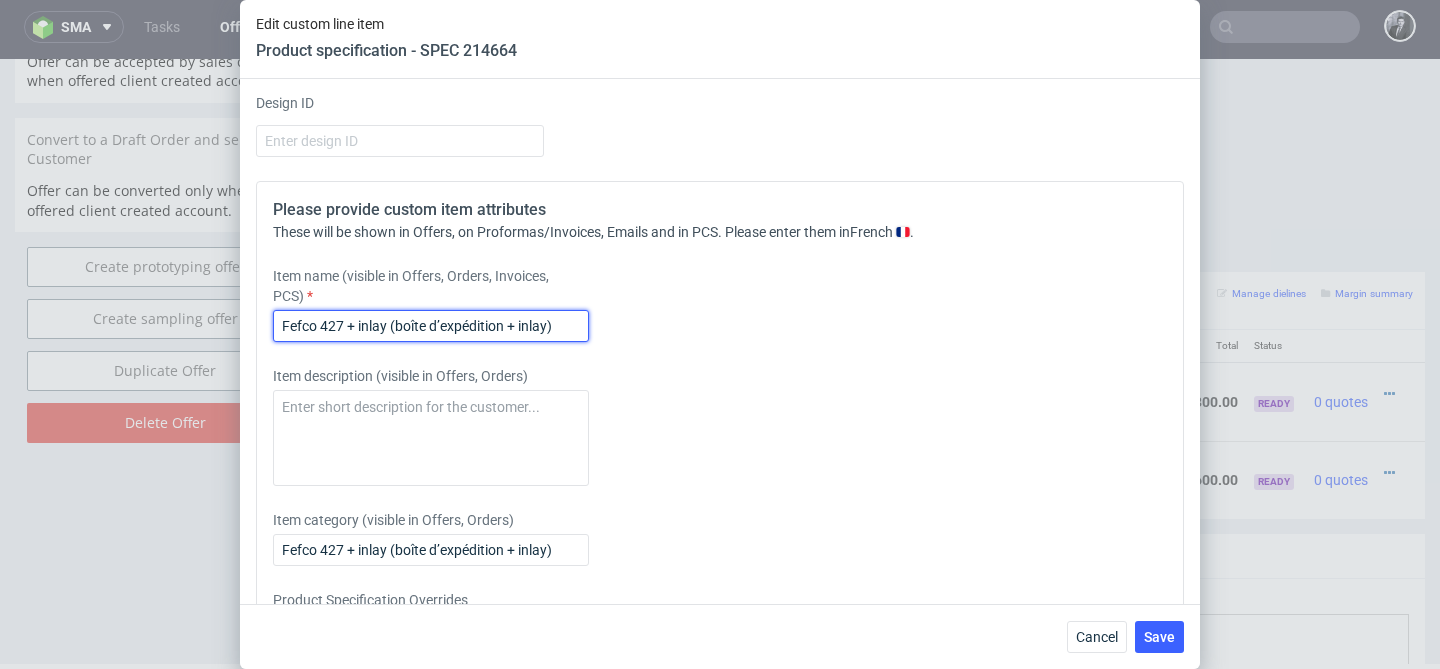 drag, startPoint x: 563, startPoint y: 331, endPoint x: 173, endPoint y: 320, distance: 390.1551 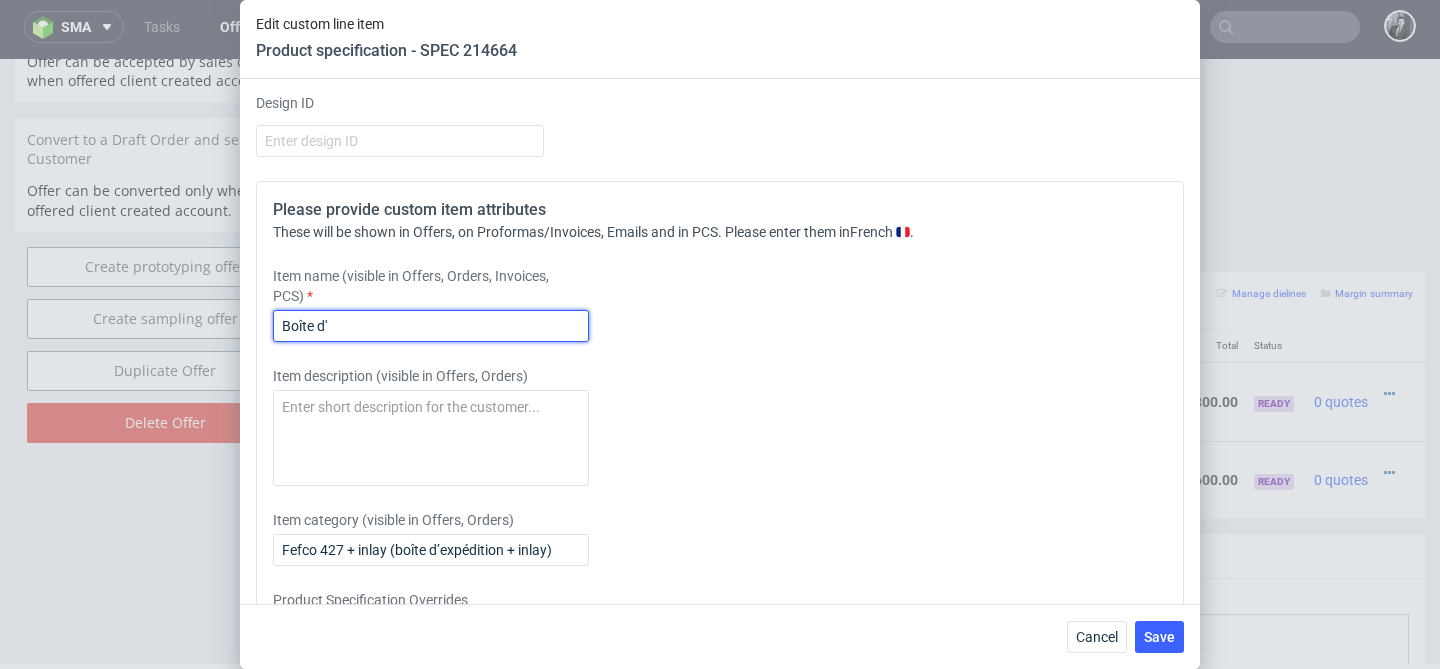 drag, startPoint x: 554, startPoint y: 328, endPoint x: 375, endPoint y: 327, distance: 179.00279 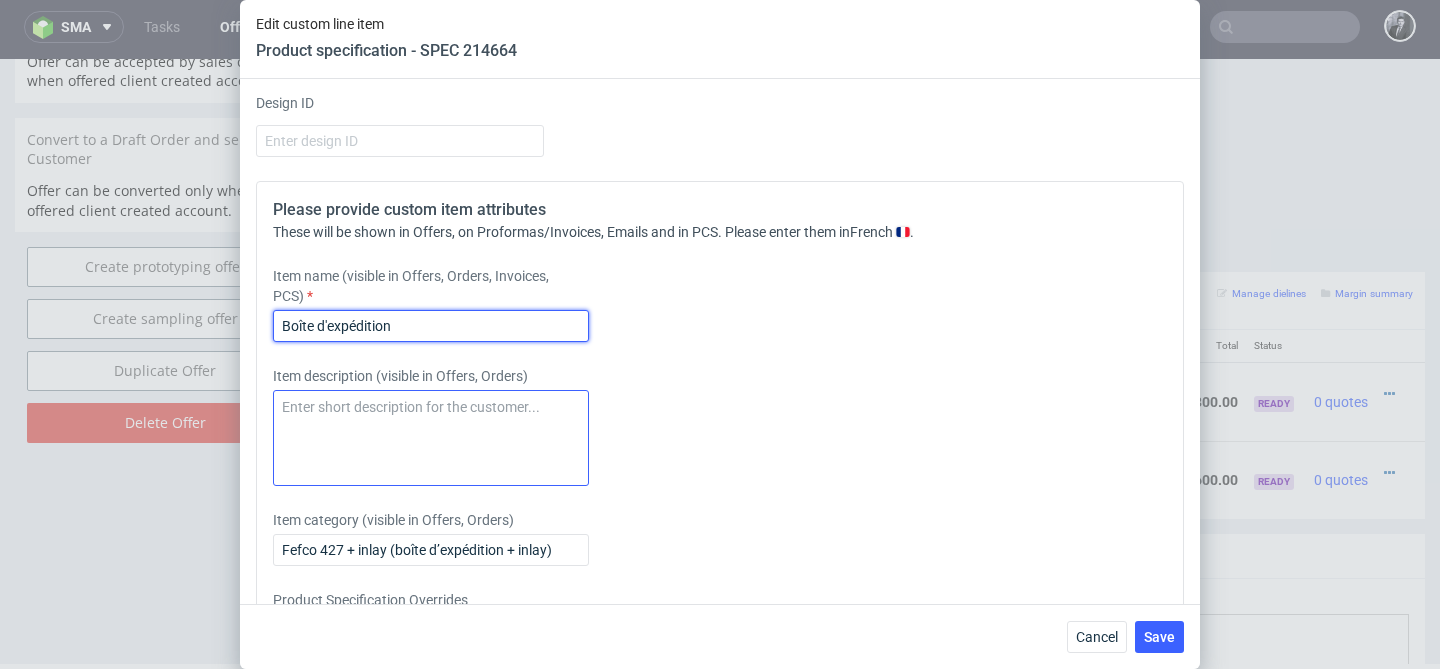 type on "Boîte d'expédition" 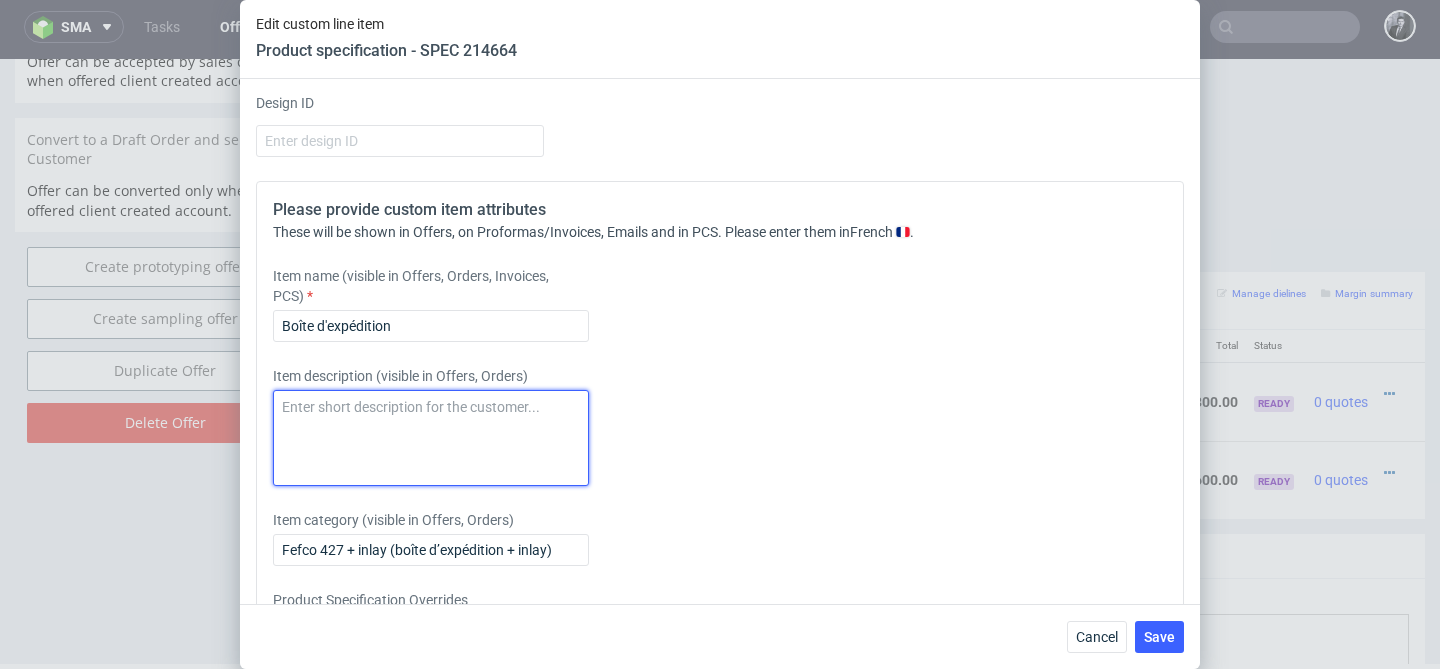 click at bounding box center [431, 438] 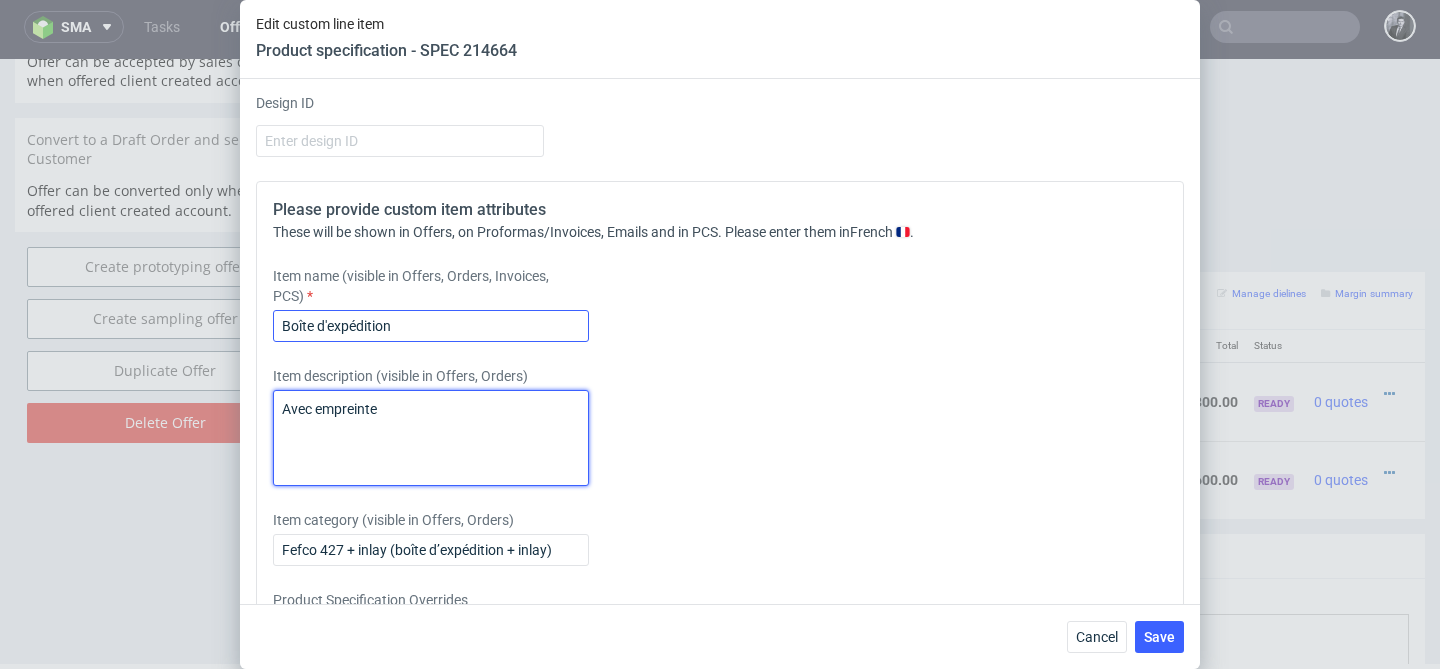 type on "Avec empreinte" 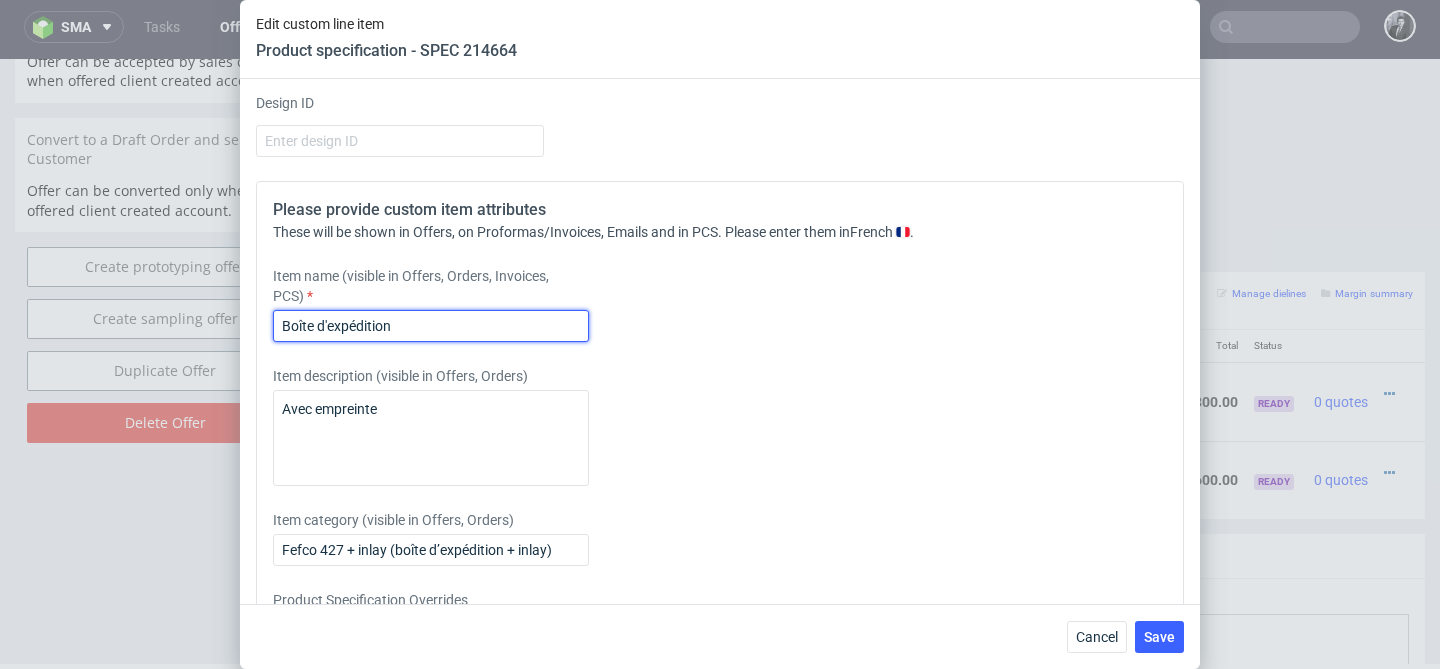 click on "Boîte d'expédition" at bounding box center [431, 326] 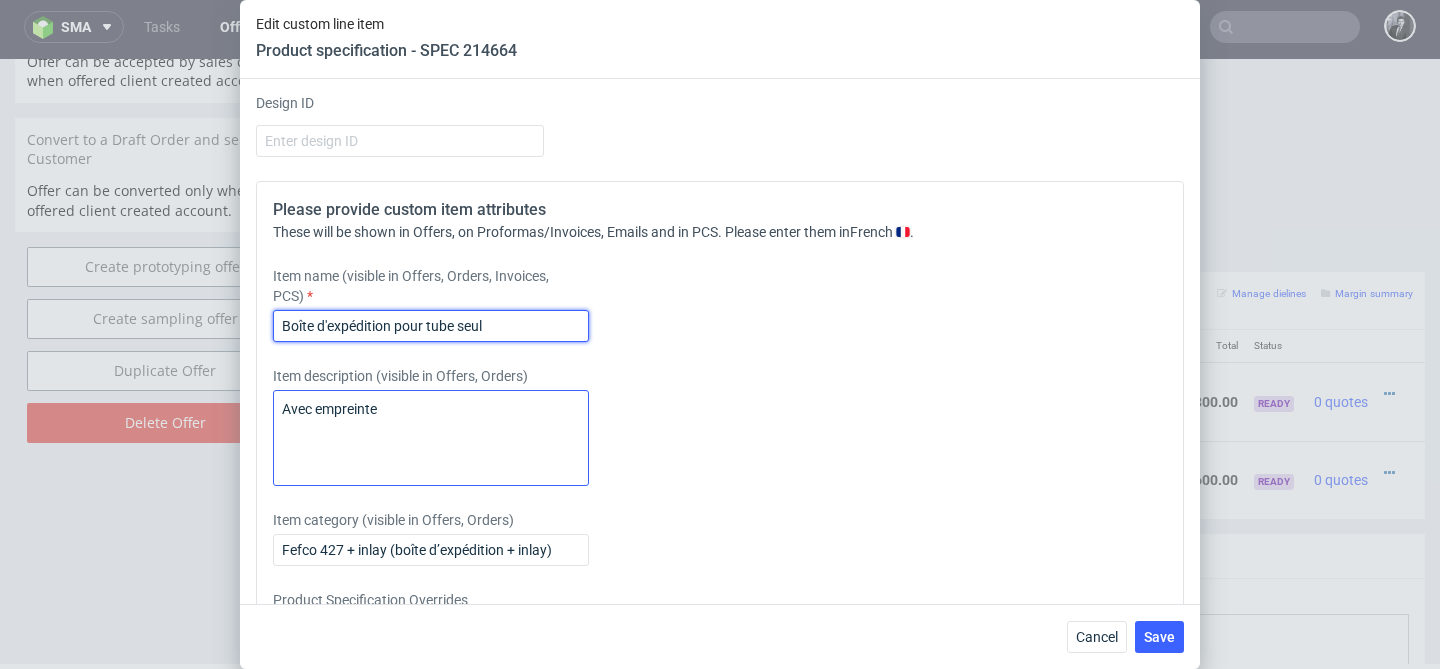 type on "Boîte d'expédition pour tube seul" 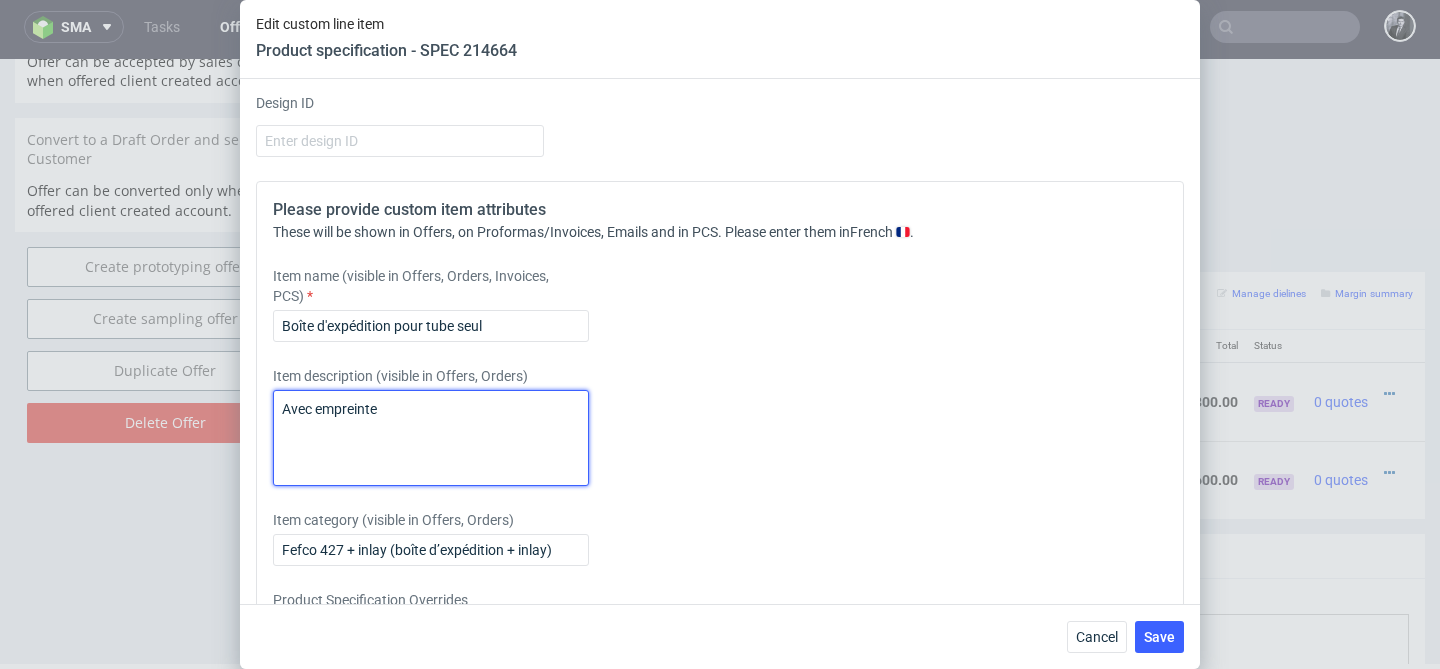 click on "Avec empreinte" at bounding box center (431, 438) 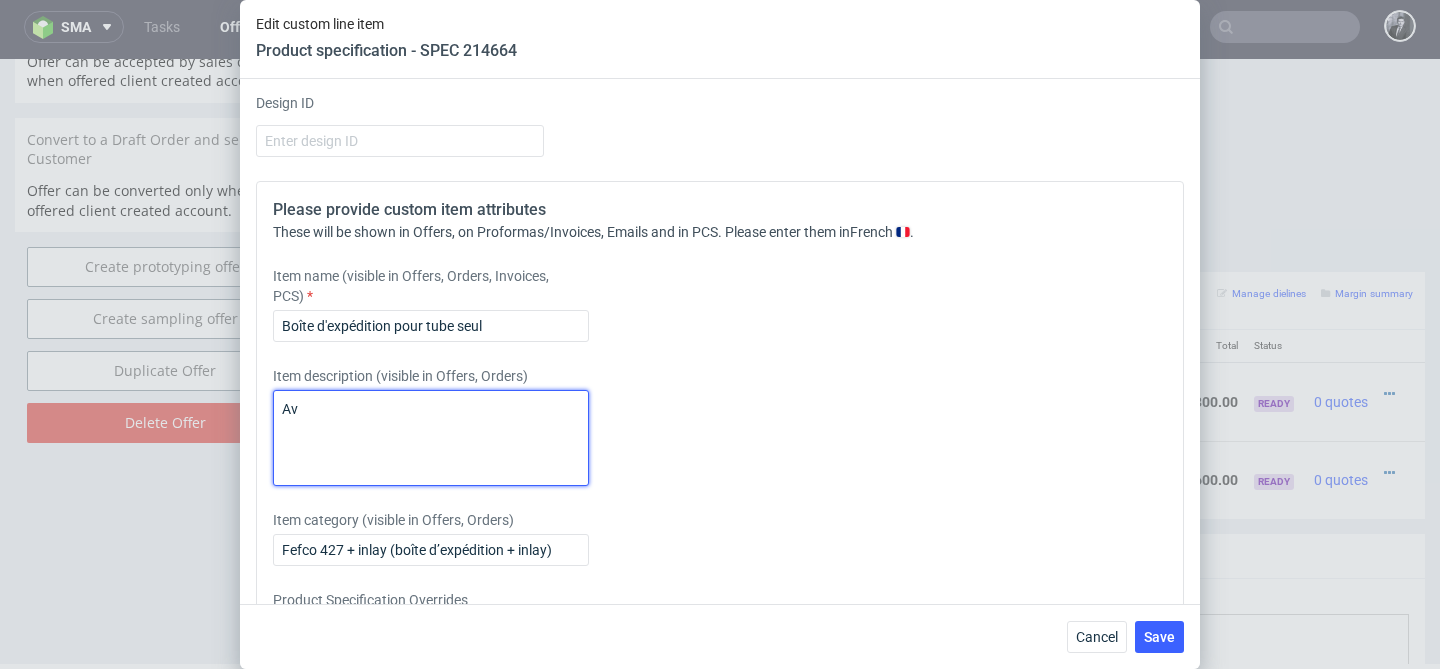 type on "A" 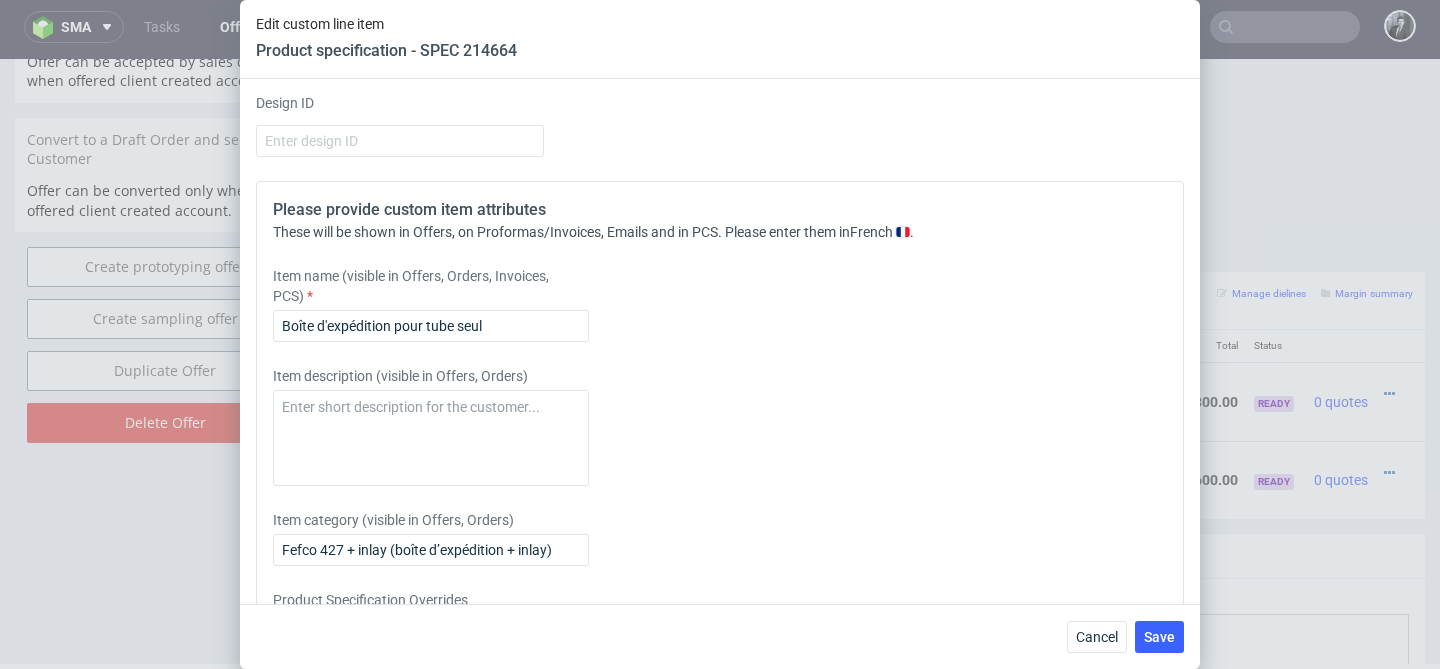 click on "Item description (visible in Offers, Orders)" at bounding box center [605, 426] 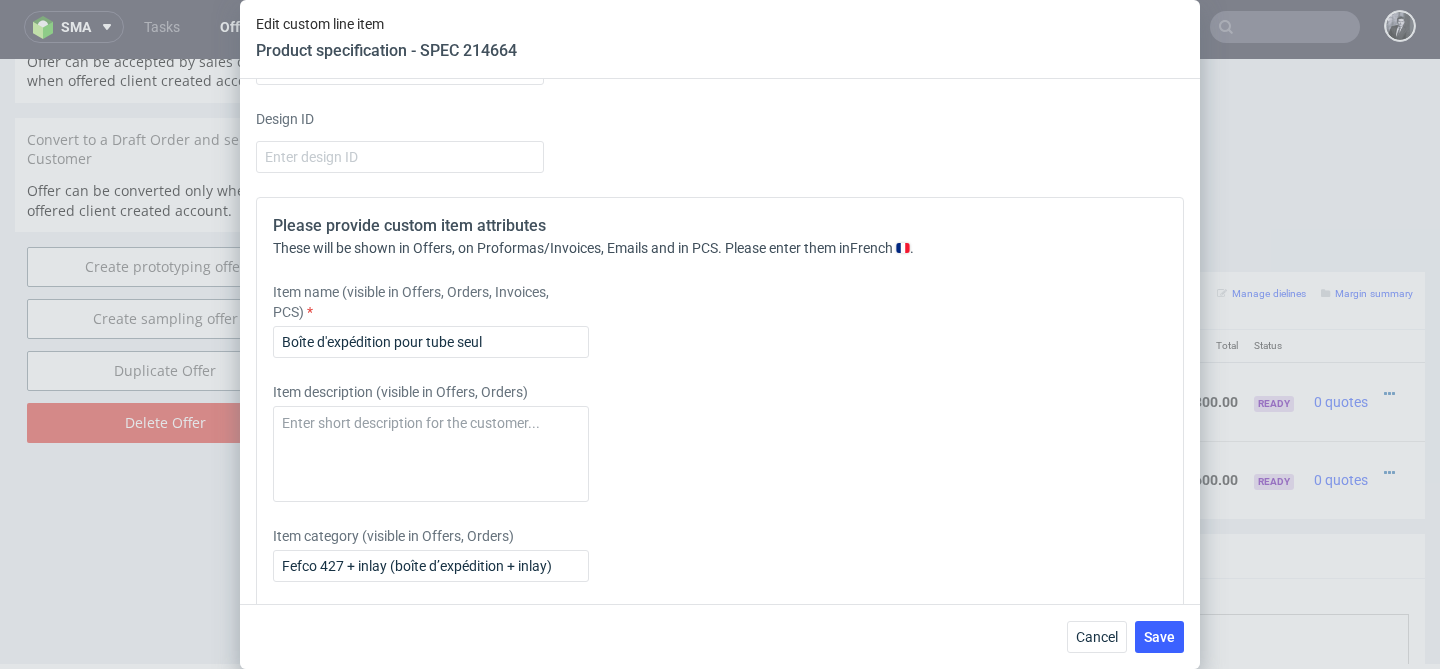 scroll, scrollTop: 3080, scrollLeft: 0, axis: vertical 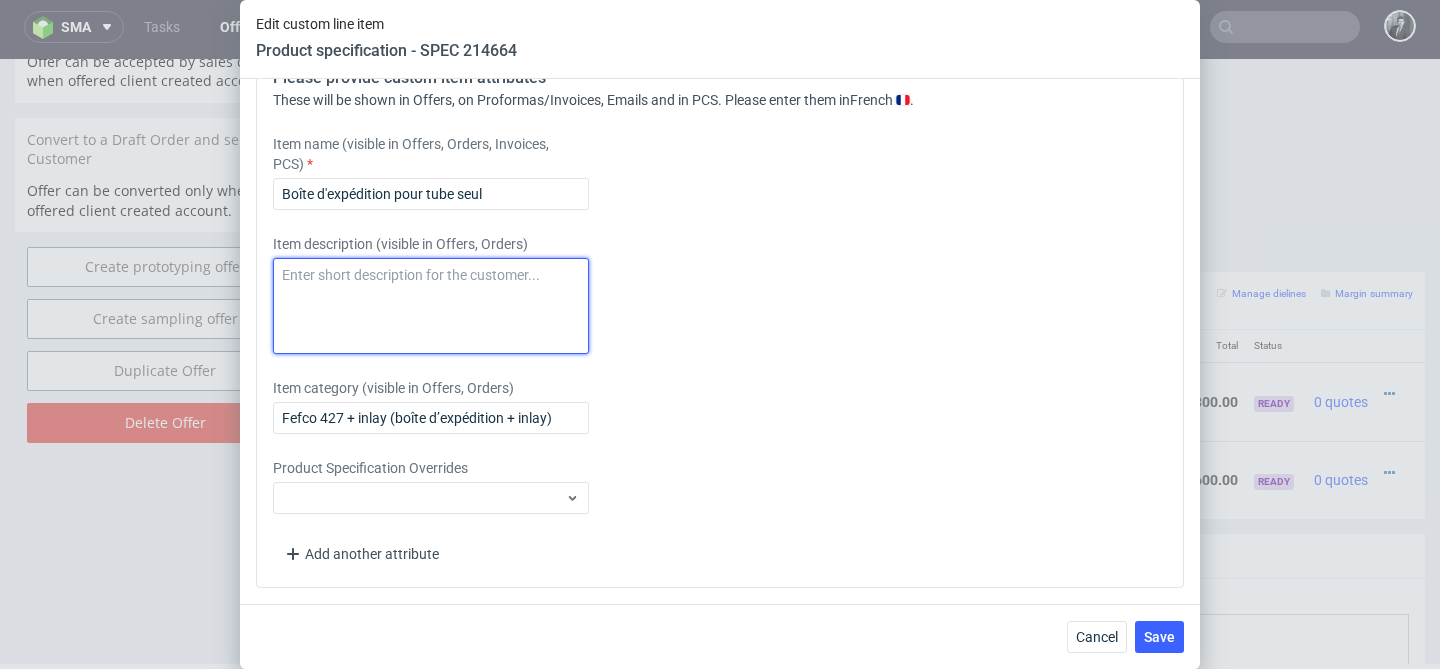 click at bounding box center (431, 306) 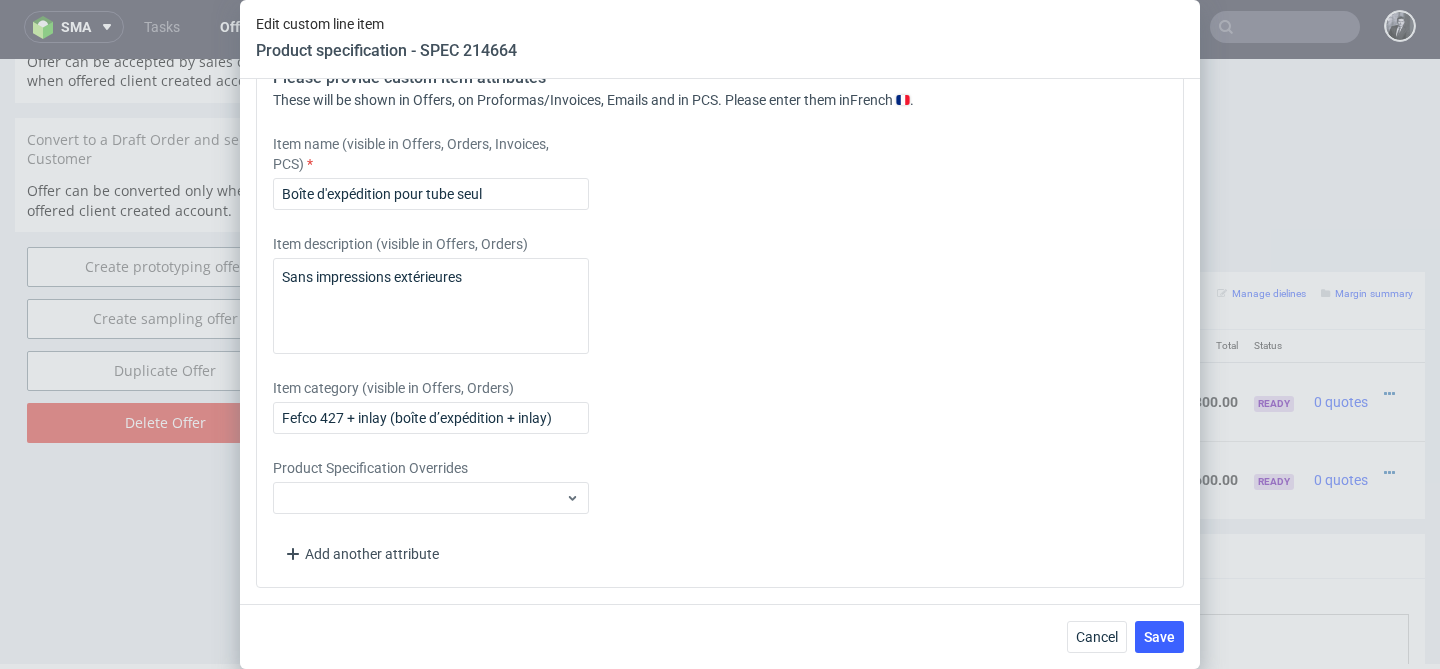 click on "Item description (visible in Offers, Orders) Sans impressions extérieures" at bounding box center [605, 294] 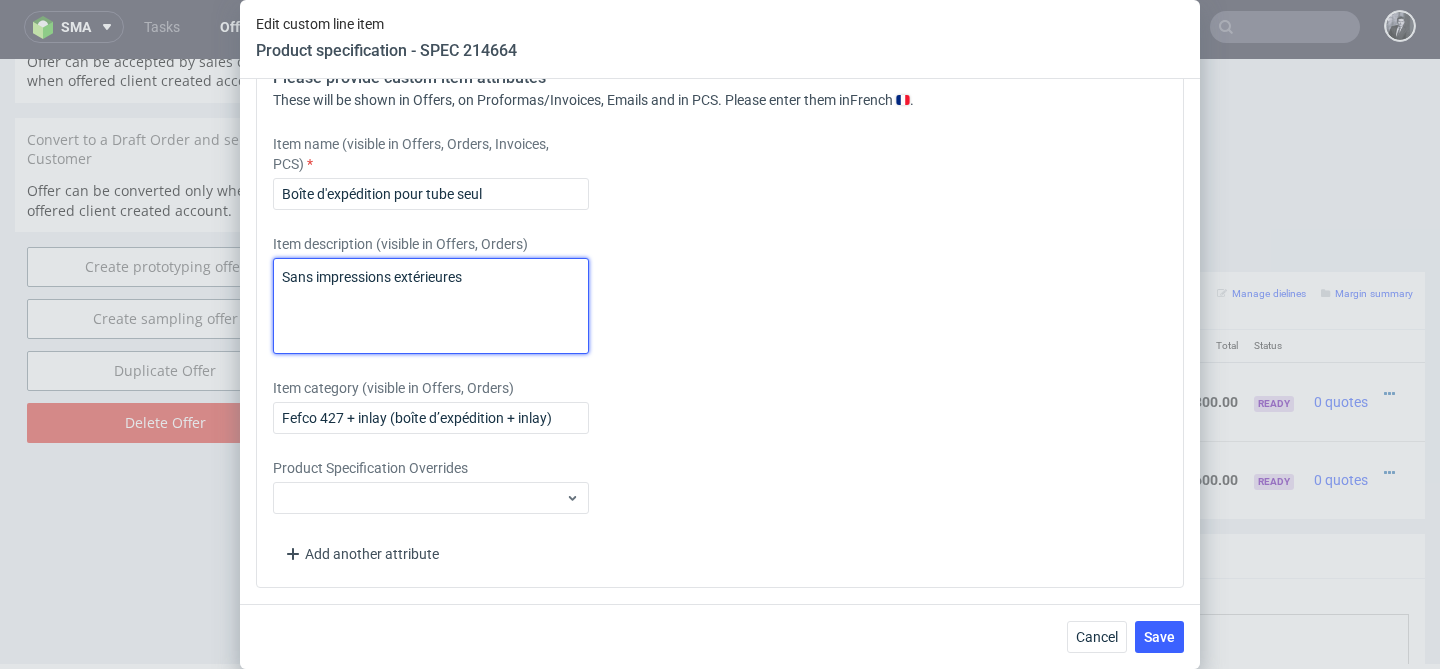 drag, startPoint x: 514, startPoint y: 282, endPoint x: 391, endPoint y: 280, distance: 123.01626 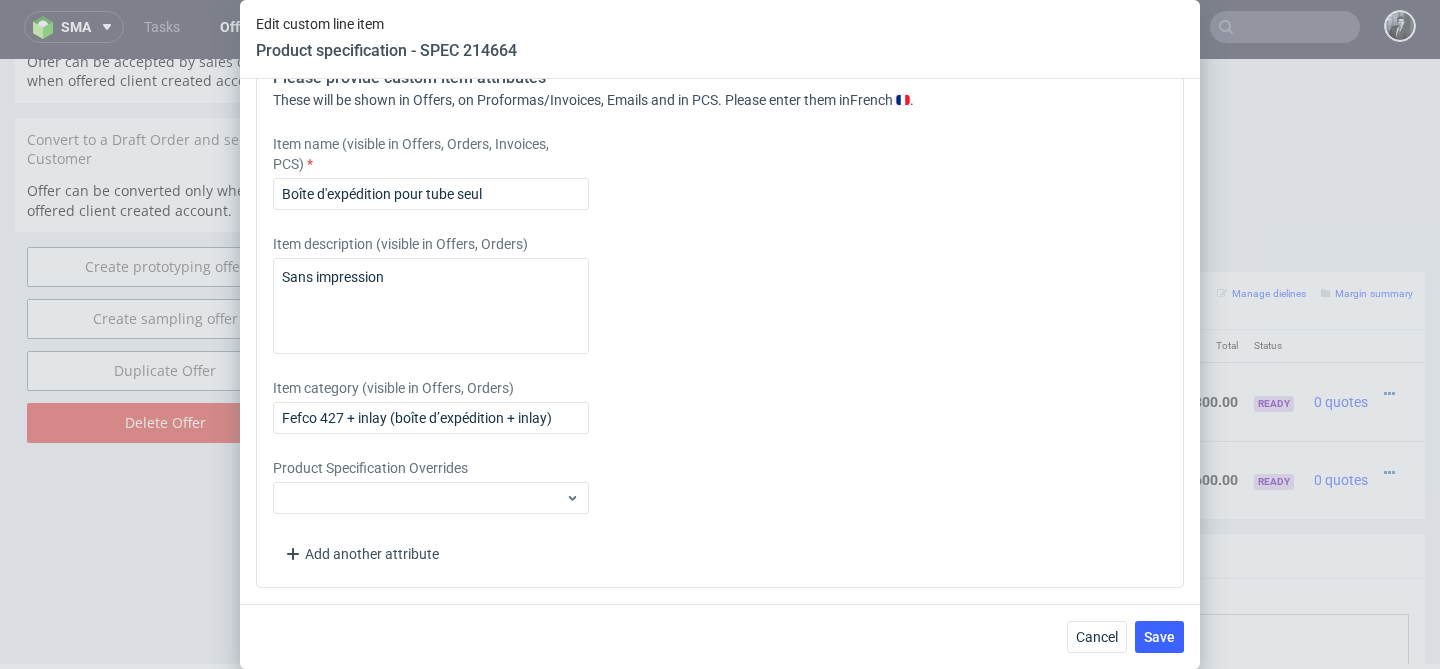 click on "Item description (visible in Offers, Orders) Sans impression" at bounding box center (605, 294) 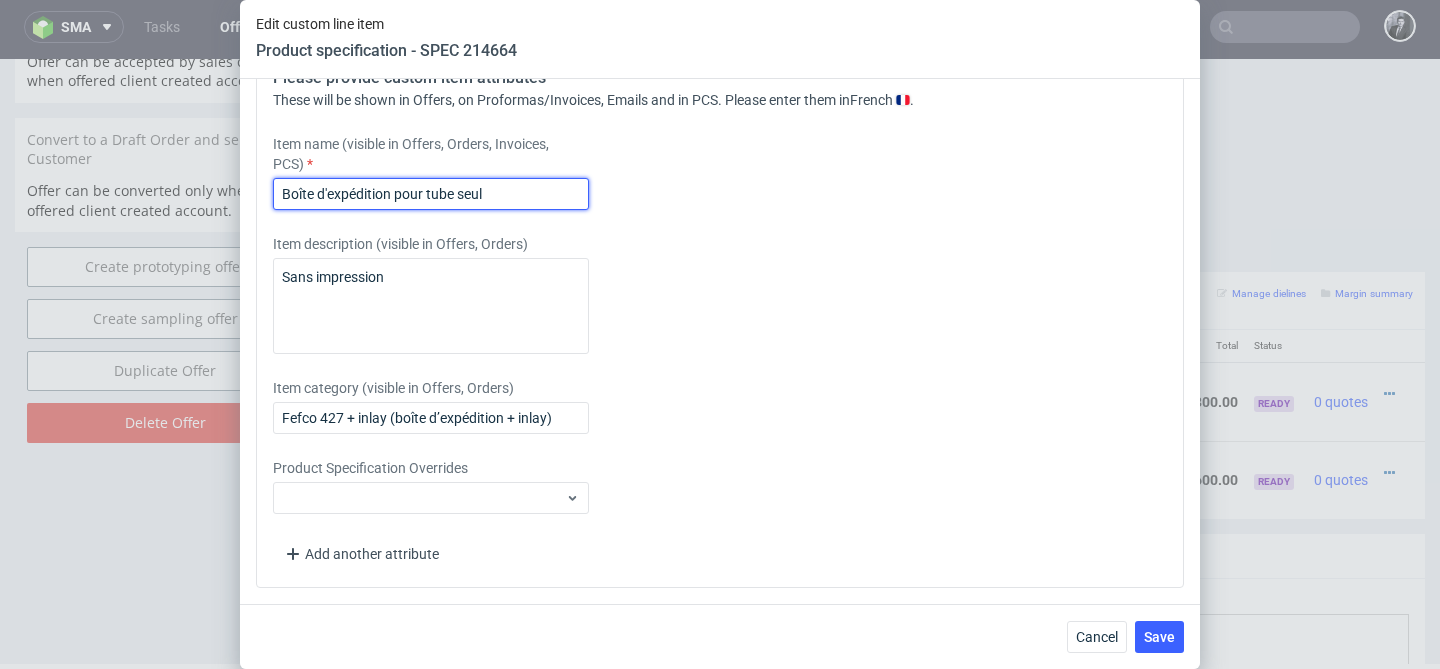 click on "Boîte d'expédition pour tube seul" at bounding box center [431, 194] 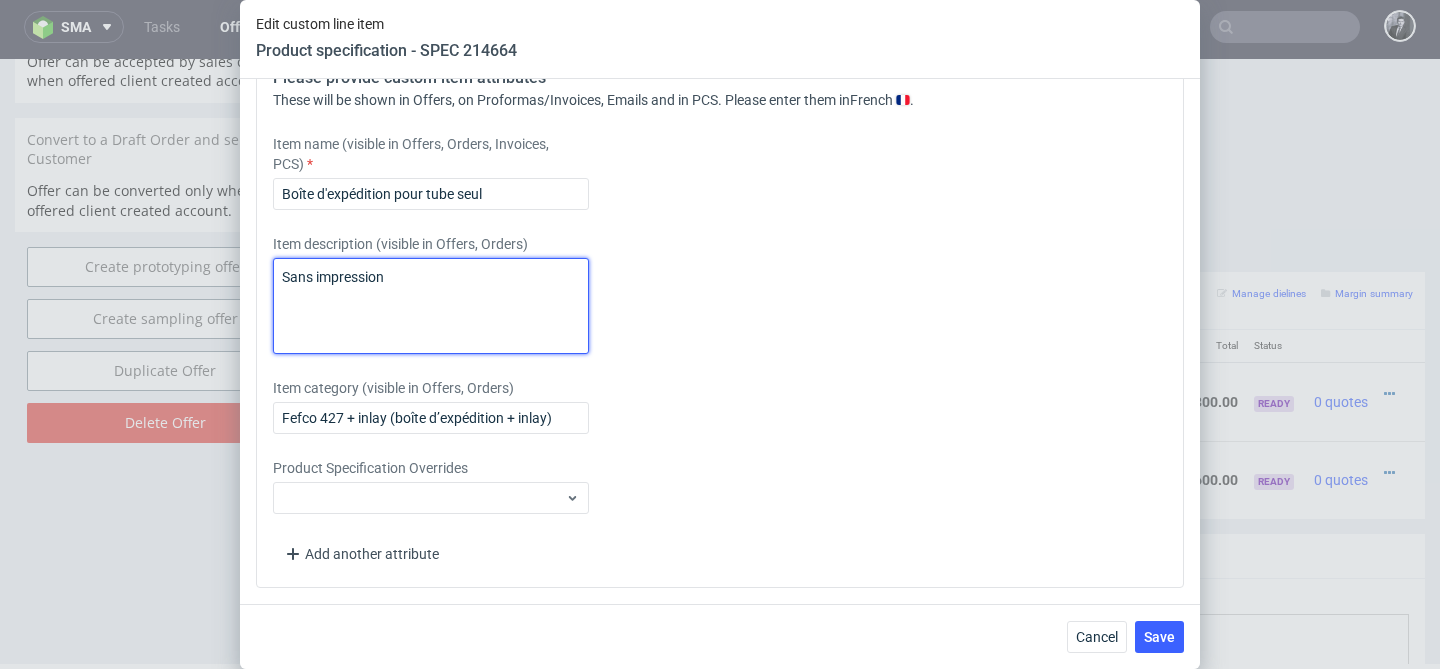 click on "Sans impression" at bounding box center [431, 306] 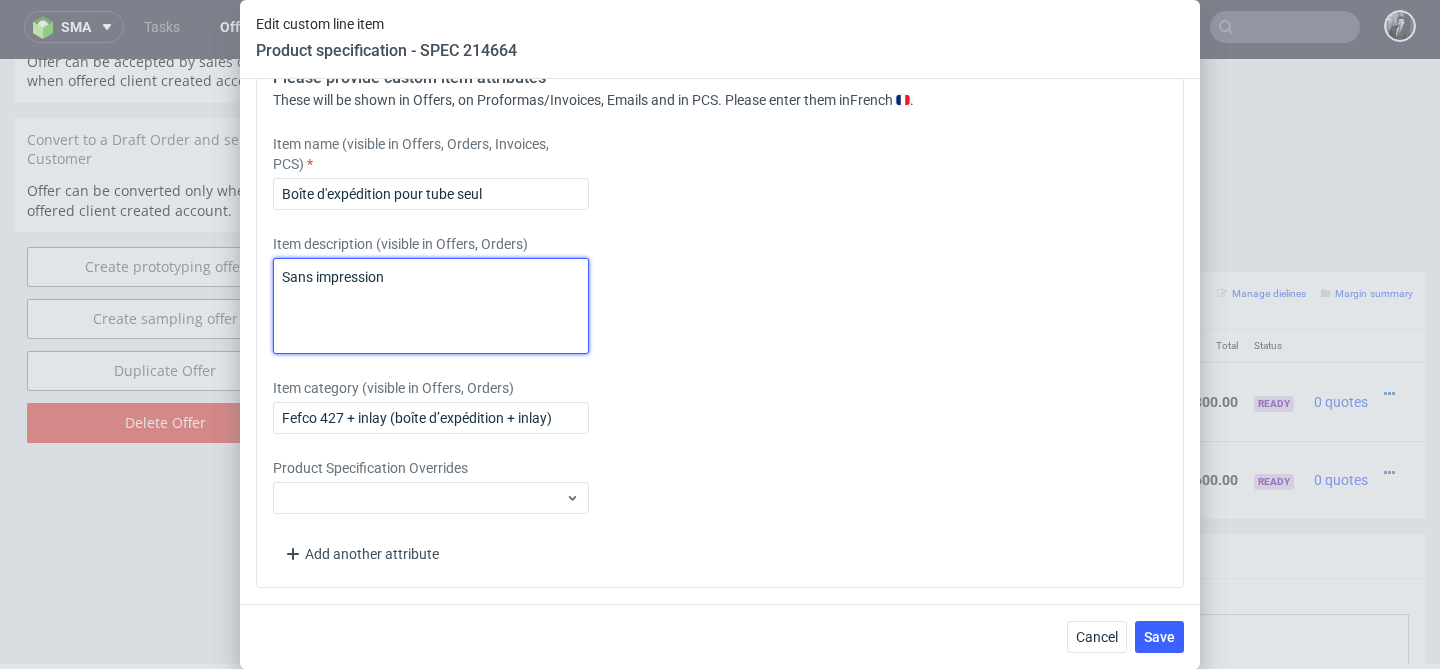 click on "Sans impression" at bounding box center [431, 306] 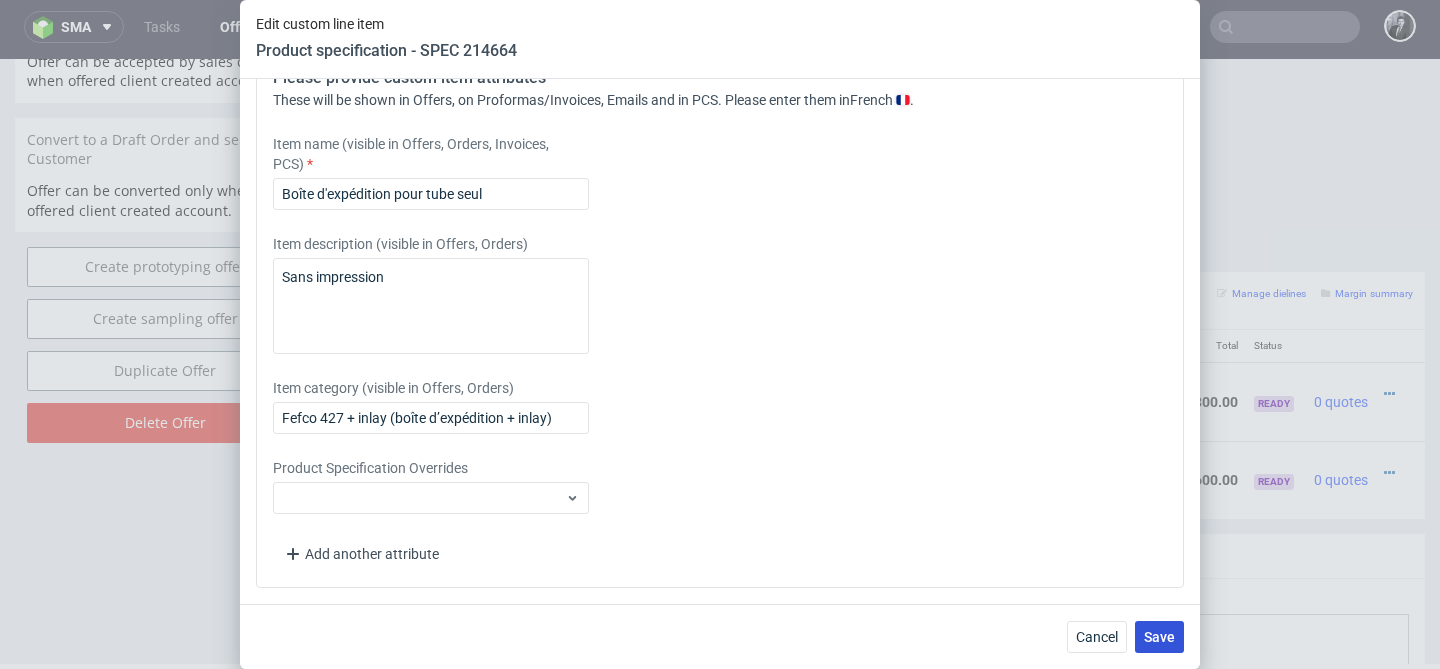 click on "Save" at bounding box center (1159, 637) 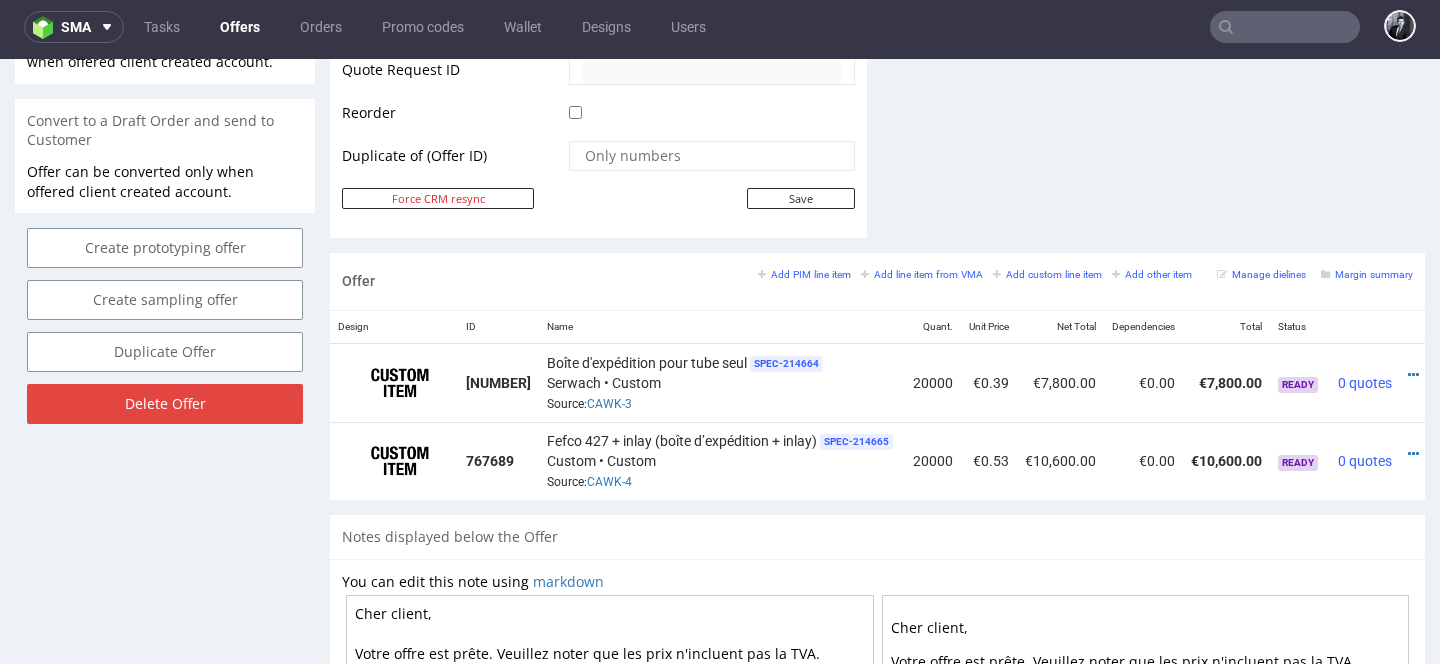 scroll, scrollTop: 1042, scrollLeft: 0, axis: vertical 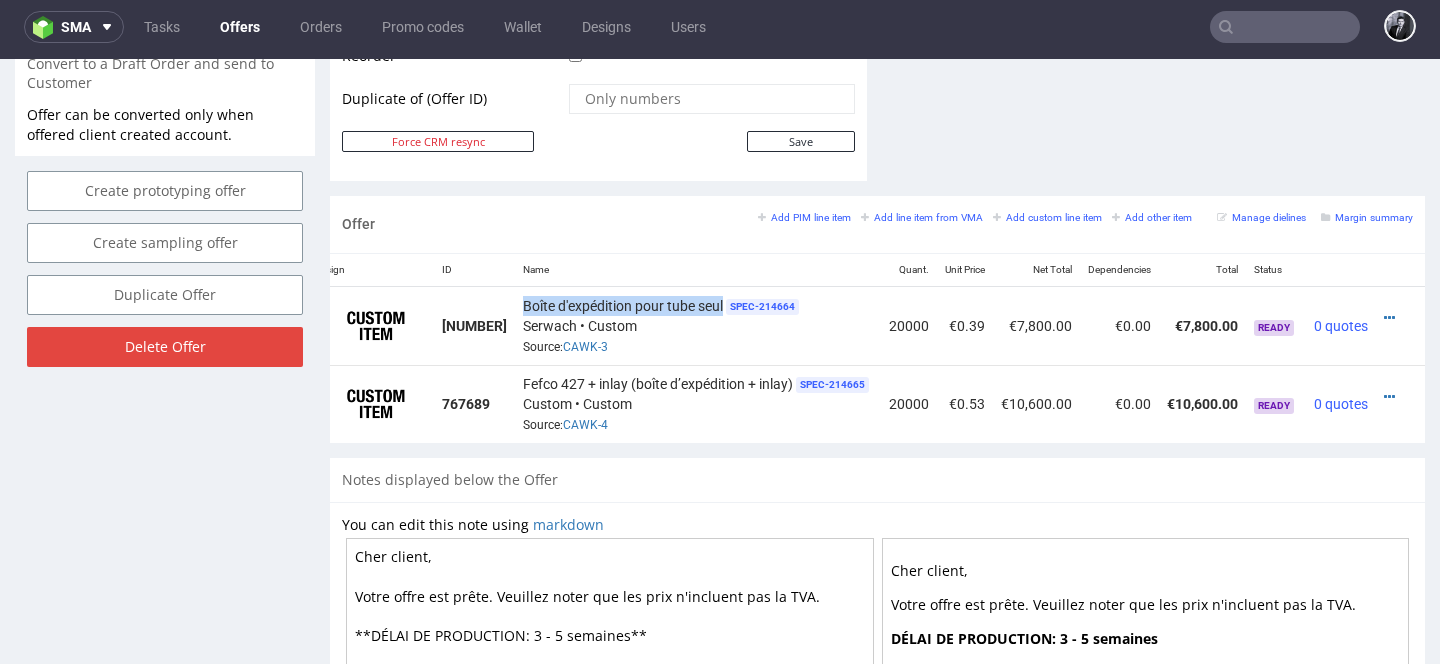 drag, startPoint x: 506, startPoint y: 302, endPoint x: 708, endPoint y: 310, distance: 202.15836 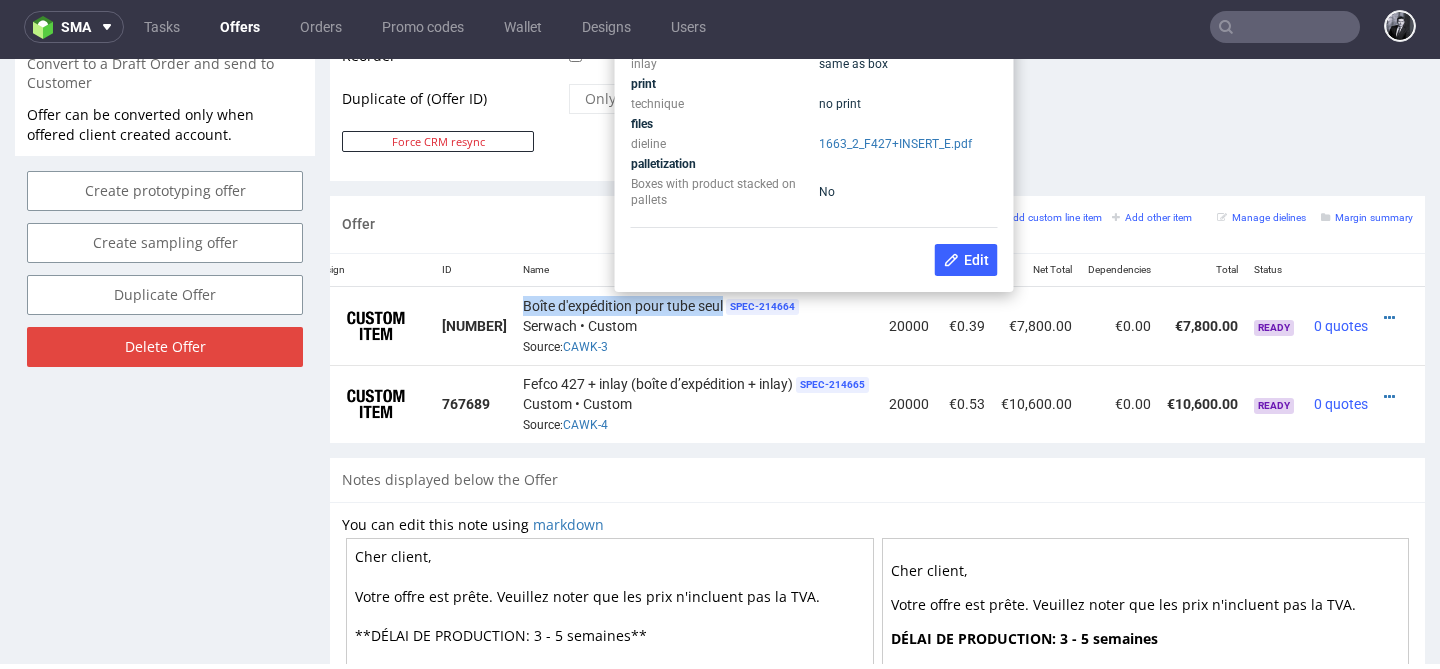 copy on "Boîte d'expédition pour tube seul" 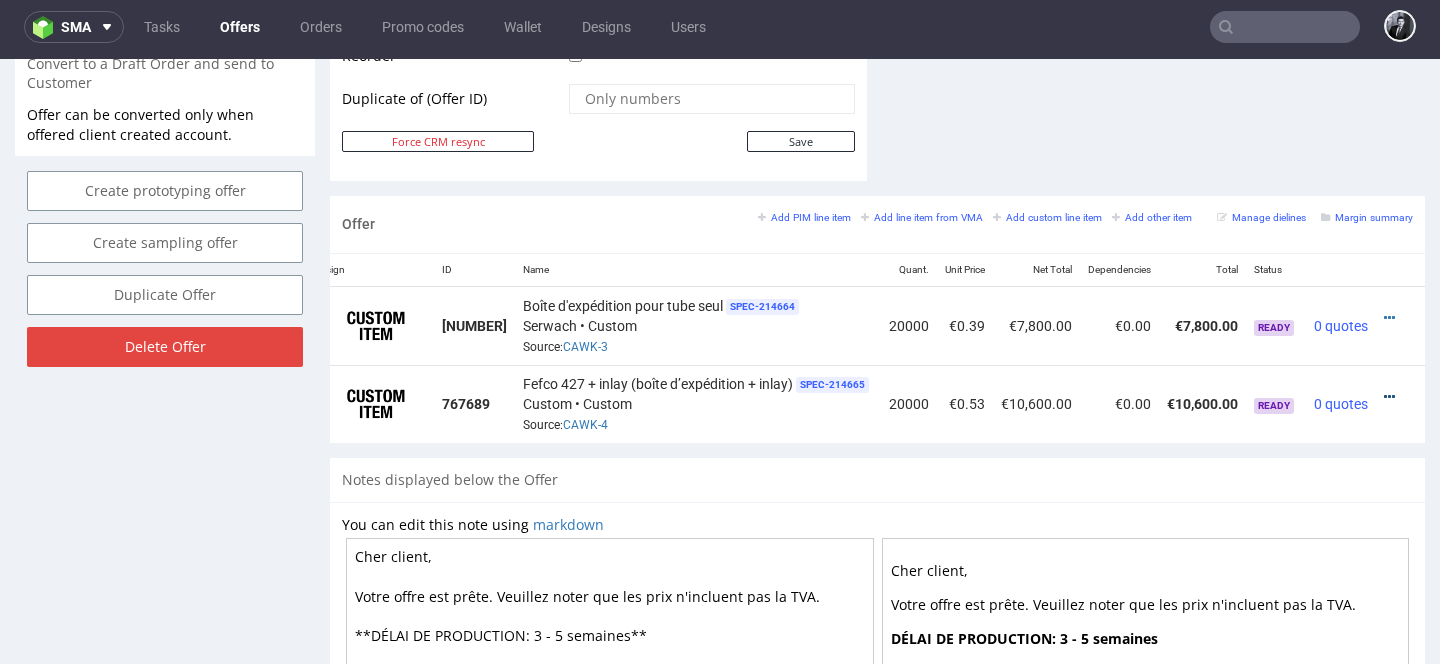 click at bounding box center (1389, 397) 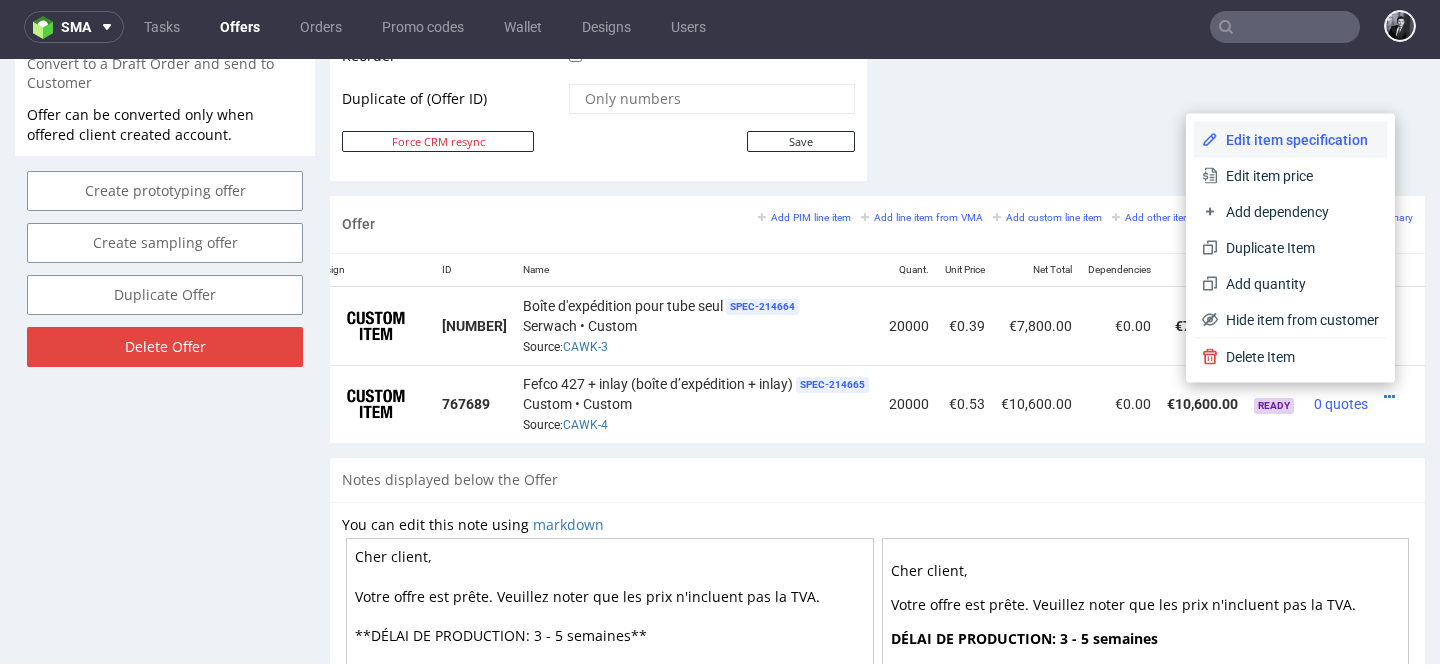 click on "Edit item specification" at bounding box center (1298, 140) 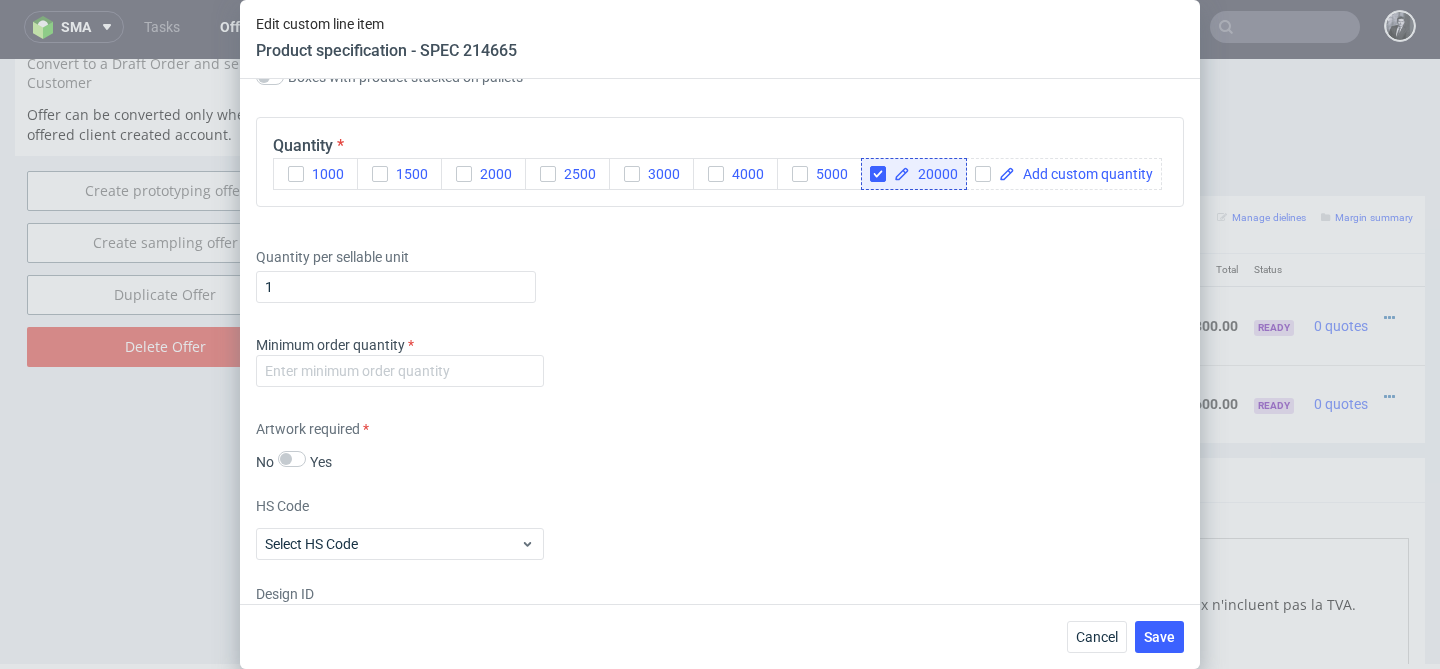scroll, scrollTop: 2467, scrollLeft: 0, axis: vertical 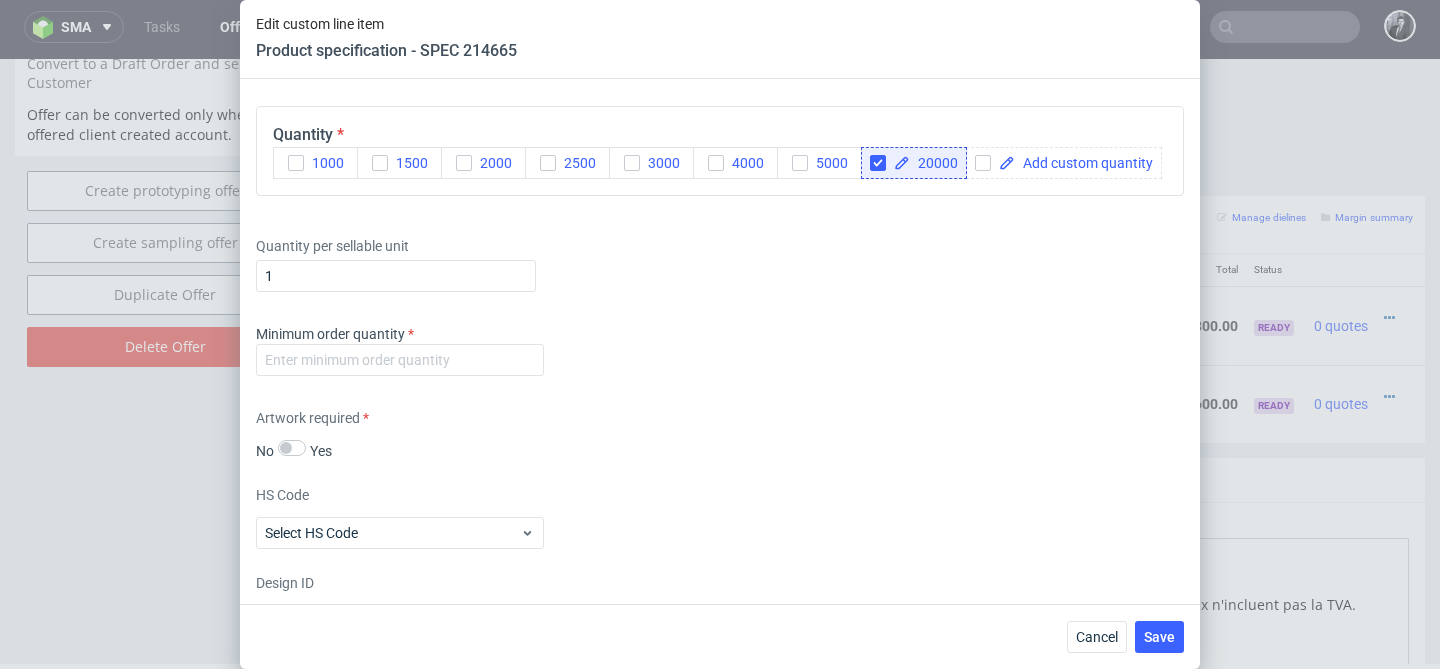 click on "Minimum order quantity" at bounding box center (720, 354) 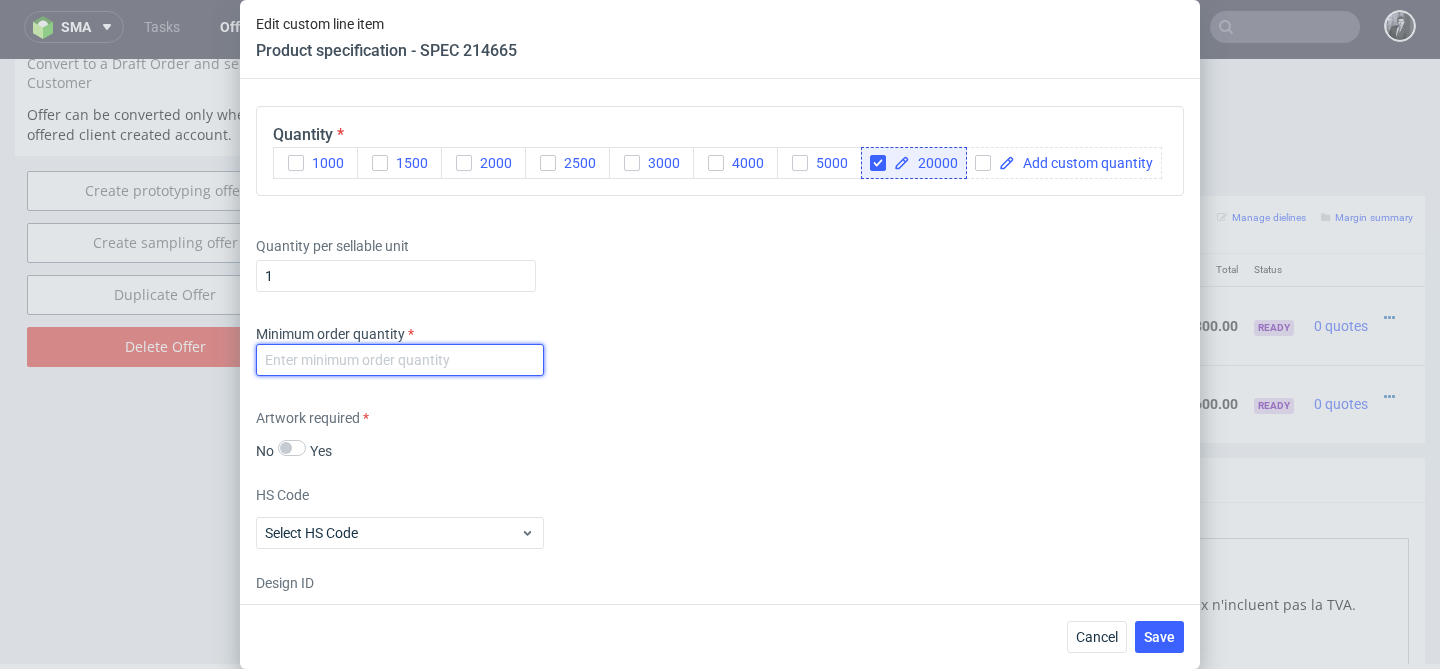 click at bounding box center [400, 360] 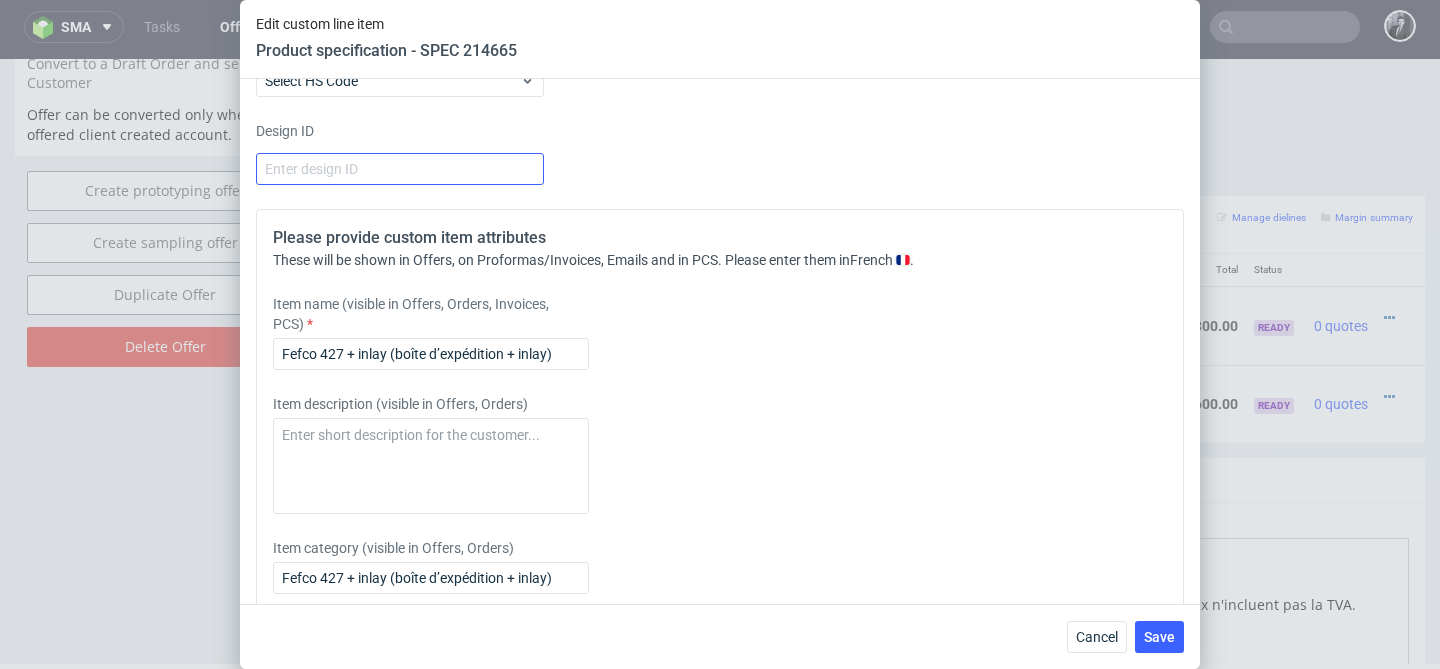 scroll, scrollTop: 2918, scrollLeft: 0, axis: vertical 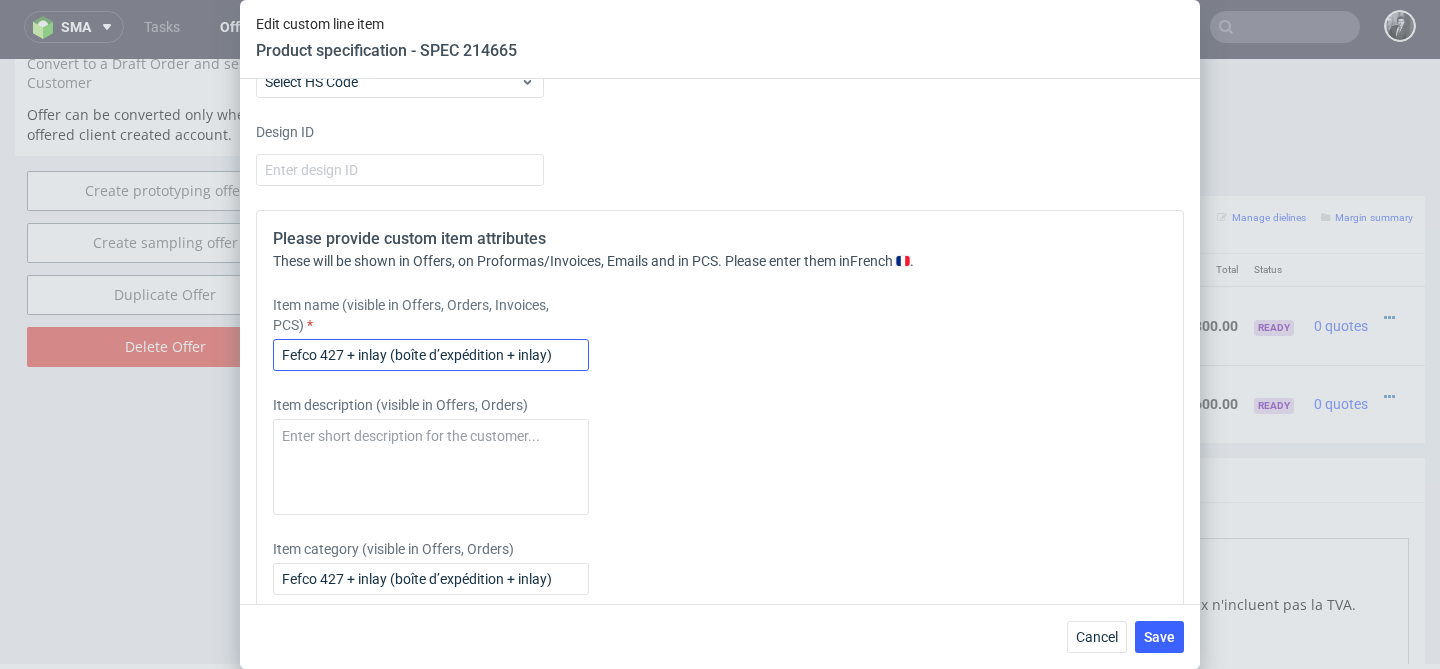 type on "20000" 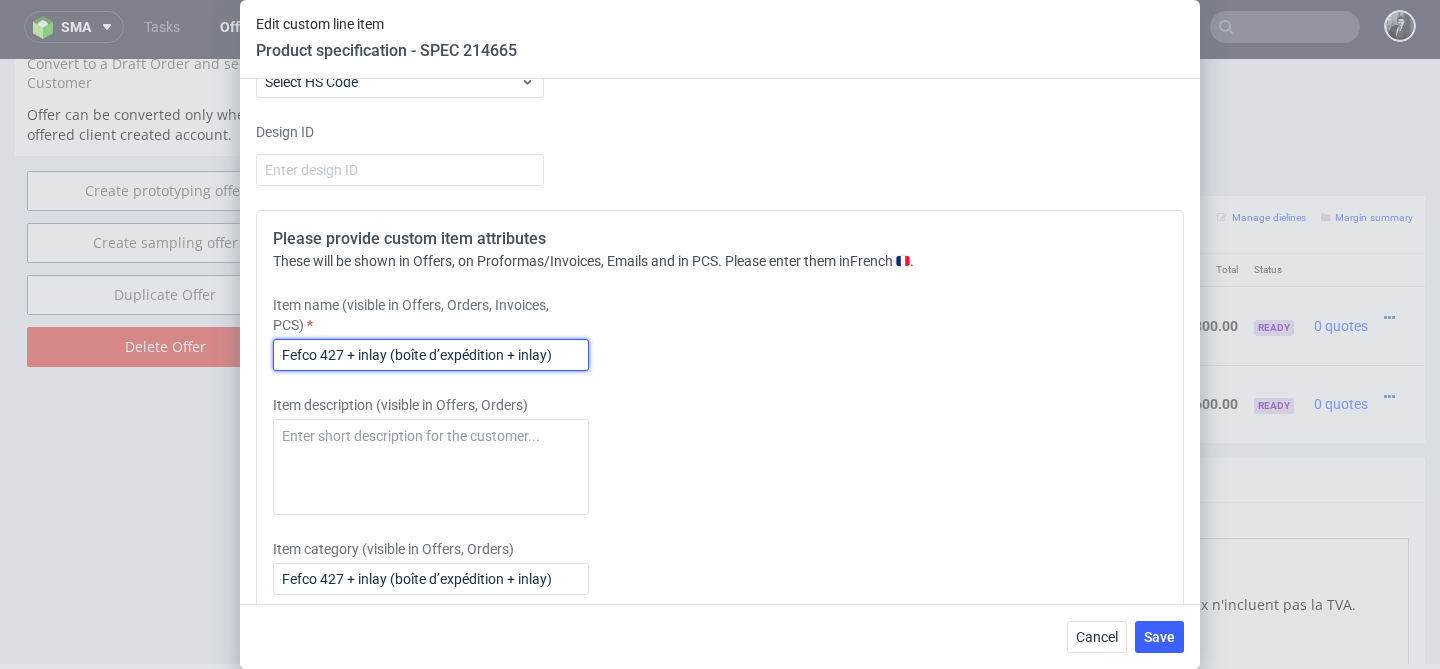 drag, startPoint x: 573, startPoint y: 359, endPoint x: 18, endPoint y: 259, distance: 563.9371 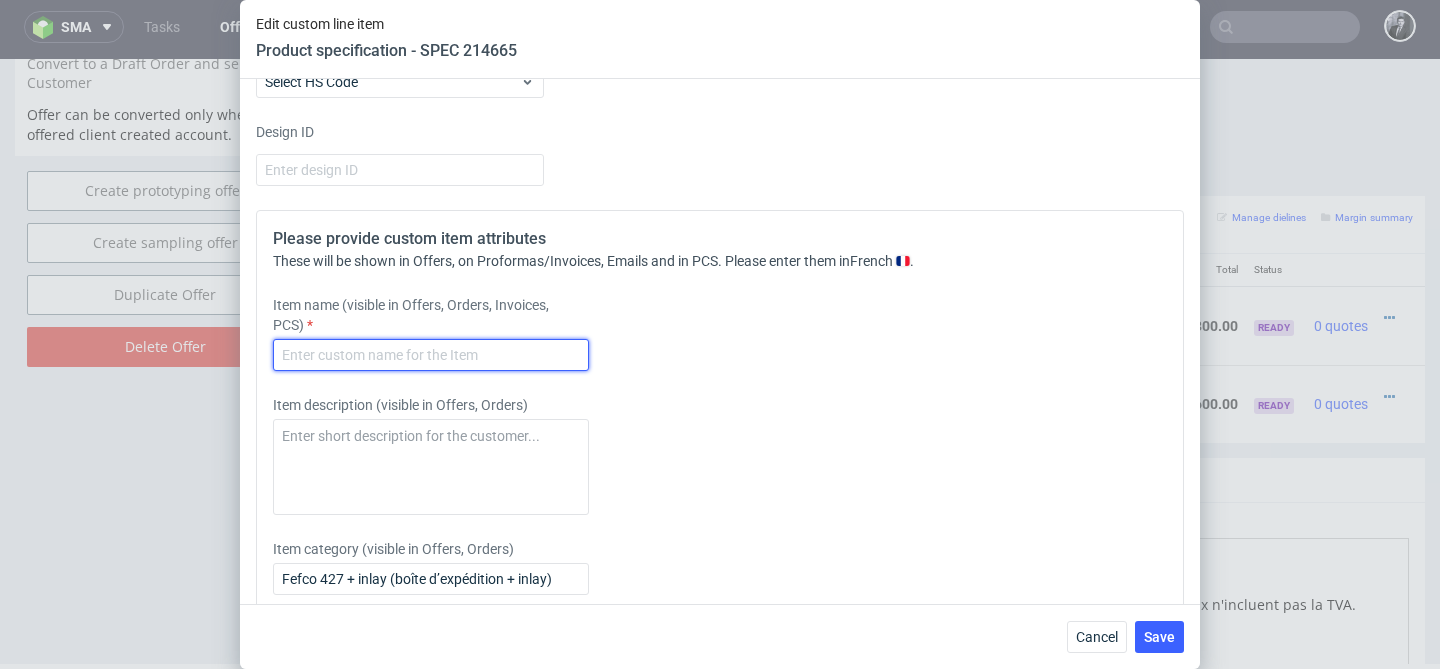 paste on "Boîte d'expédition pour tube seul" 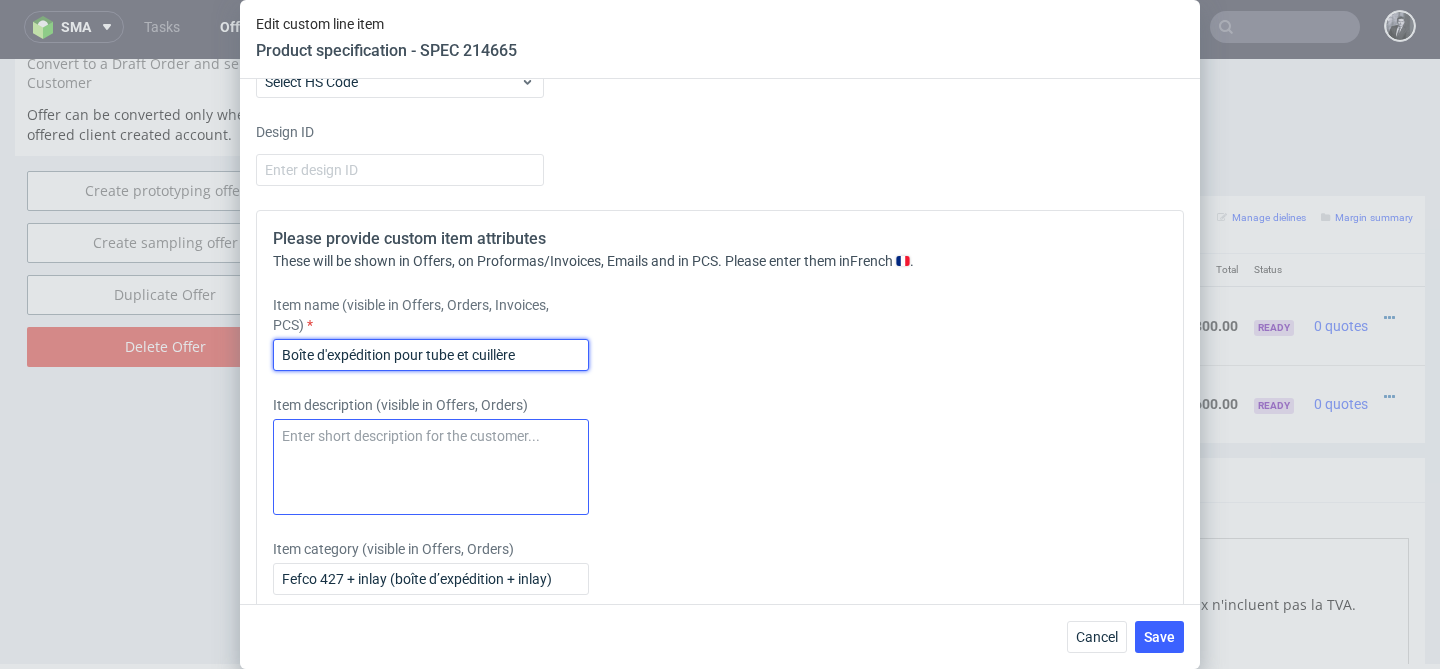 type on "Boîte d'expédition pour tube et cuillère" 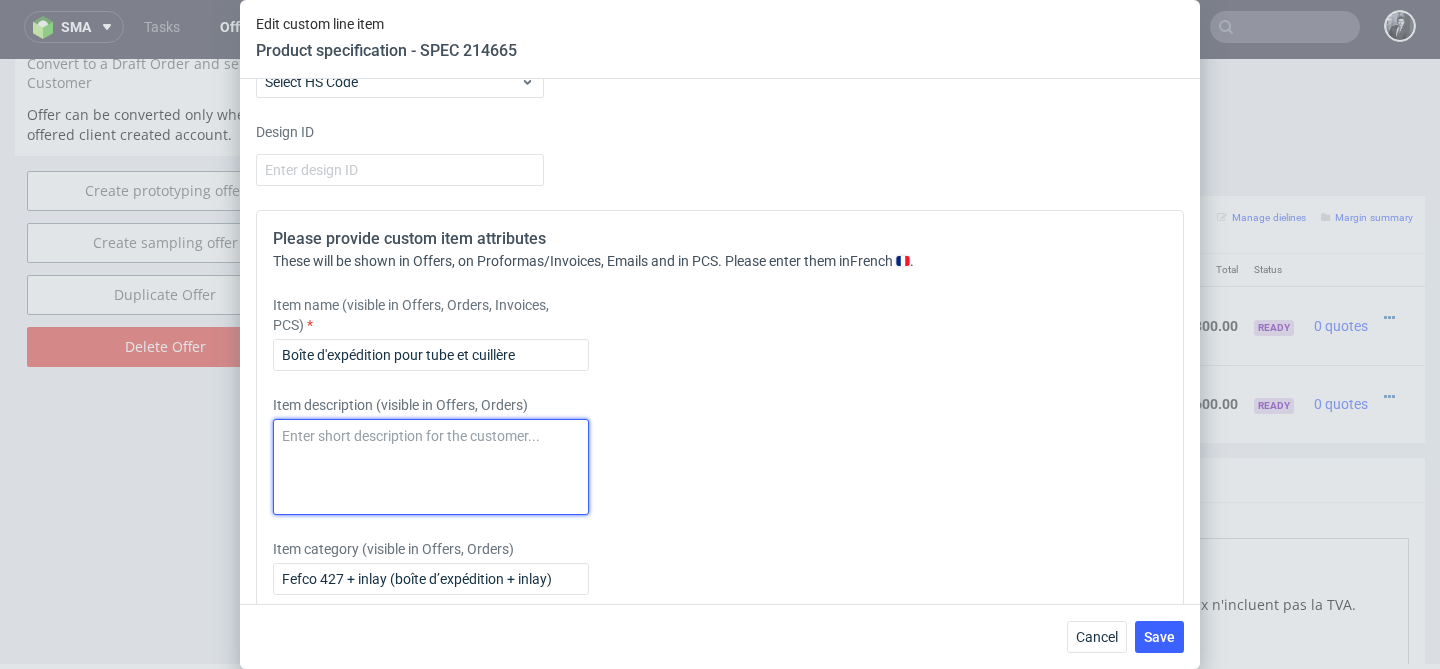 click at bounding box center [431, 467] 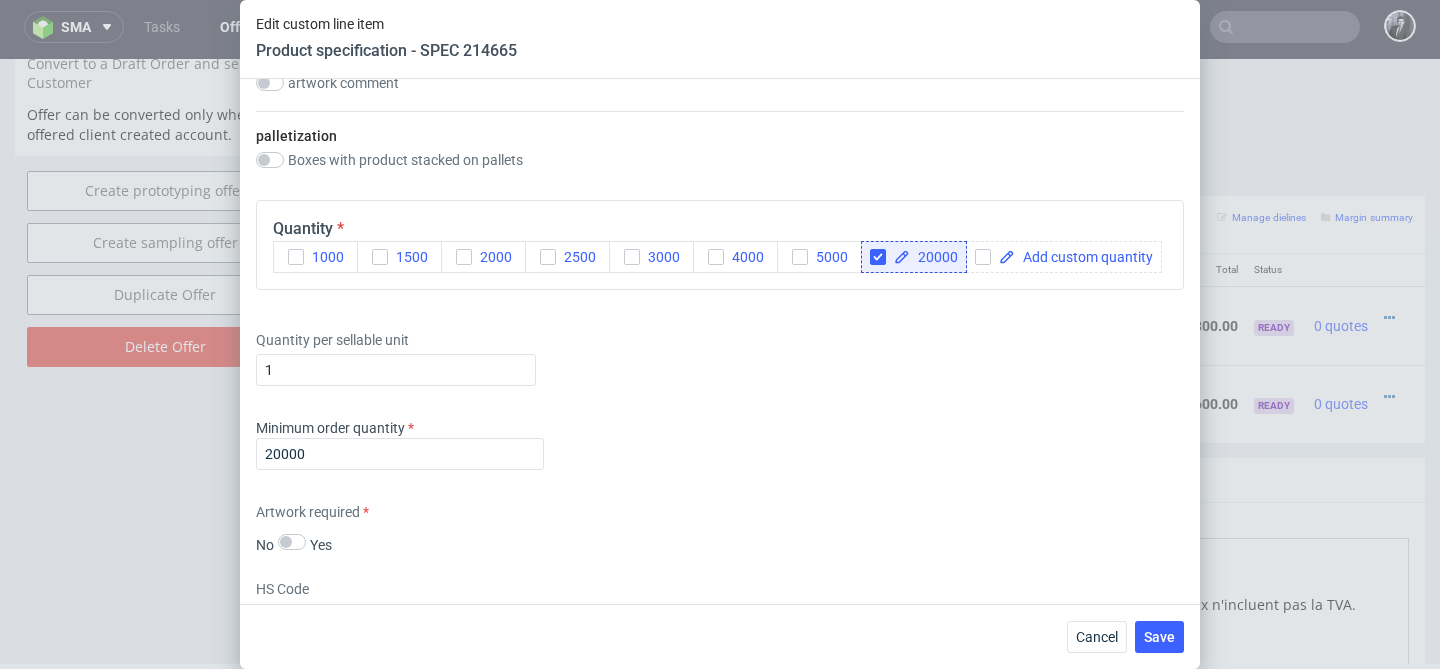 scroll, scrollTop: 2413, scrollLeft: 0, axis: vertical 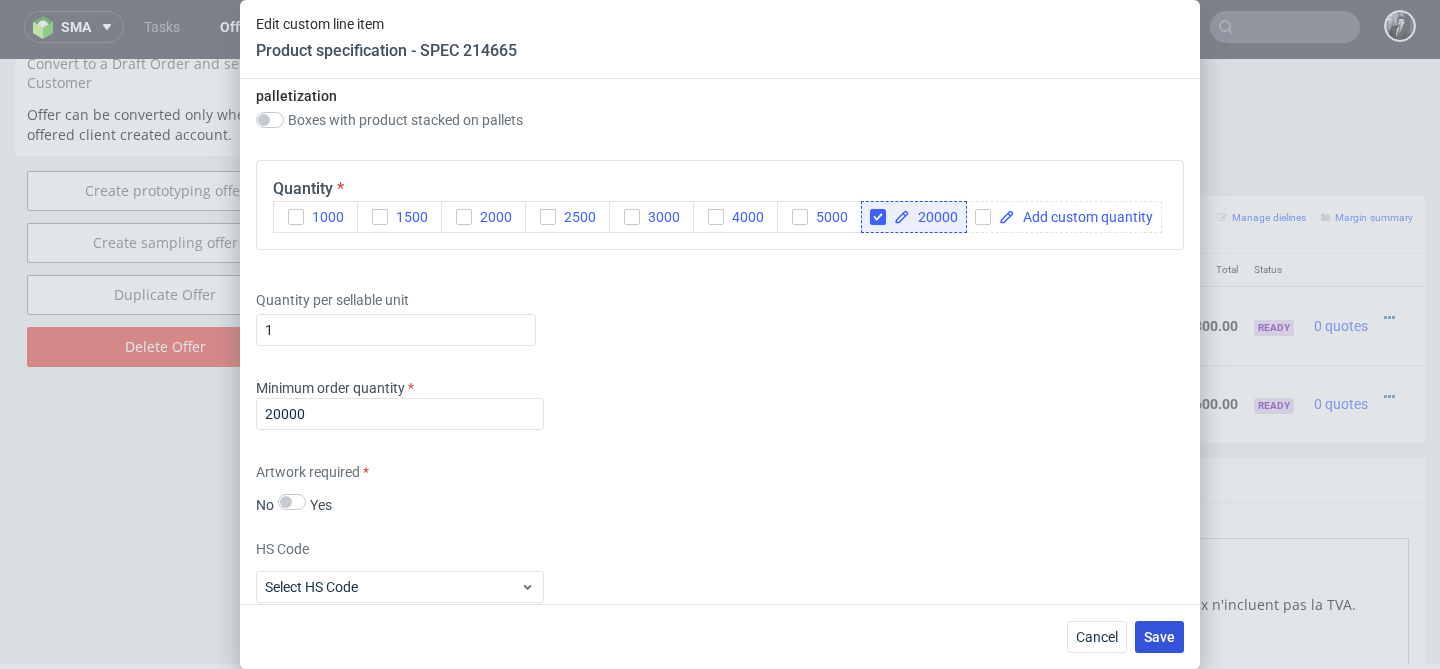 type on "Sans impression" 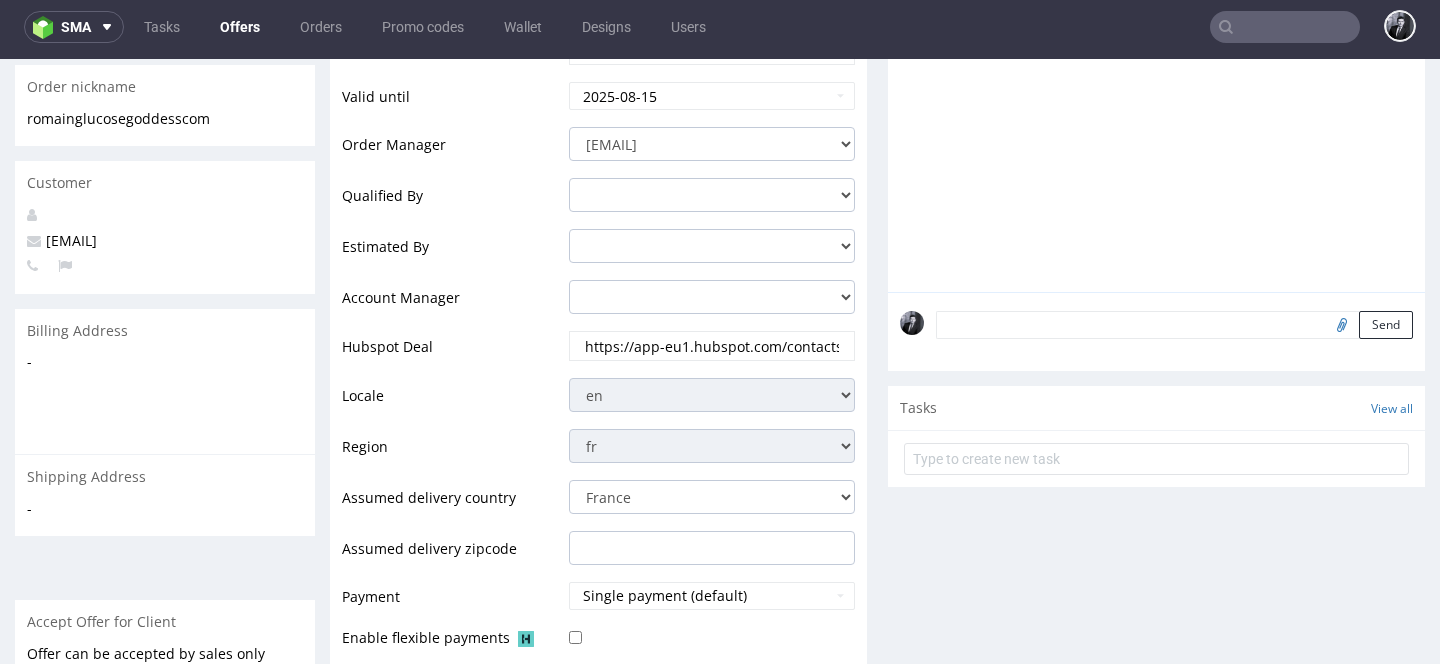 scroll, scrollTop: 0, scrollLeft: 0, axis: both 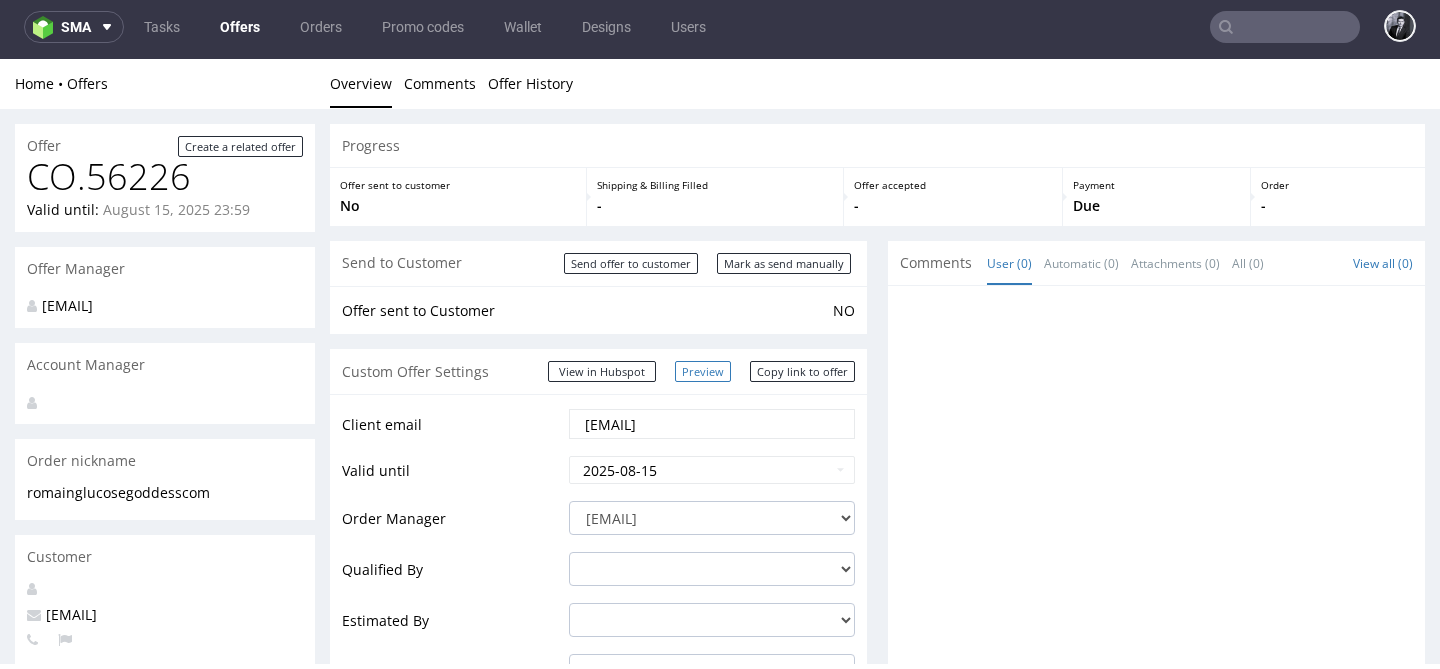 click on "Preview" at bounding box center (703, 371) 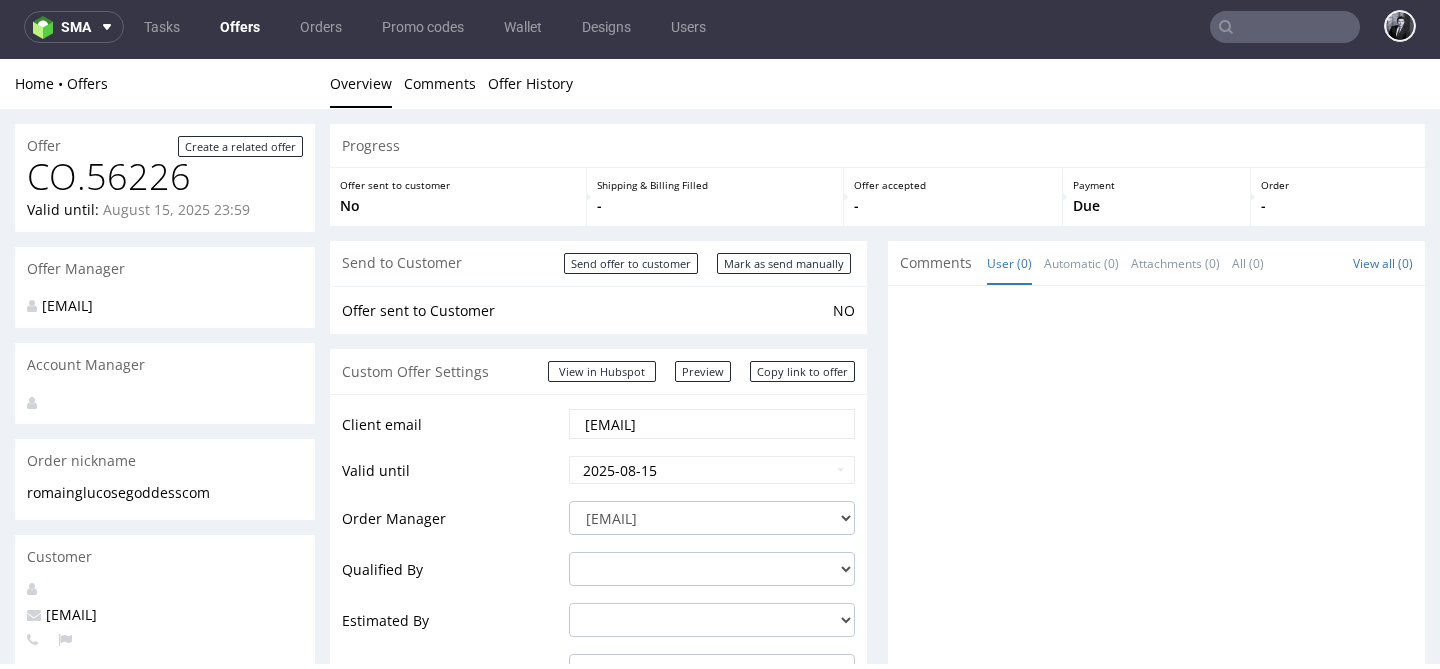 click at bounding box center (1285, 27) 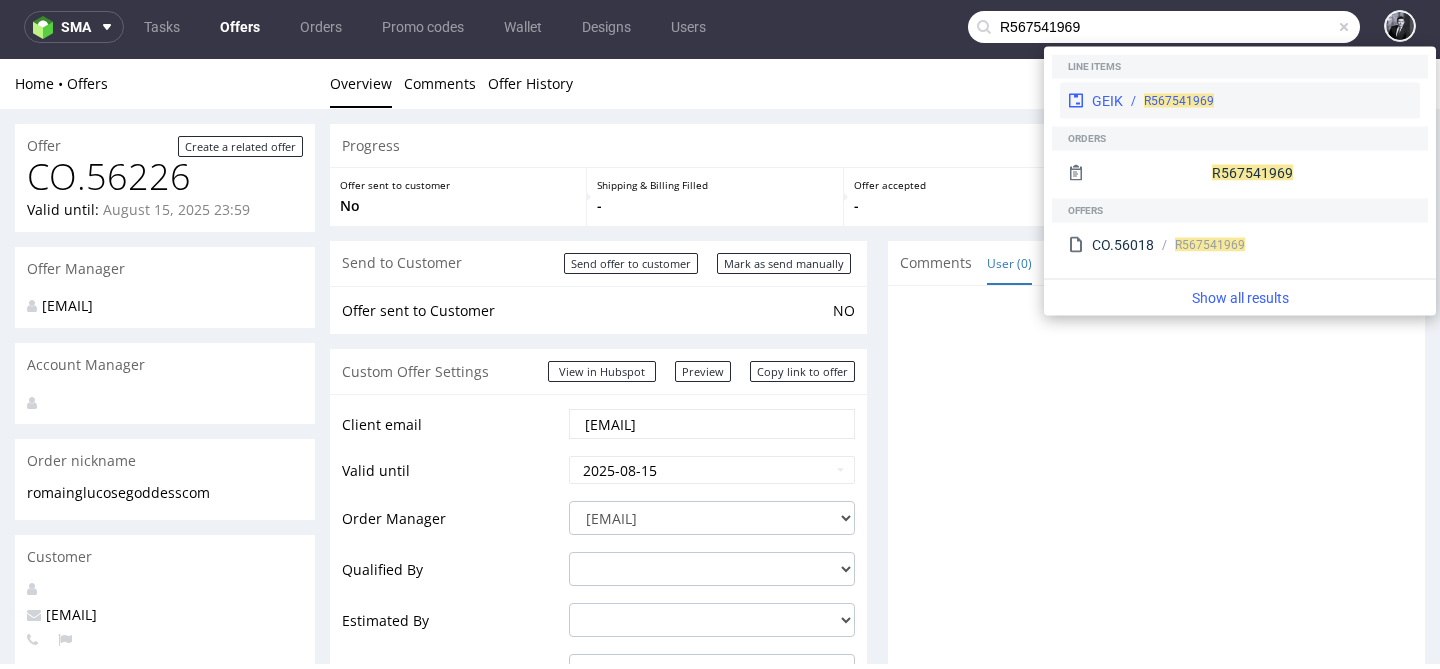 type on "R567541969" 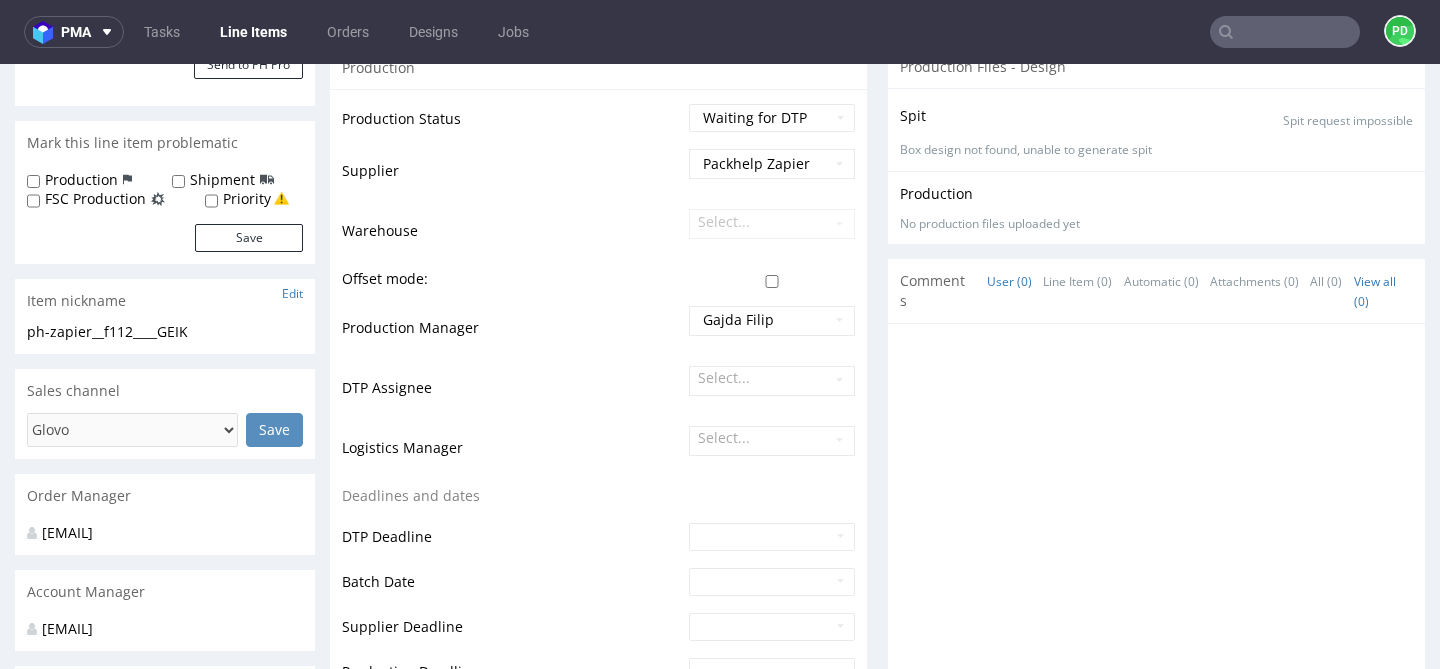 scroll, scrollTop: 0, scrollLeft: 0, axis: both 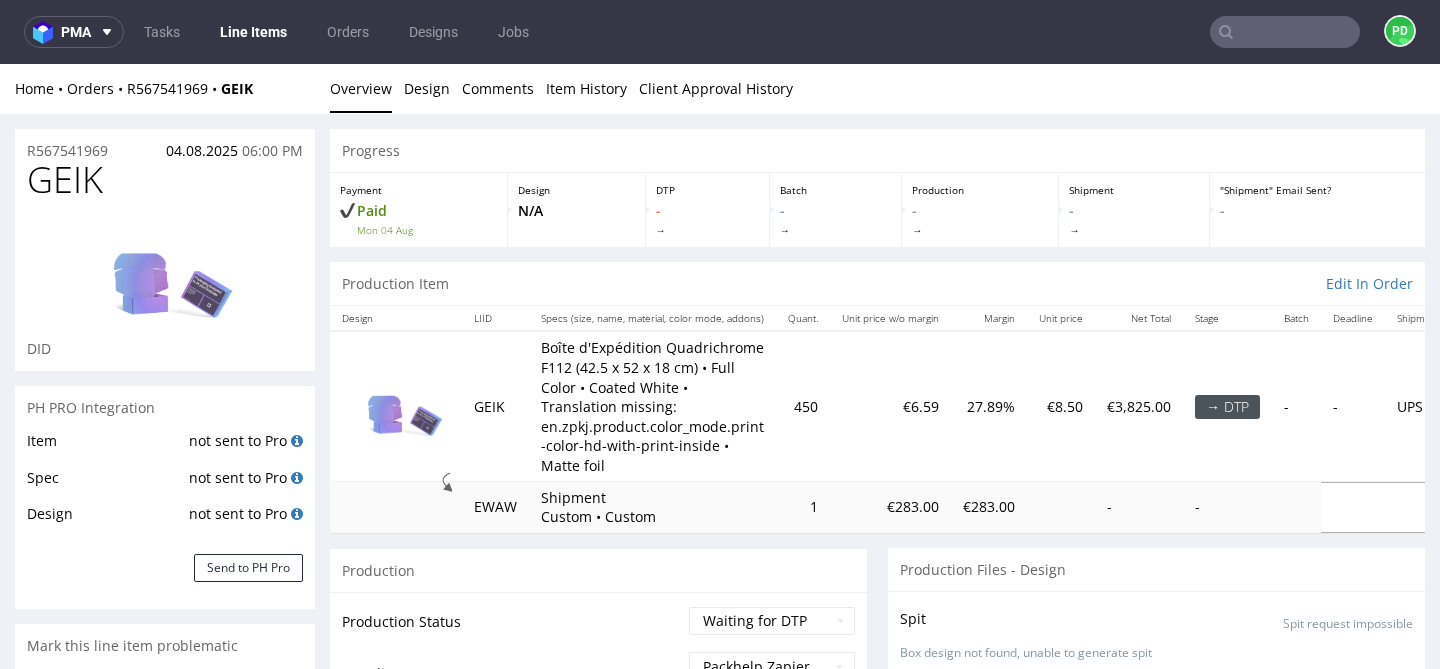 click at bounding box center (1285, 32) 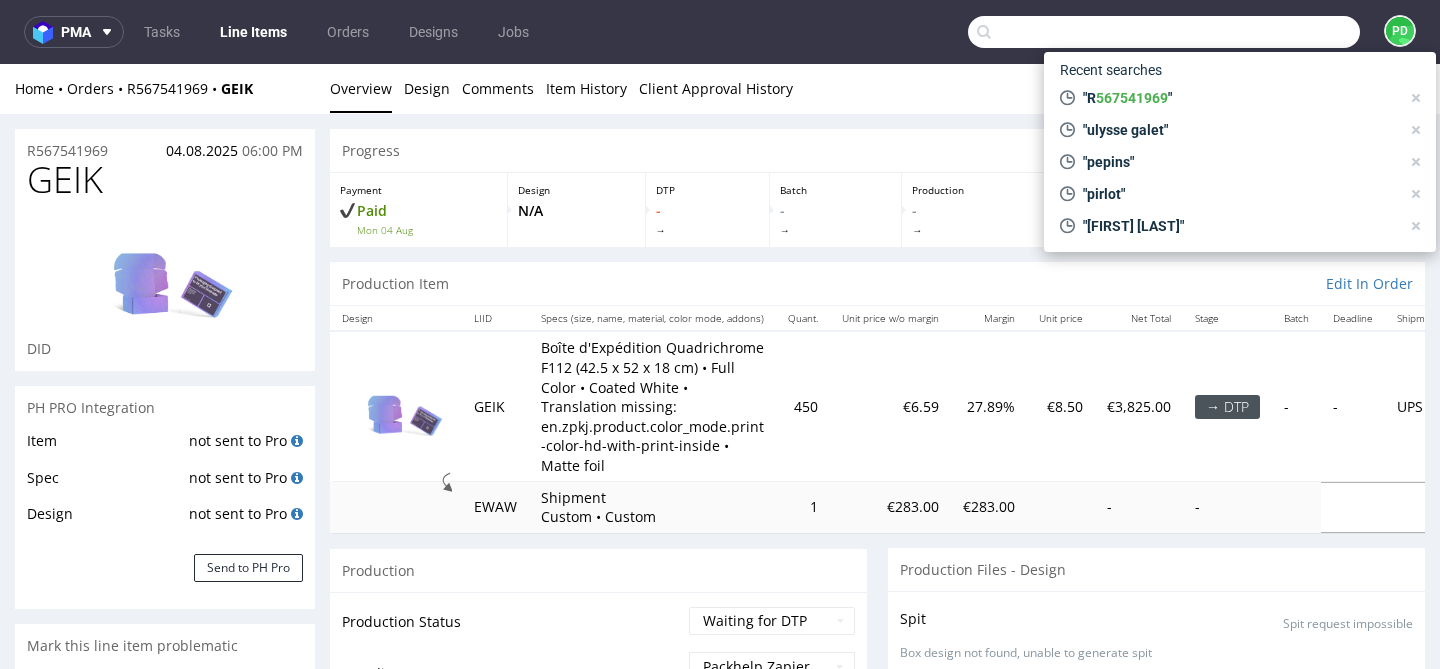 click on "[ORDER_ID] [DATE]  [TIME]" at bounding box center [165, 145] 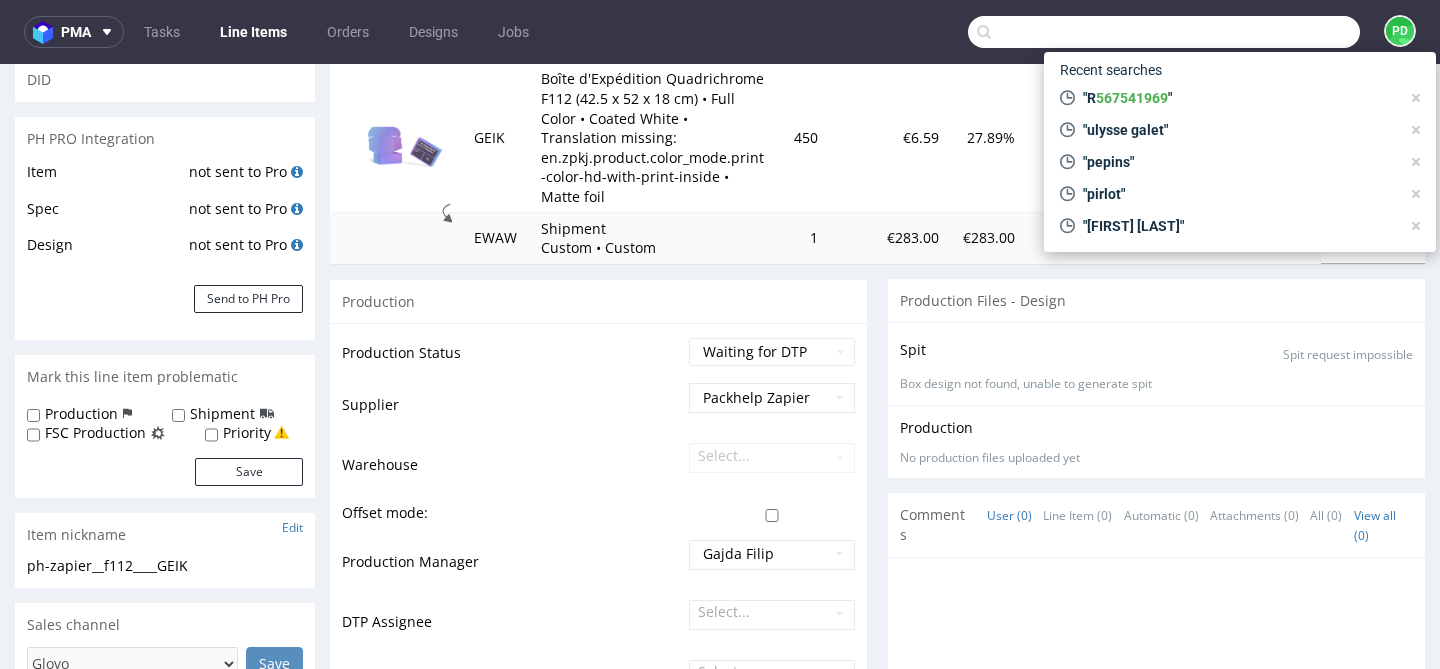 scroll, scrollTop: 268, scrollLeft: 0, axis: vertical 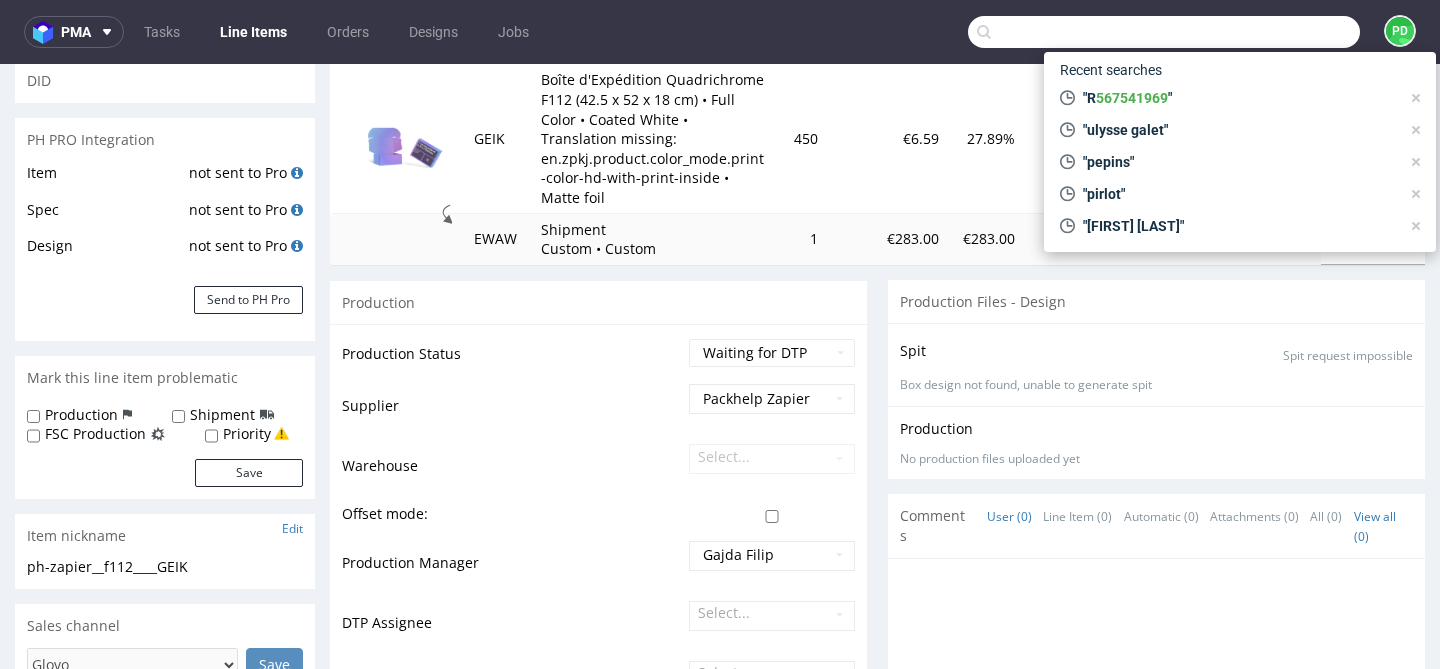 click on "R567541969 04.08.2025   06:00 PM GEIK DID   PH PRO Integration Item not sent to Pro   Spec not sent to Pro   Design not sent to Pro   Send to PH Pro Mark this line item problematic Production Shipment FSC Production Priority Save Item nickname Edit ph-zapier__f112____GEIK ph-zapier__f112 ____GEIK Update Sales channel Glovo
Foodora
Ankorstore
Restaurant Week
Singulart
Masterlife
Farfetch
Rebel Tang
Chrono24
Unipack
BackPack Back Market
Selency
Empik Packaging
Printify Packaging
Gelato
Deliveroo
Hello Print
Packhelp
Sendcloud
Vista Print
InStore Save Order Manager [EMAIL] Account Manager [EMAIL] Custom Offer CO.56018 Customer [FIRST] [LAST] [EMAIL] [COUNTRY] Shipping Address Edit Name [FIRST] [LAST] Company Entra Address [STREET] [CITY] [POSTAL_CODE] [COUNTRY] Phone [PHONE] This line item cannot be removed this is the only one line item in order. Progress Payment Paid Mon 04 Aug Design N/A DTP - Batch - - - -" at bounding box center [720, 1737] 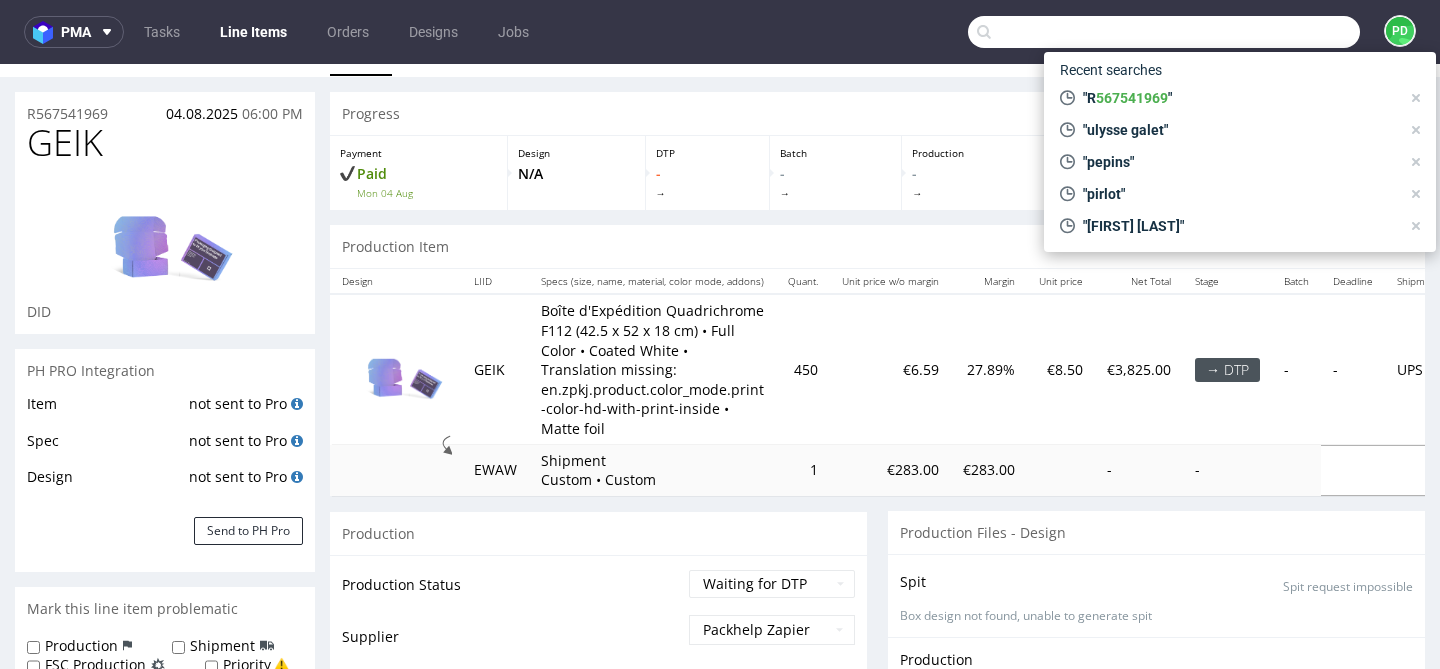 scroll, scrollTop: 0, scrollLeft: 0, axis: both 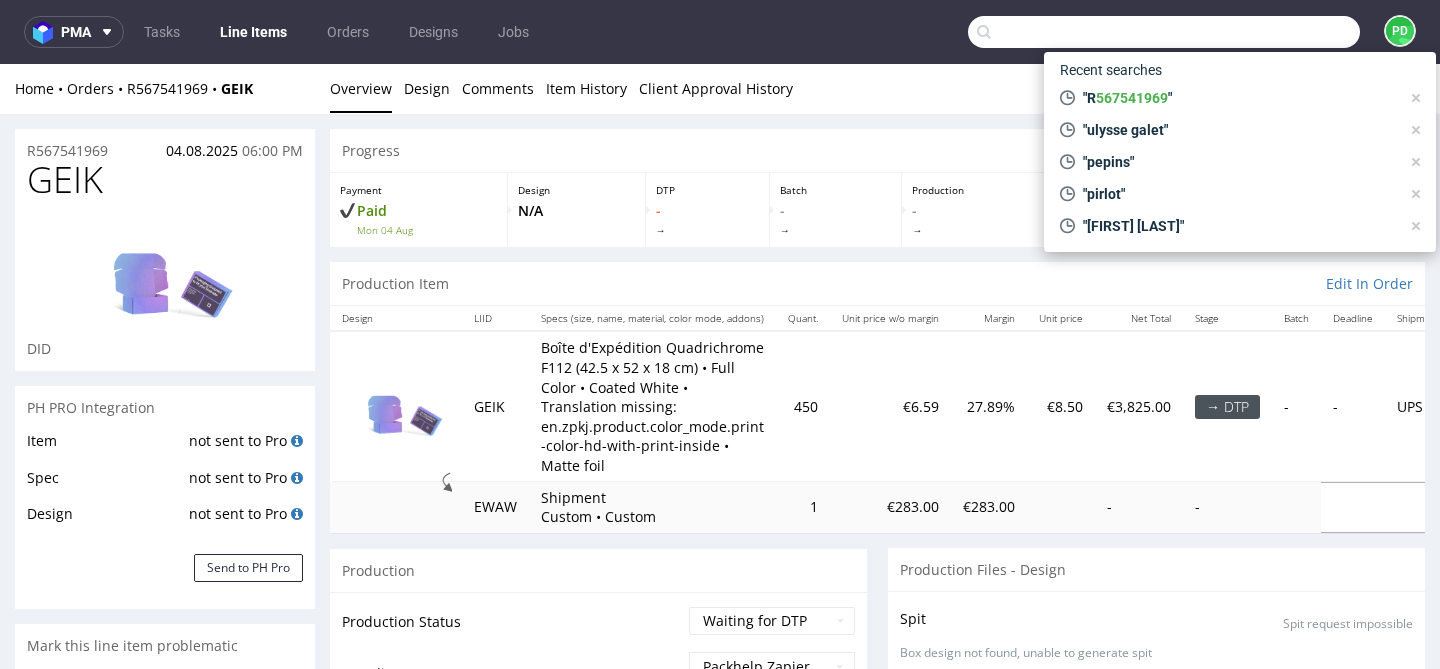 click on "R567541969 04.08.2025   06:00 PM GEIK DID   PH PRO Integration Item not sent to Pro   Spec not sent to Pro   Design not sent to Pro   Send to PH Pro Mark this line item problematic Production Shipment FSC Production Priority Save Item nickname Edit ph-zapier__f112____GEIK ph-zapier__f112 ____GEIK Update Sales channel Glovo
Foodora
Ankorstore
Restaurant Week
Singulart
Masterlife
Farfetch
Rebel Tang
Chrono24
Unipack
BackPack Back Market
Selency
Empik Packaging
Printify Packaging
Gelato
Deliveroo
Hello Print
Packhelp
Sendcloud
Vista Print
InStore Save Order Manager [EMAIL] Account Manager [EMAIL] Custom Offer CO.56018 Customer [FIRST] [LAST] [EMAIL] [COUNTRY] Shipping Address Edit Name [FIRST] [LAST] Company Entra Address [STREET] [CITY] [POSTAL_CODE] [COUNTRY] Phone [PHONE] This line item cannot be removed this is the only one line item in order. Progress Payment Paid Mon 04 Aug Design N/A DTP - Batch - - - -" at bounding box center (720, 2005) 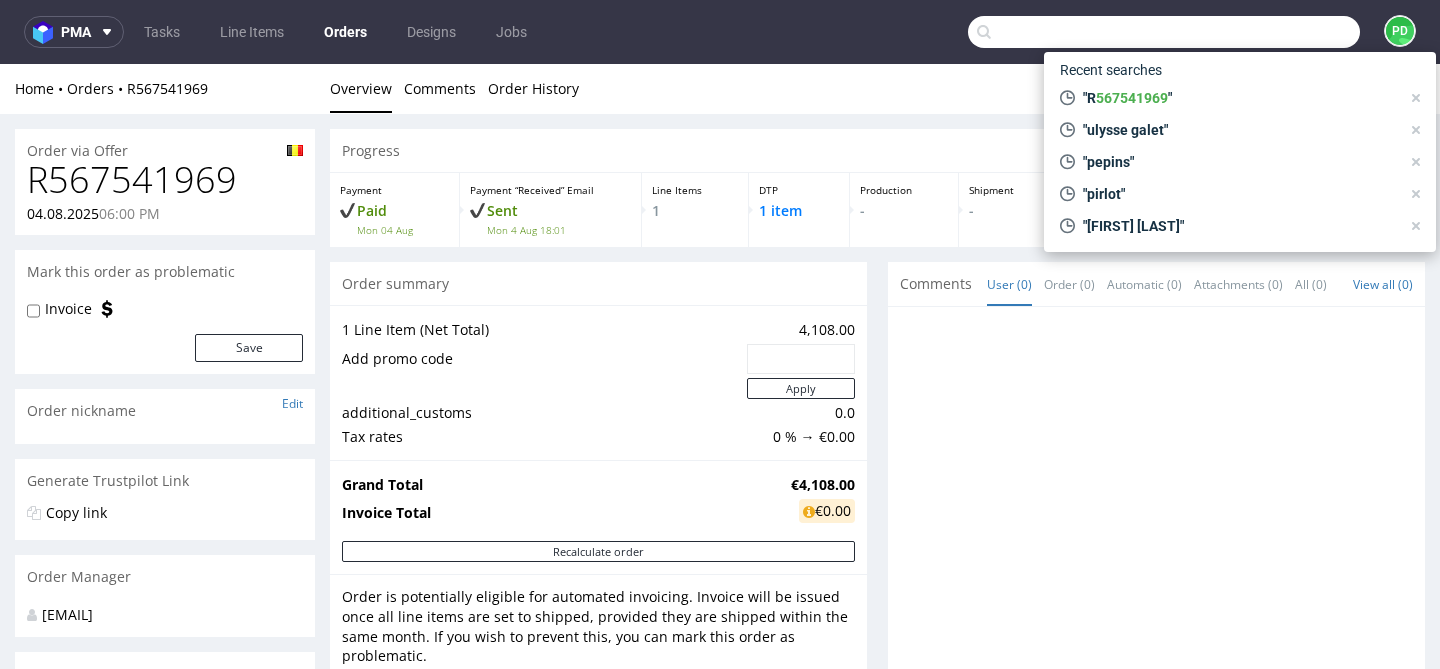 scroll, scrollTop: 0, scrollLeft: 0, axis: both 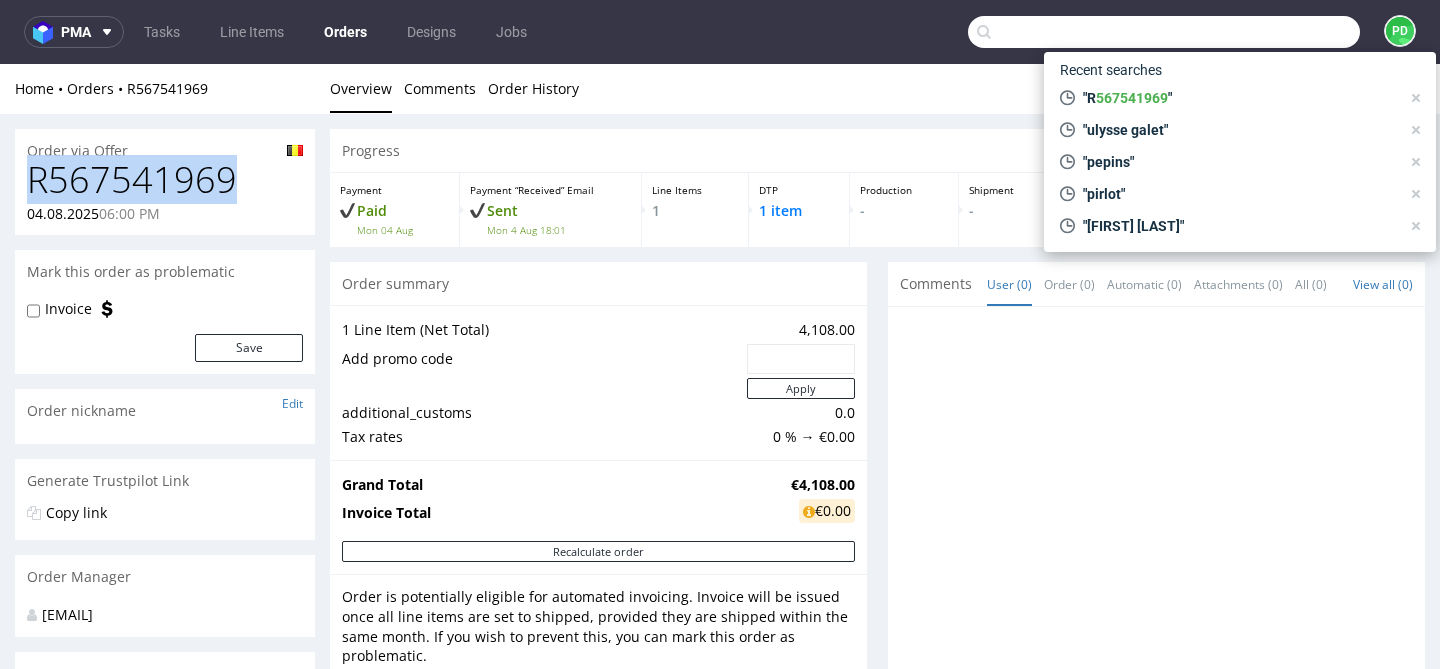 drag, startPoint x: 243, startPoint y: 176, endPoint x: 9, endPoint y: 176, distance: 234 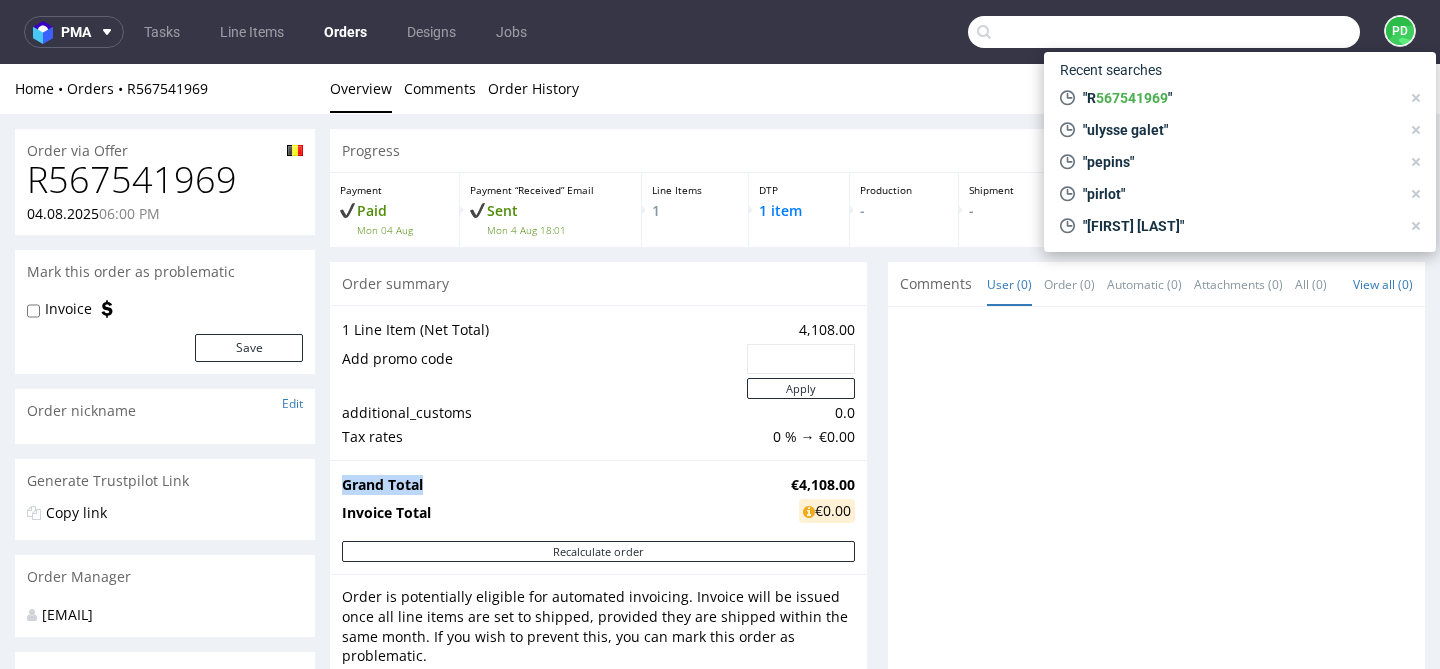 drag, startPoint x: 769, startPoint y: 484, endPoint x: 853, endPoint y: 485, distance: 84.00595 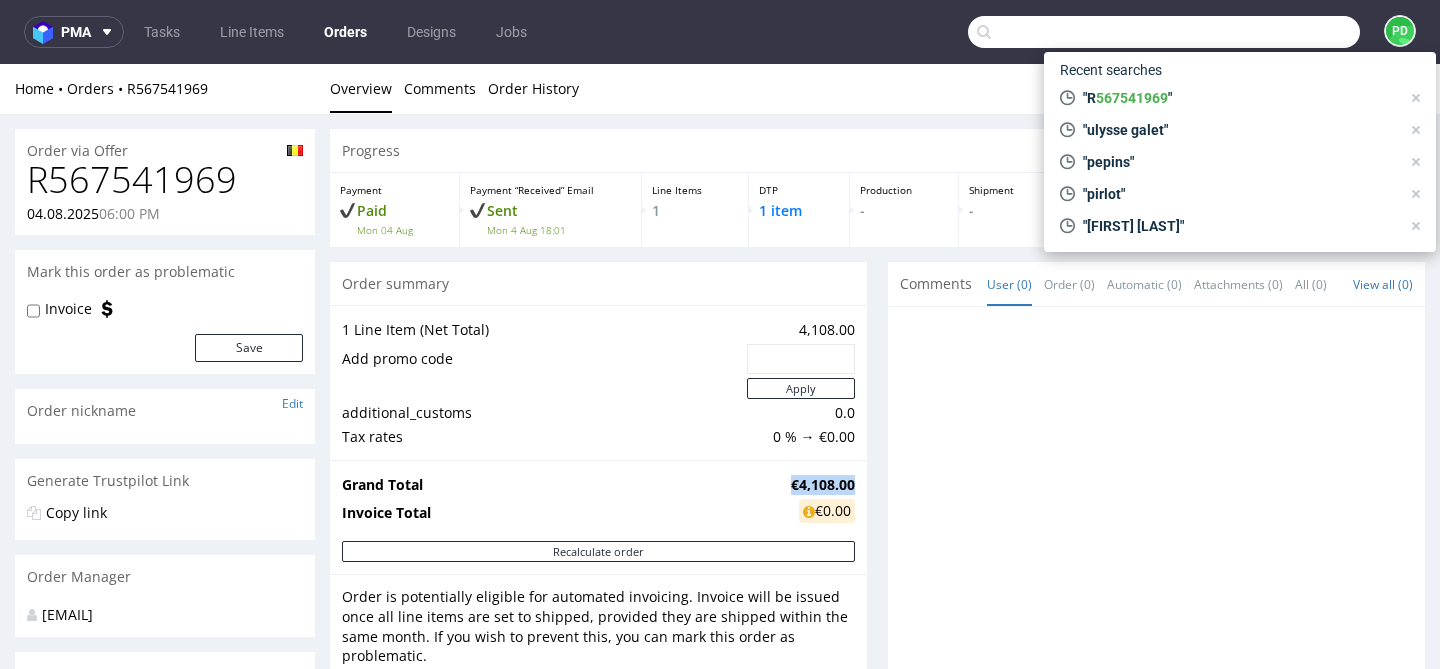 drag, startPoint x: 777, startPoint y: 487, endPoint x: 842, endPoint y: 487, distance: 65 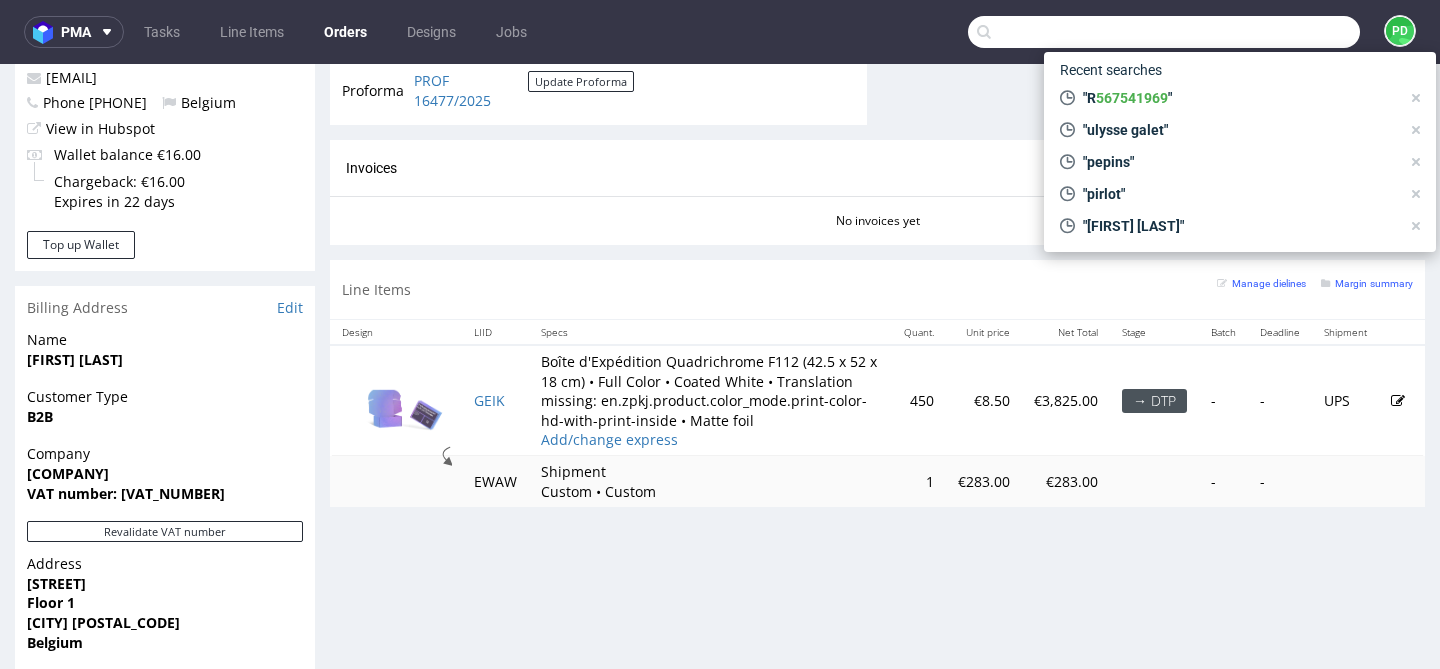 scroll, scrollTop: 955, scrollLeft: 0, axis: vertical 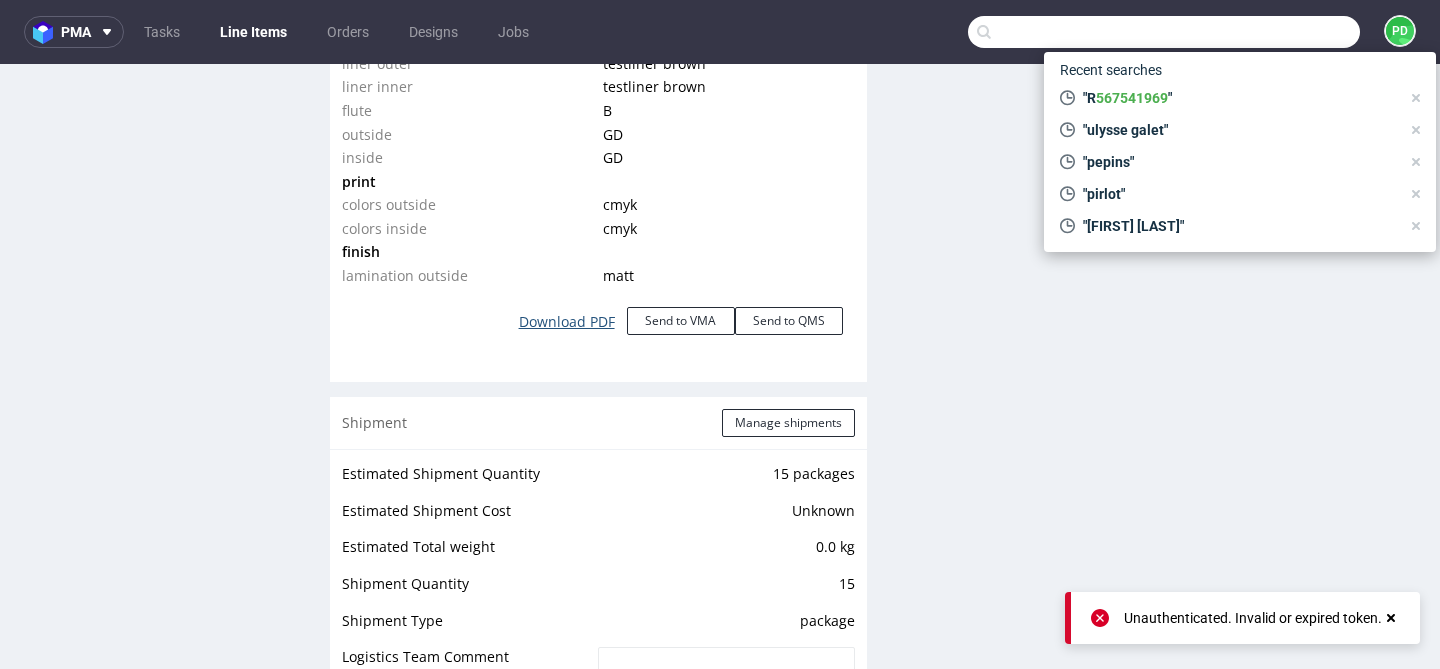 click on "Download PDF" at bounding box center (567, 322) 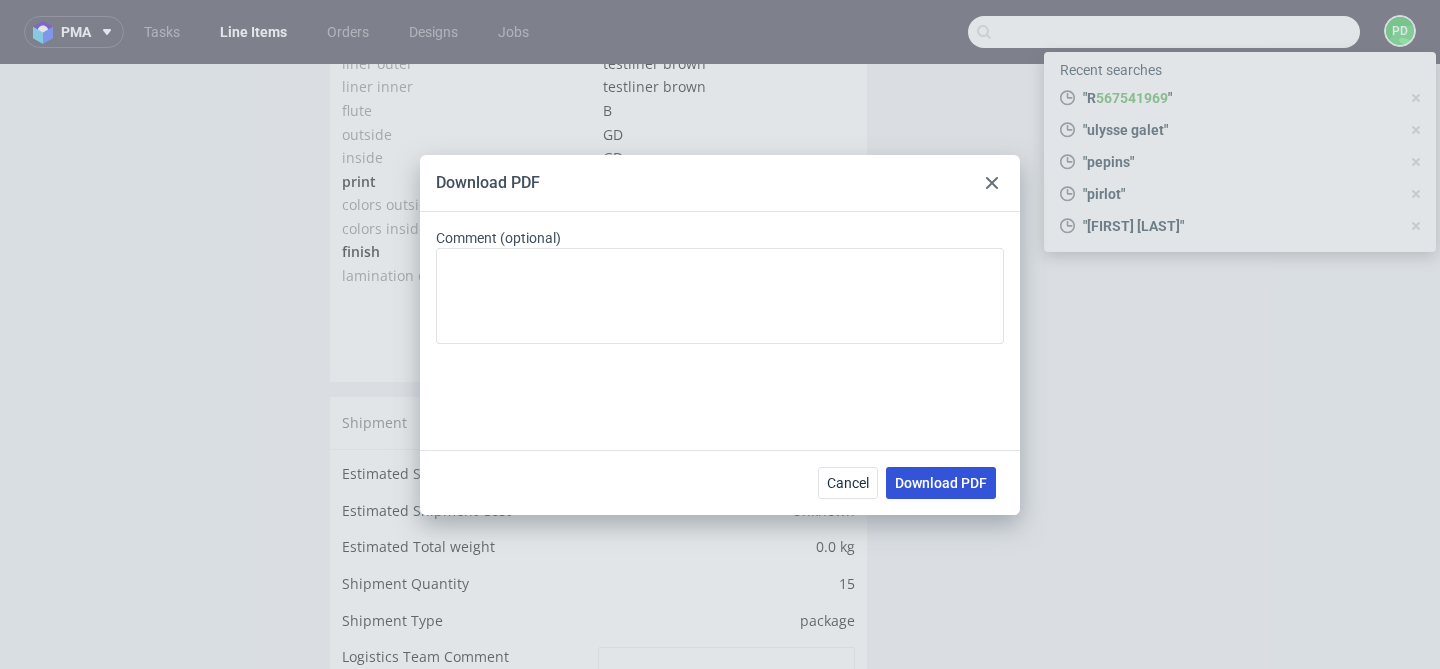 click on "Download PDF" at bounding box center (941, 483) 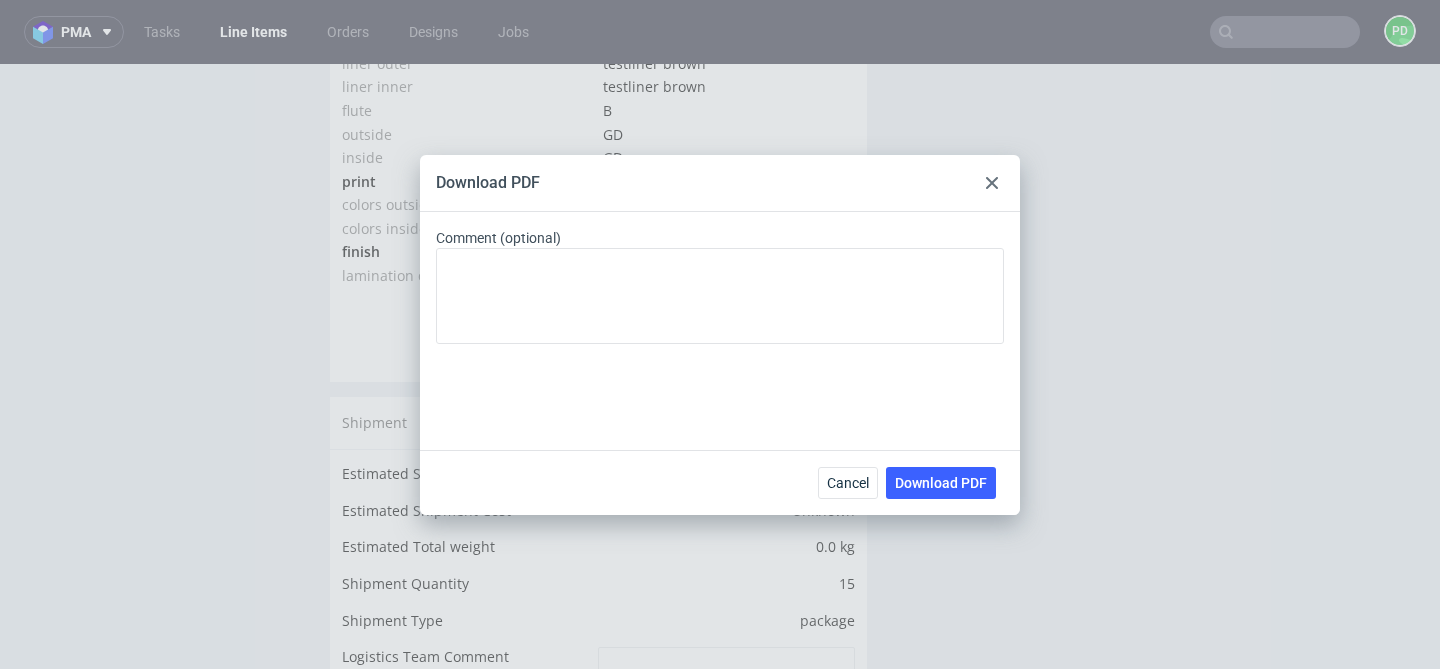 click 